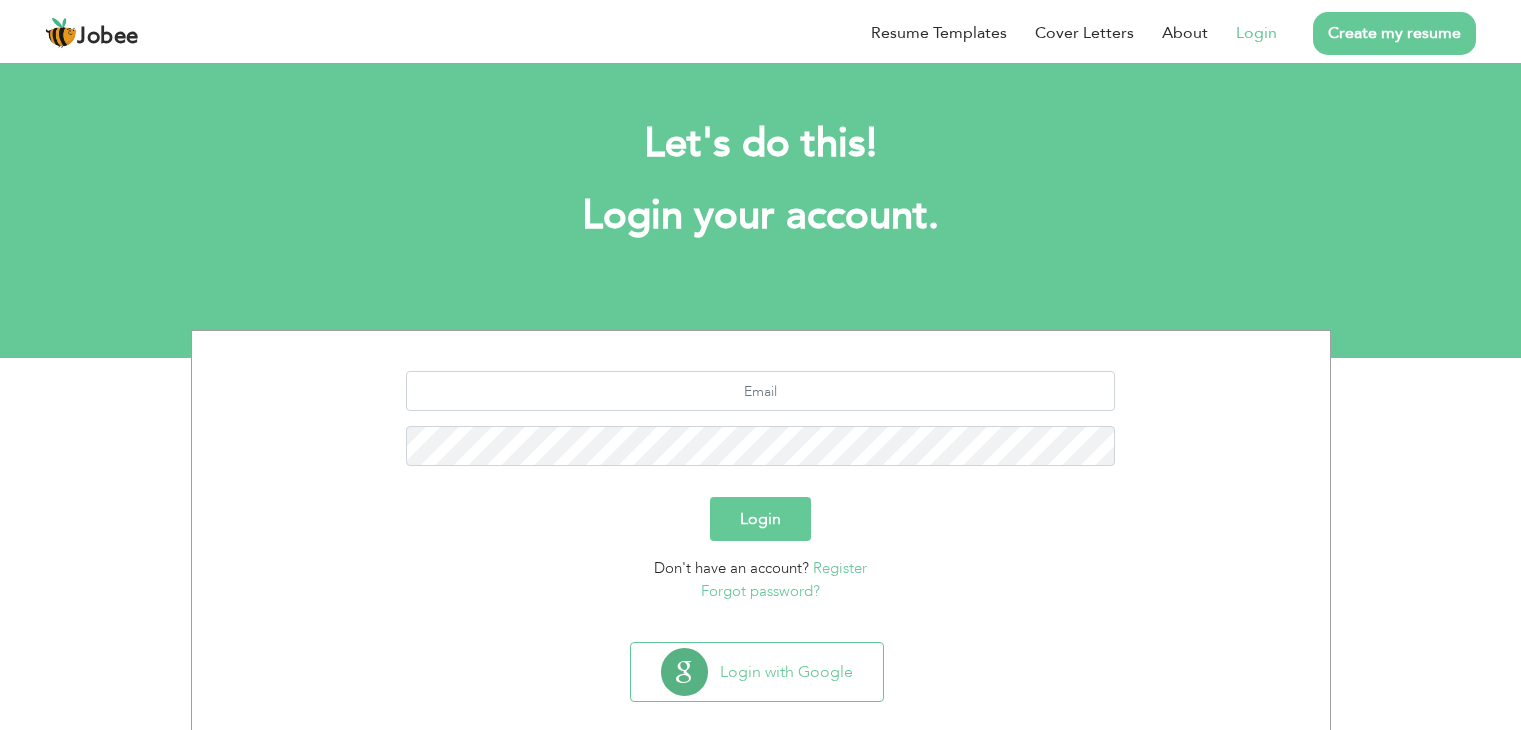 scroll, scrollTop: 0, scrollLeft: 0, axis: both 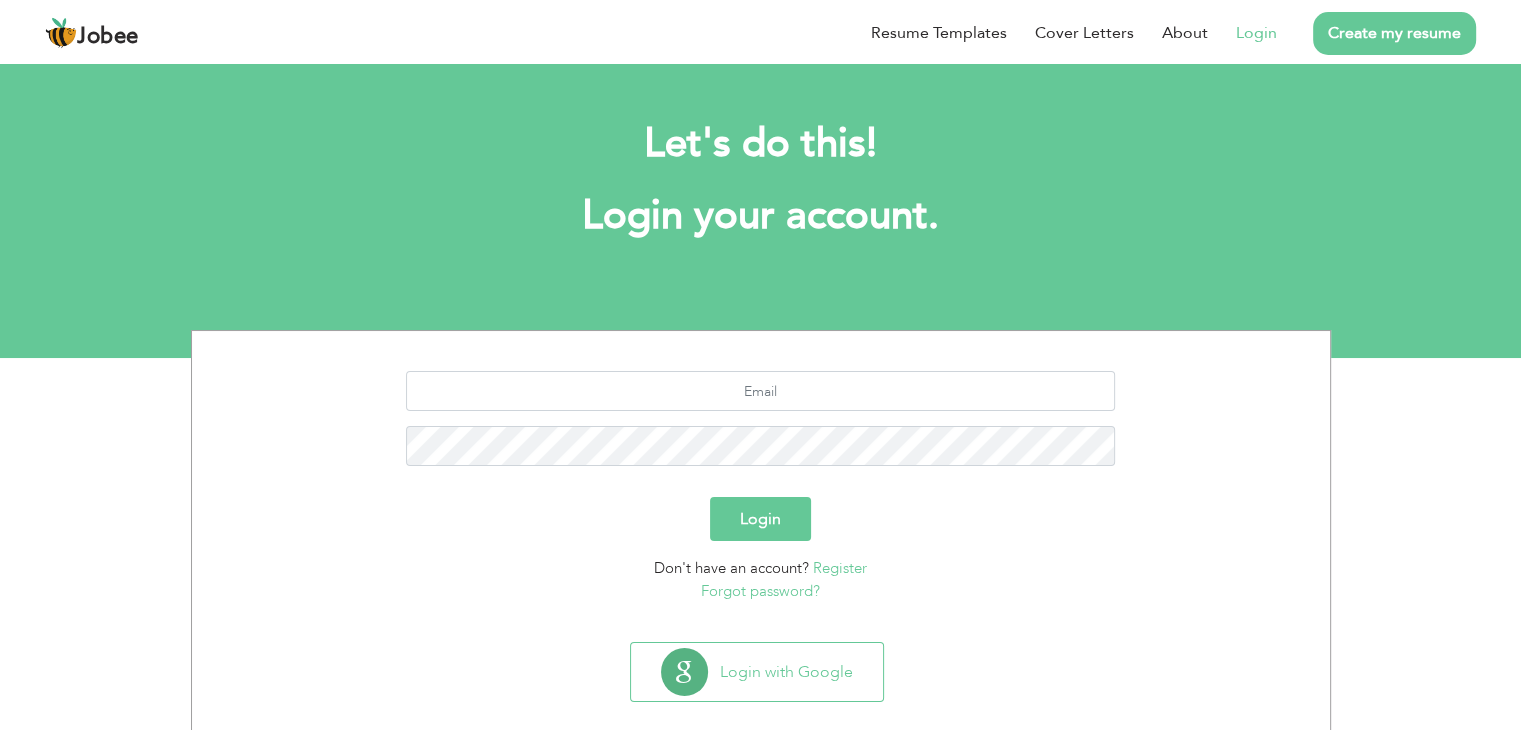 click on "Login" at bounding box center [1256, 33] 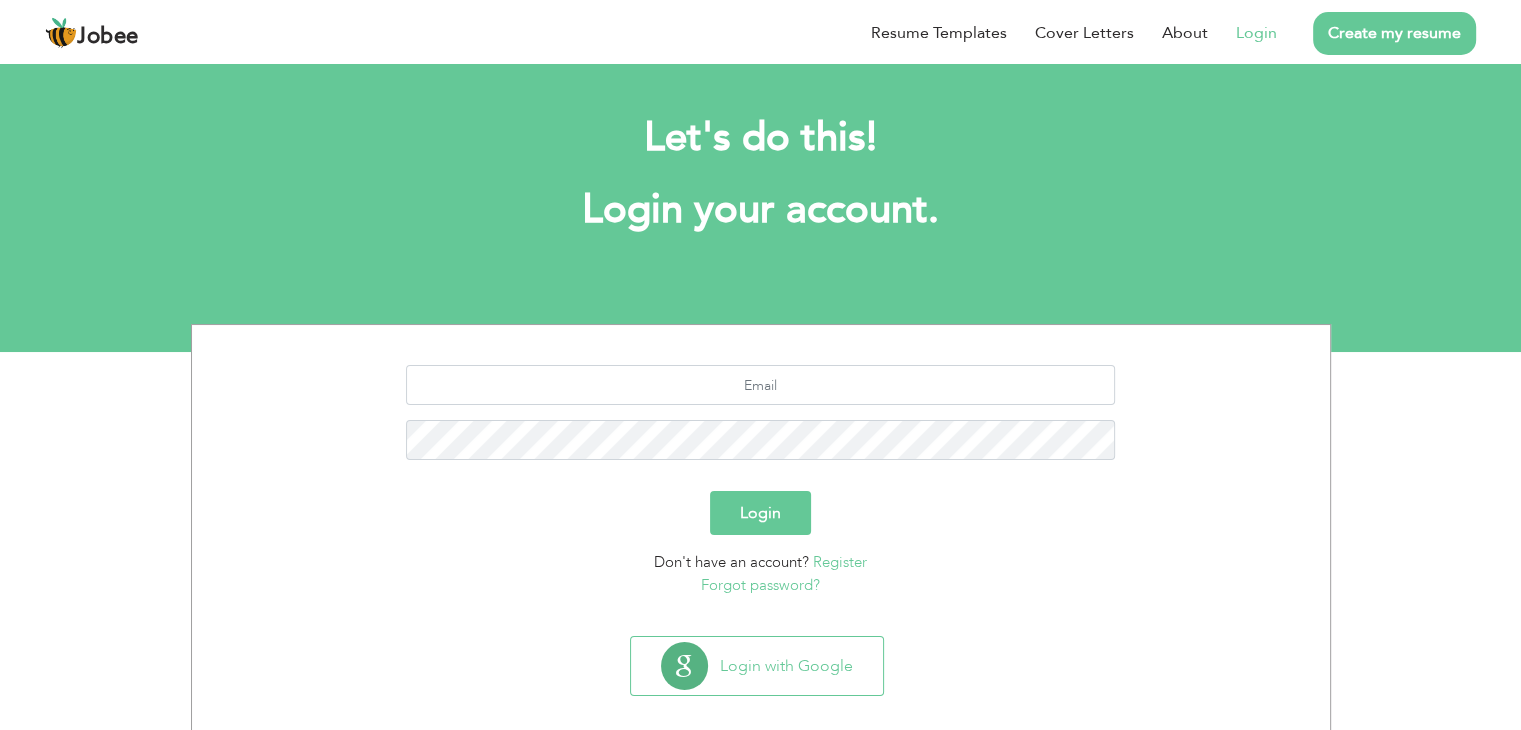 scroll, scrollTop: 0, scrollLeft: 0, axis: both 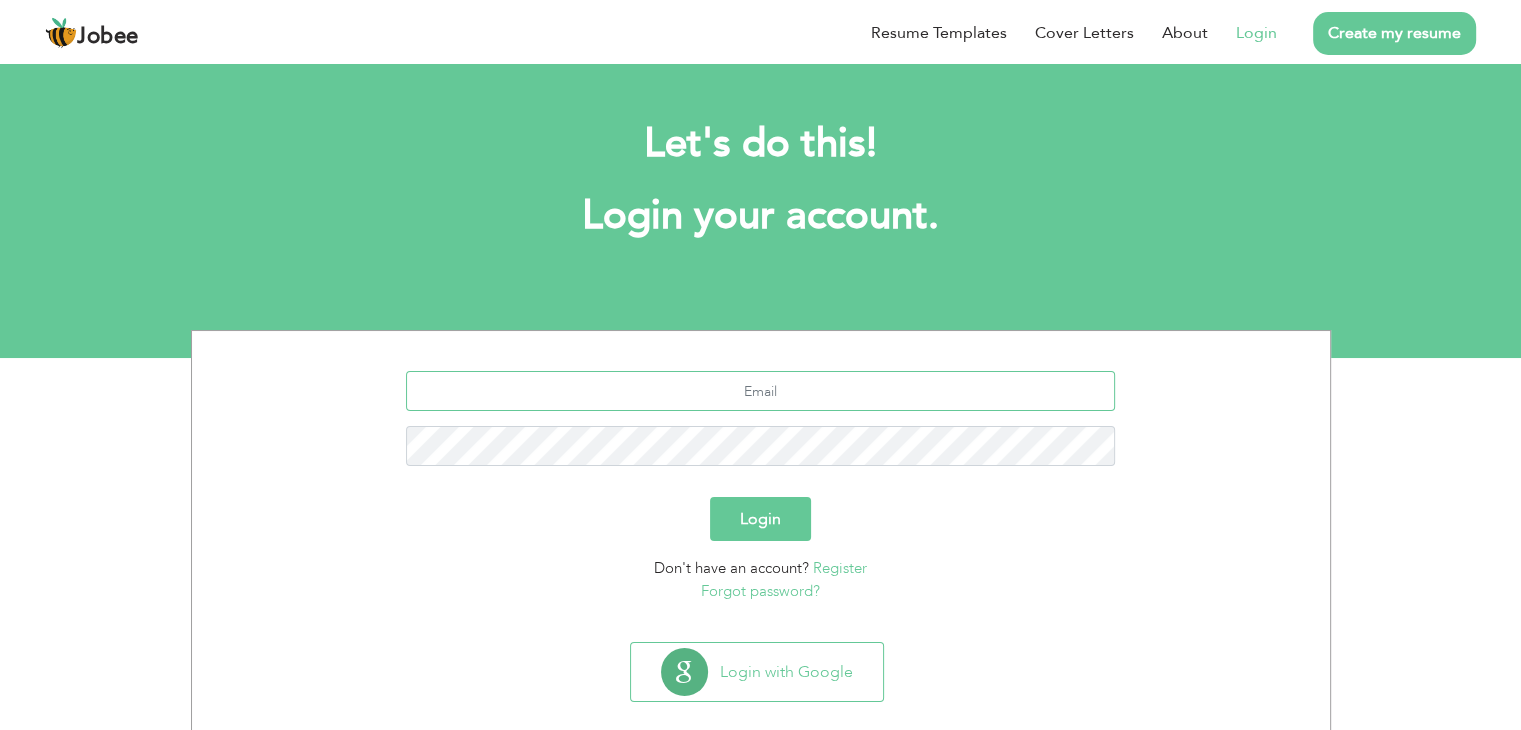 click at bounding box center (760, 391) 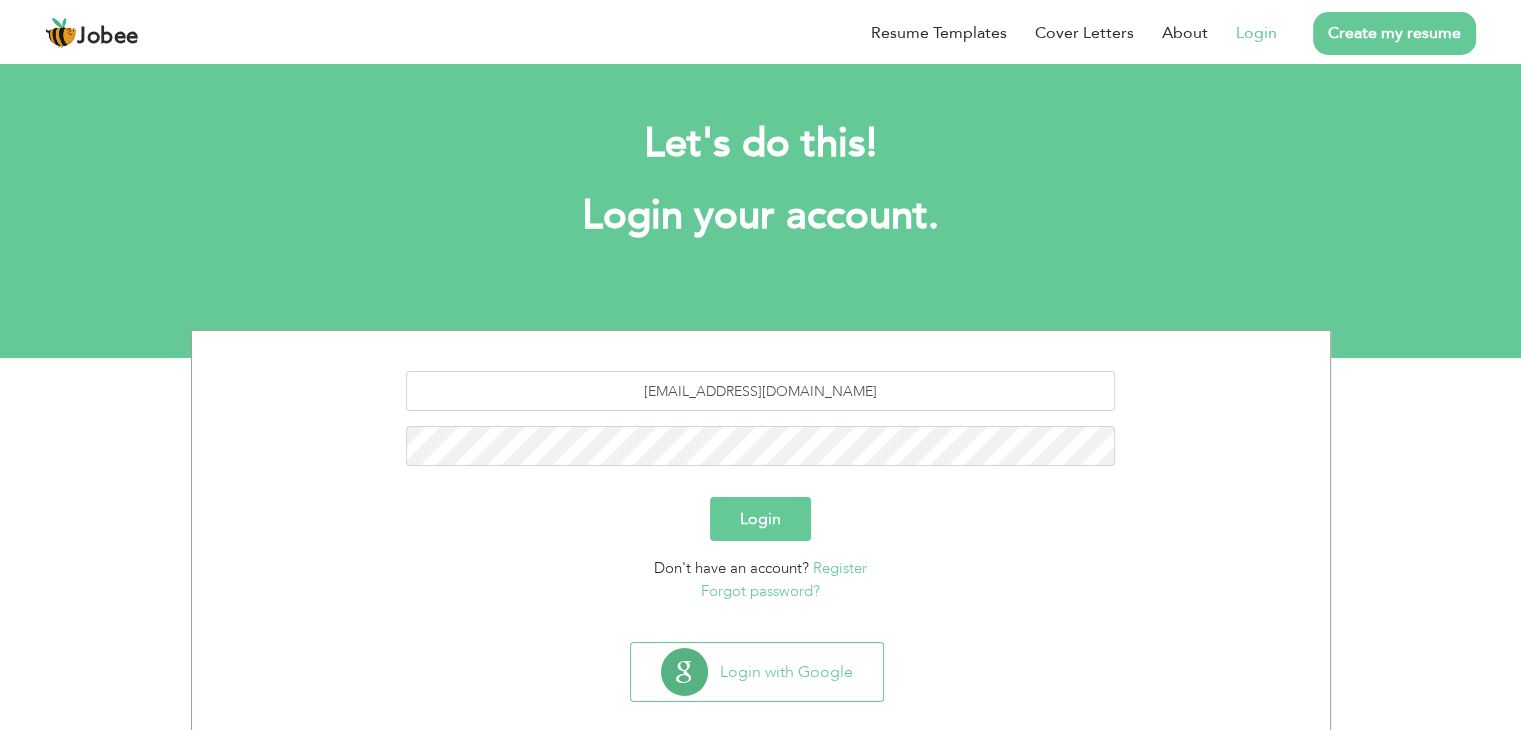 click on "Login" at bounding box center [760, 519] 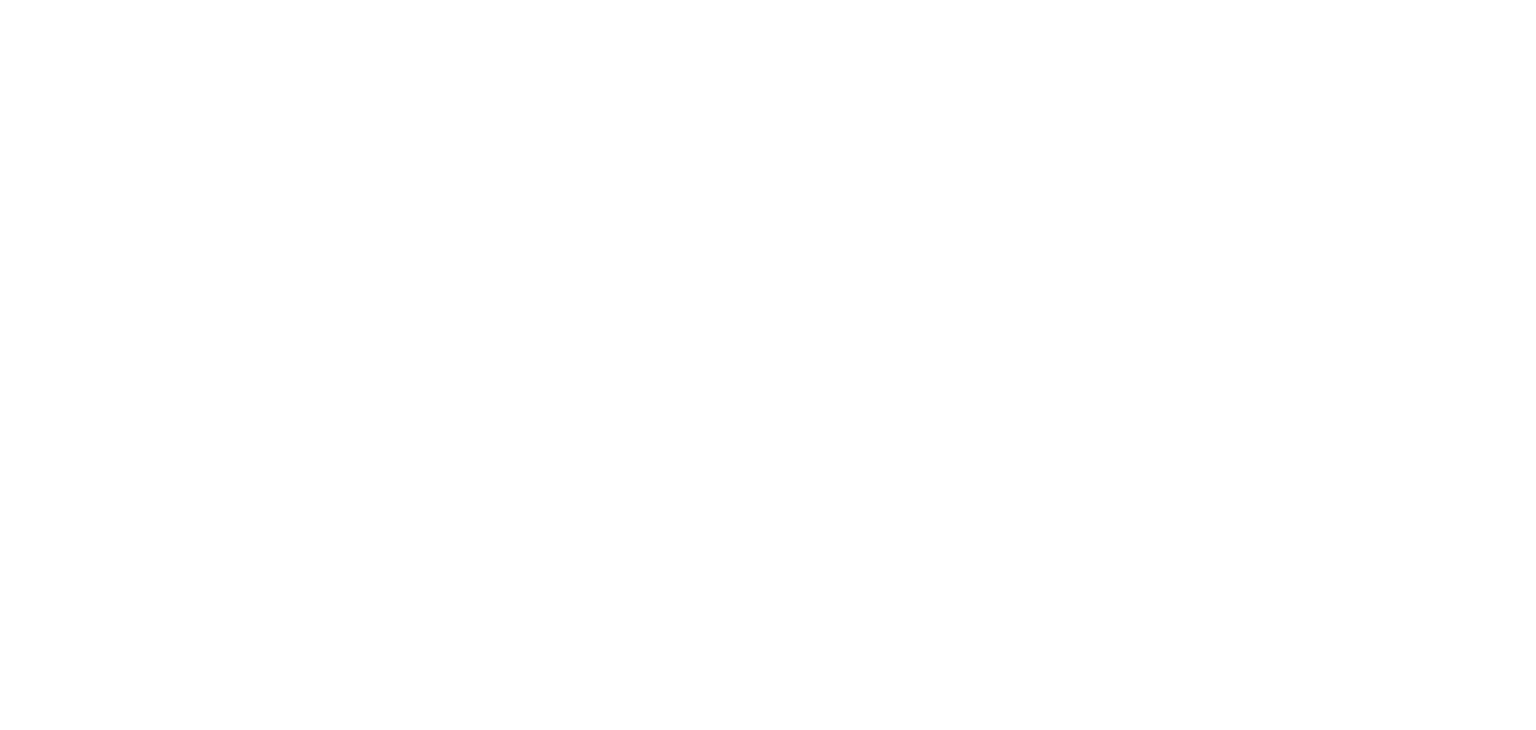scroll, scrollTop: 0, scrollLeft: 0, axis: both 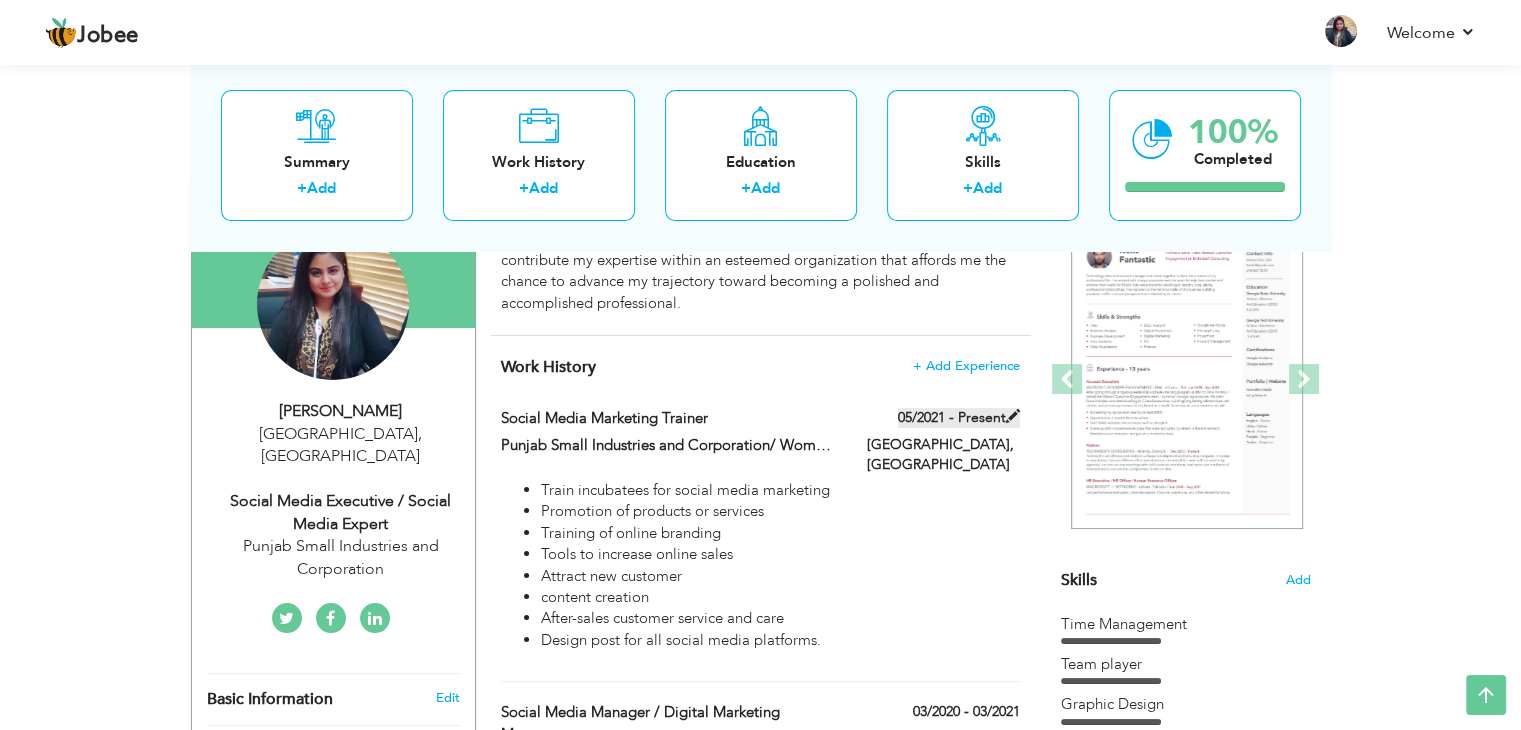 click on "05/2021 - Present" at bounding box center (959, 418) 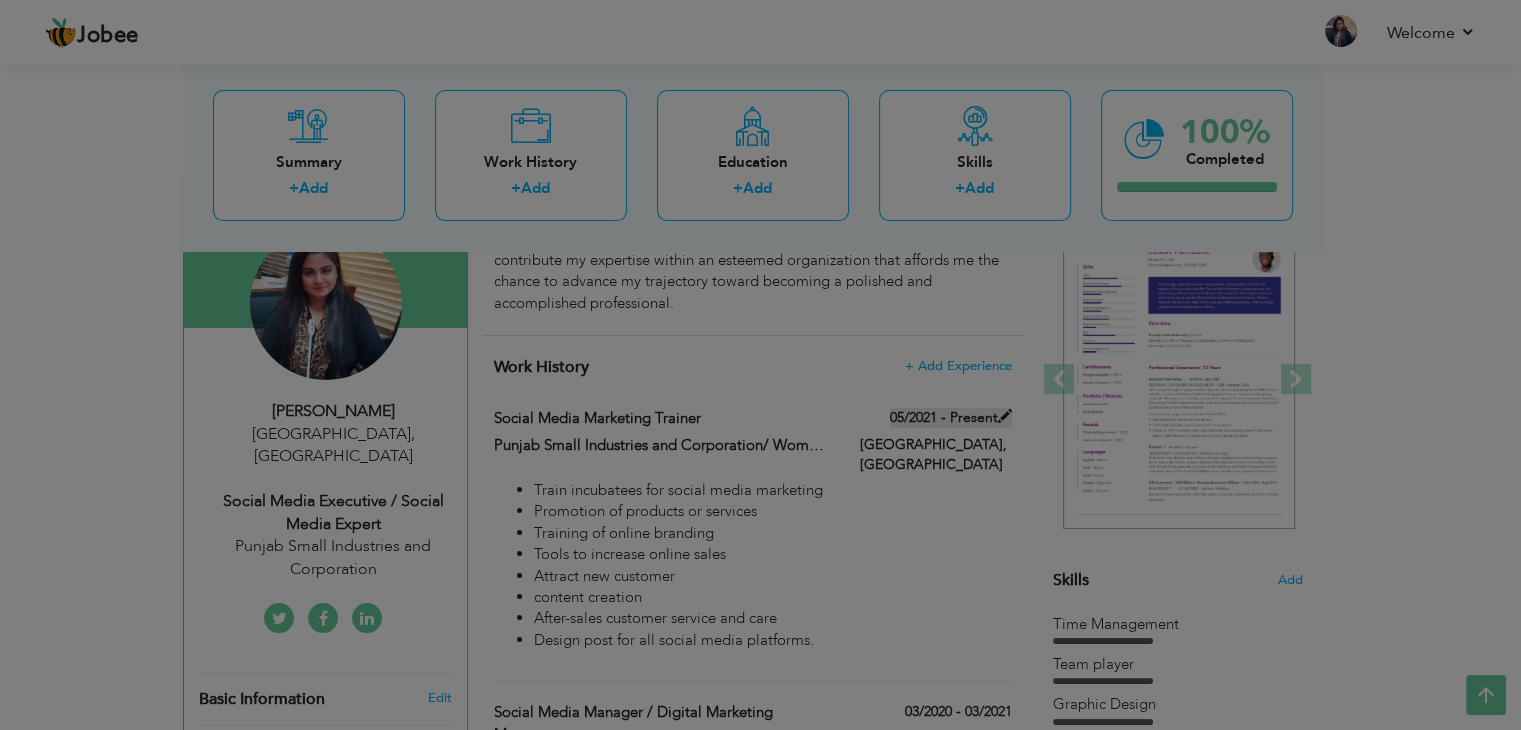type on "Social Media Marketing Trainer" 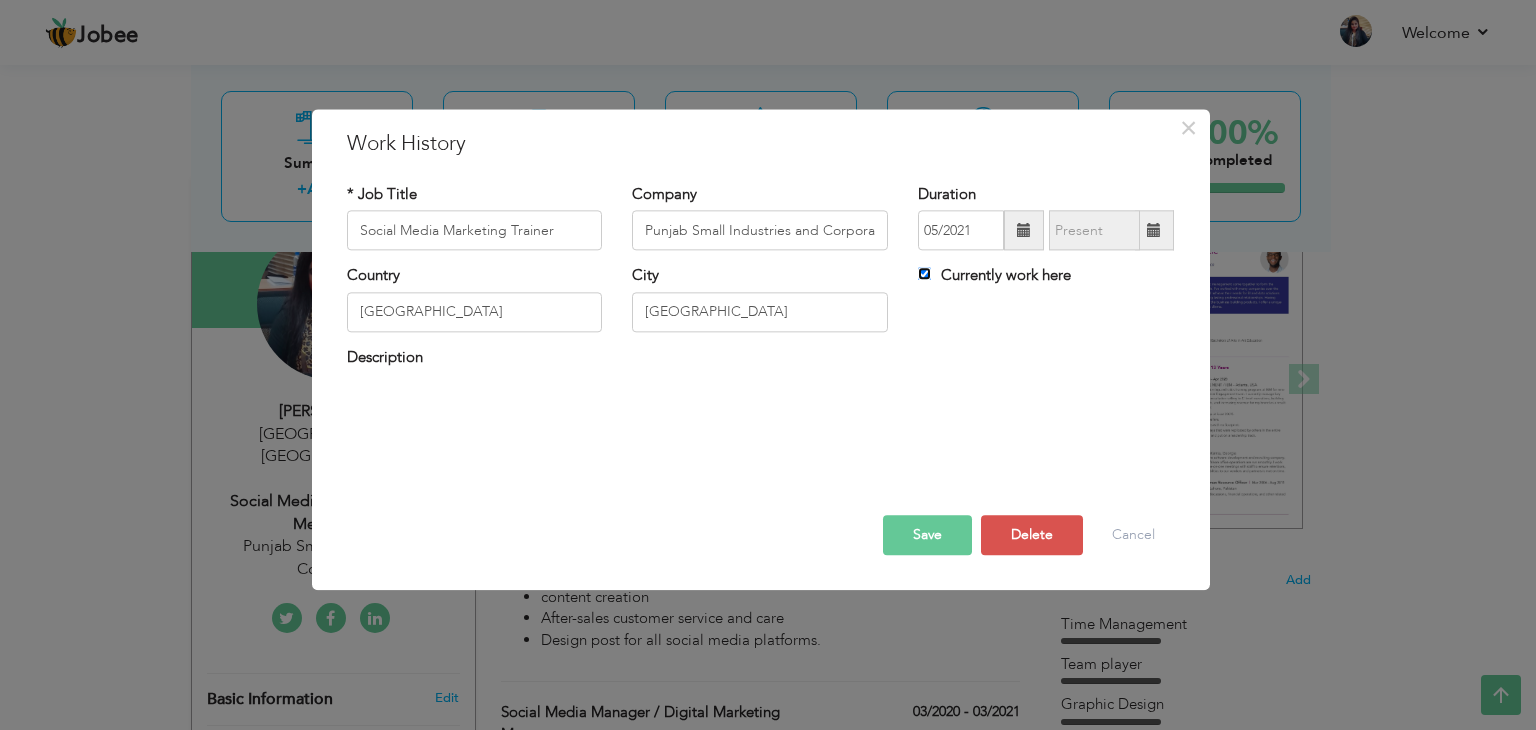click on "Currently work here" at bounding box center [924, 274] 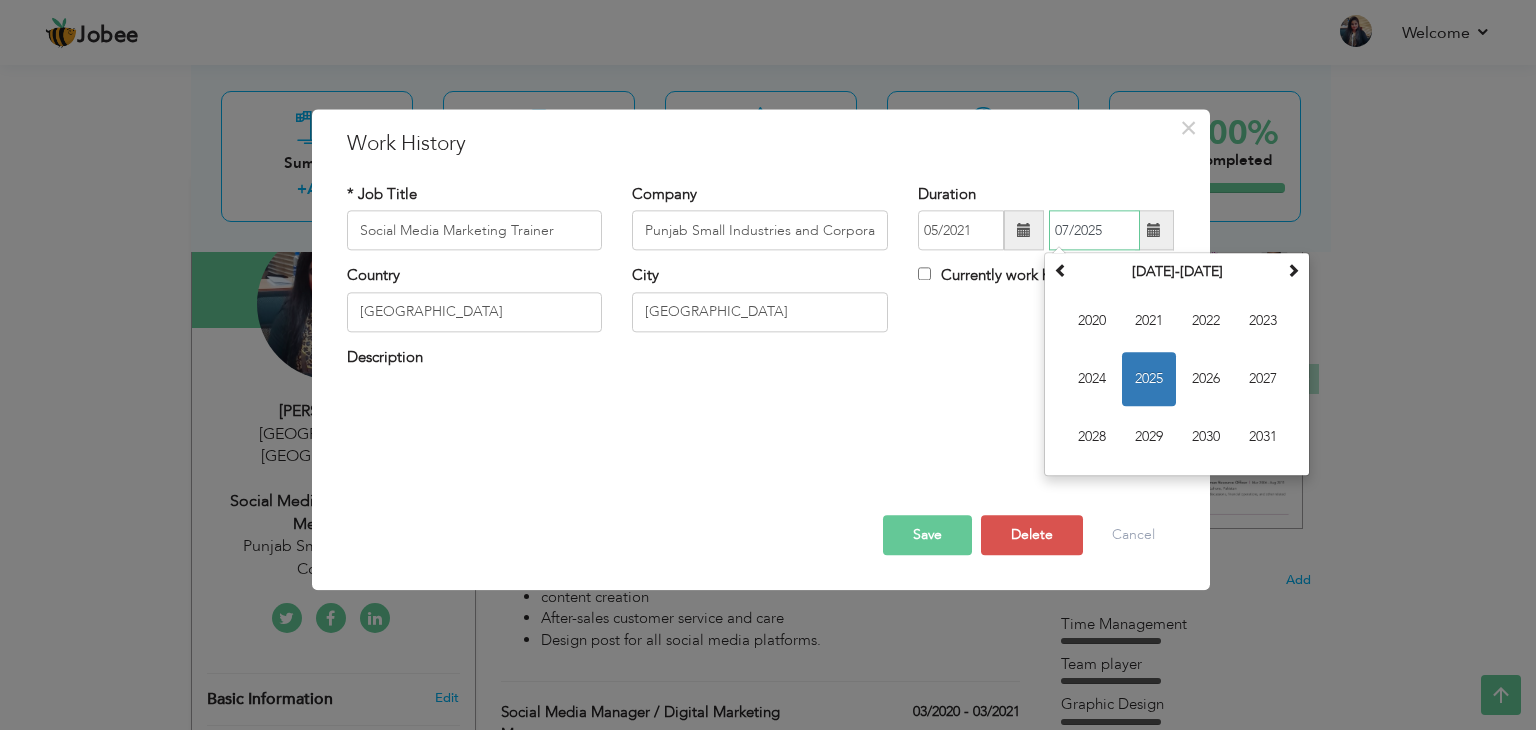 click on "07/2025" at bounding box center (1094, 231) 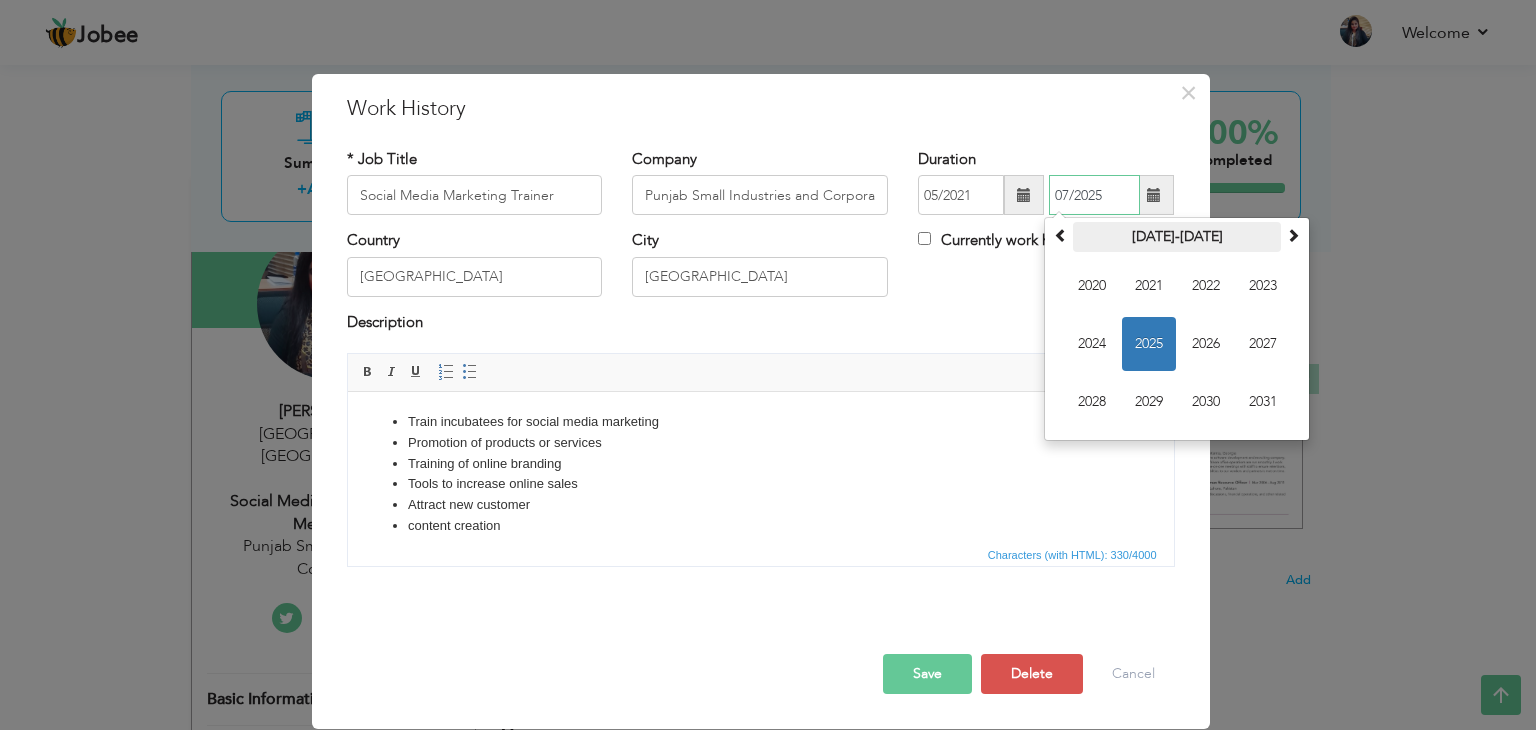 scroll, scrollTop: 0, scrollLeft: 0, axis: both 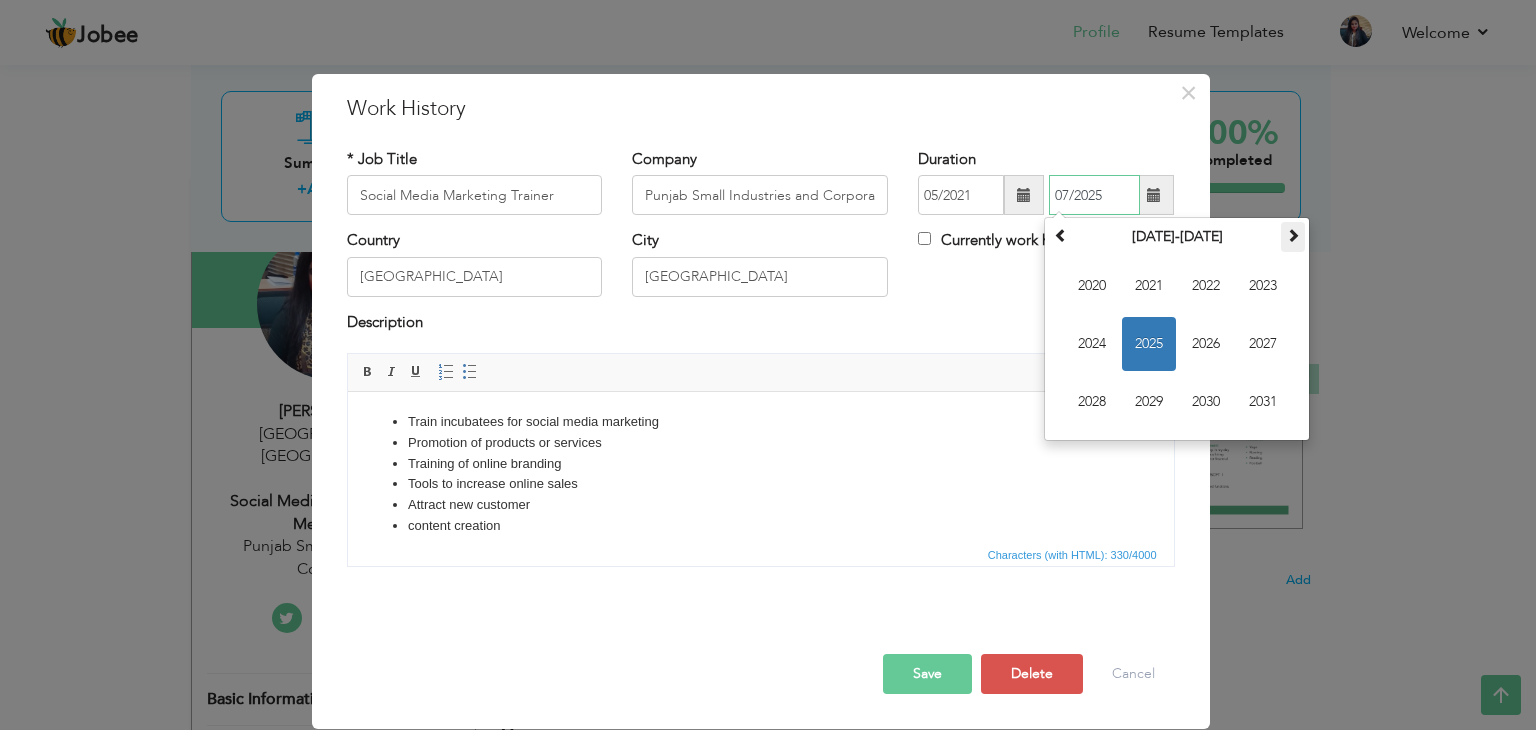 click at bounding box center [1293, 235] 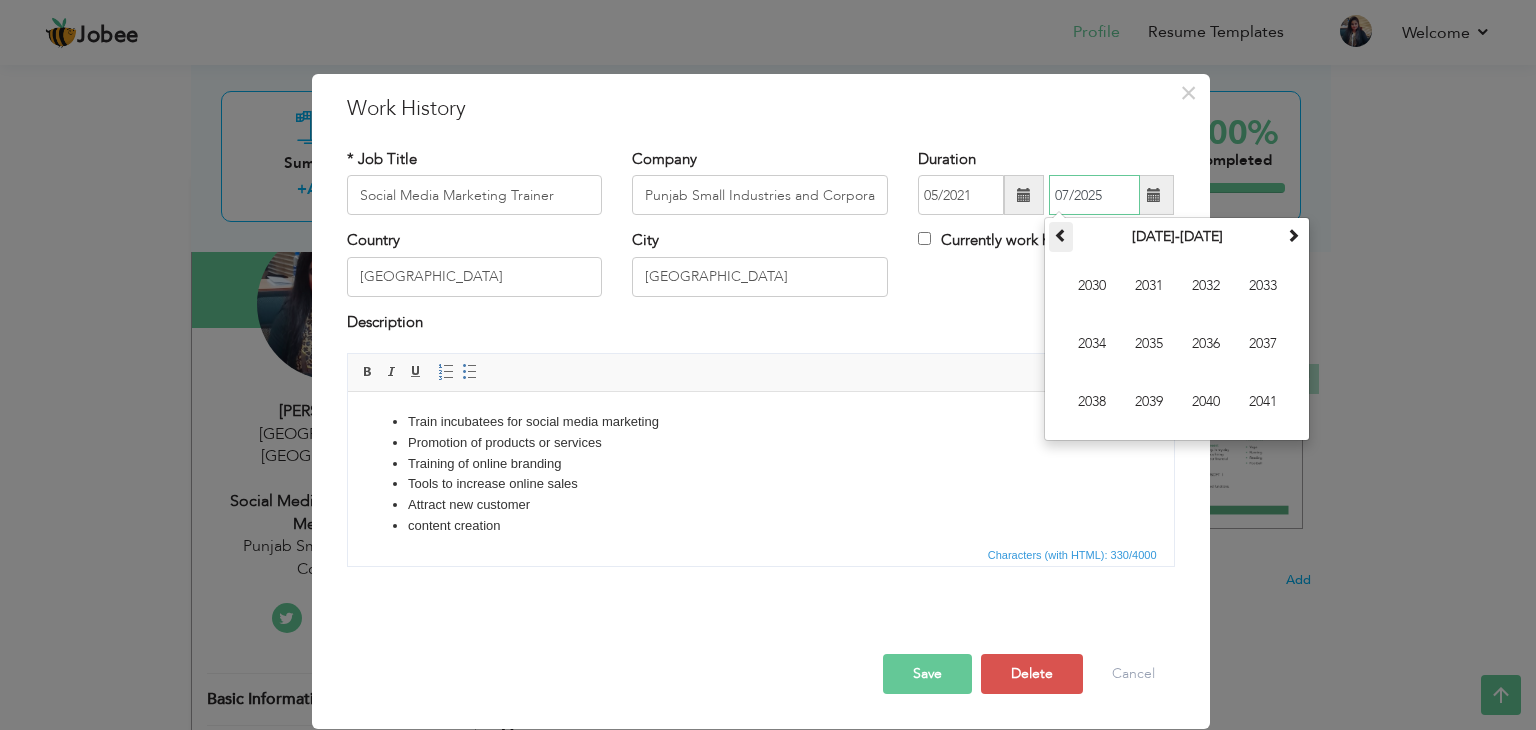 click at bounding box center [1061, 237] 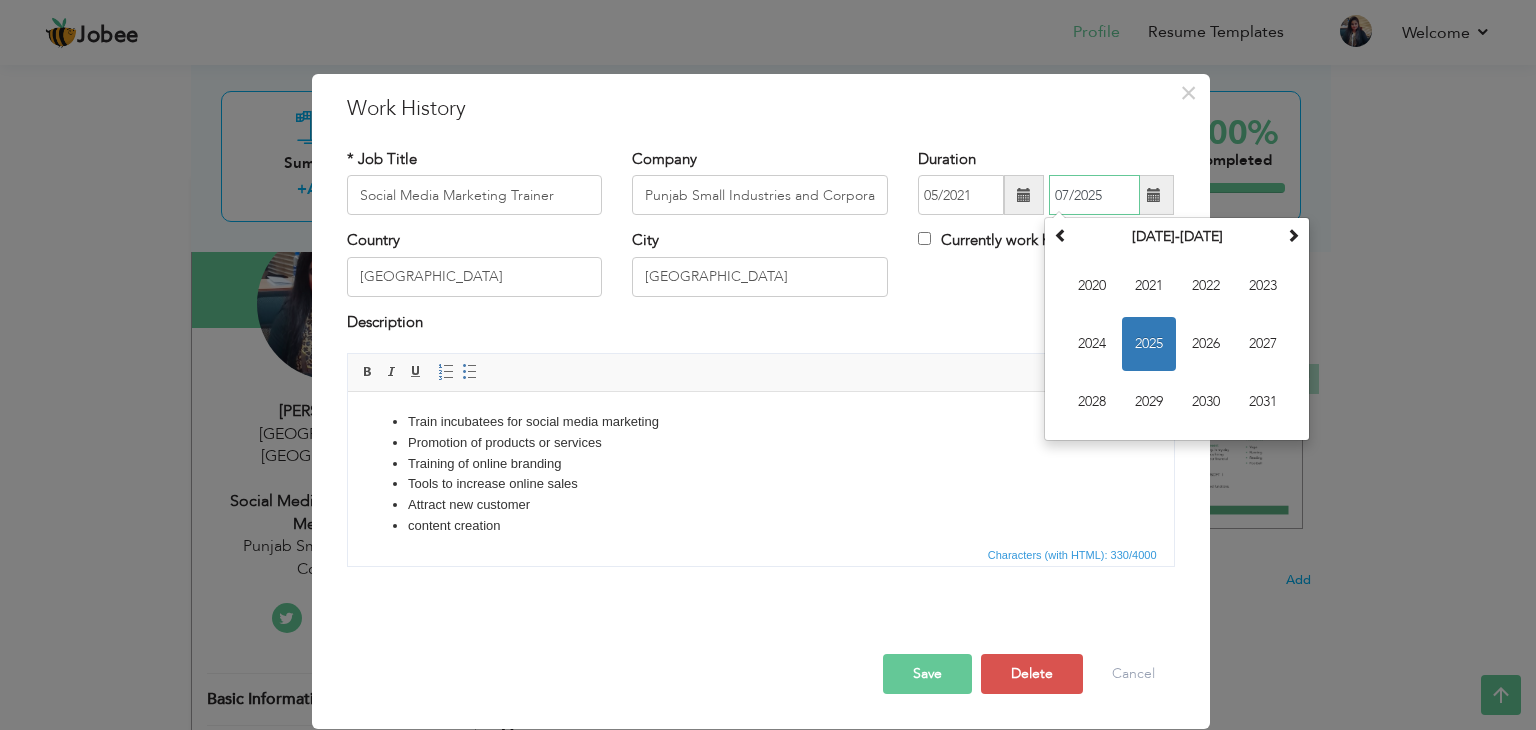 click on "2025" at bounding box center (1149, 344) 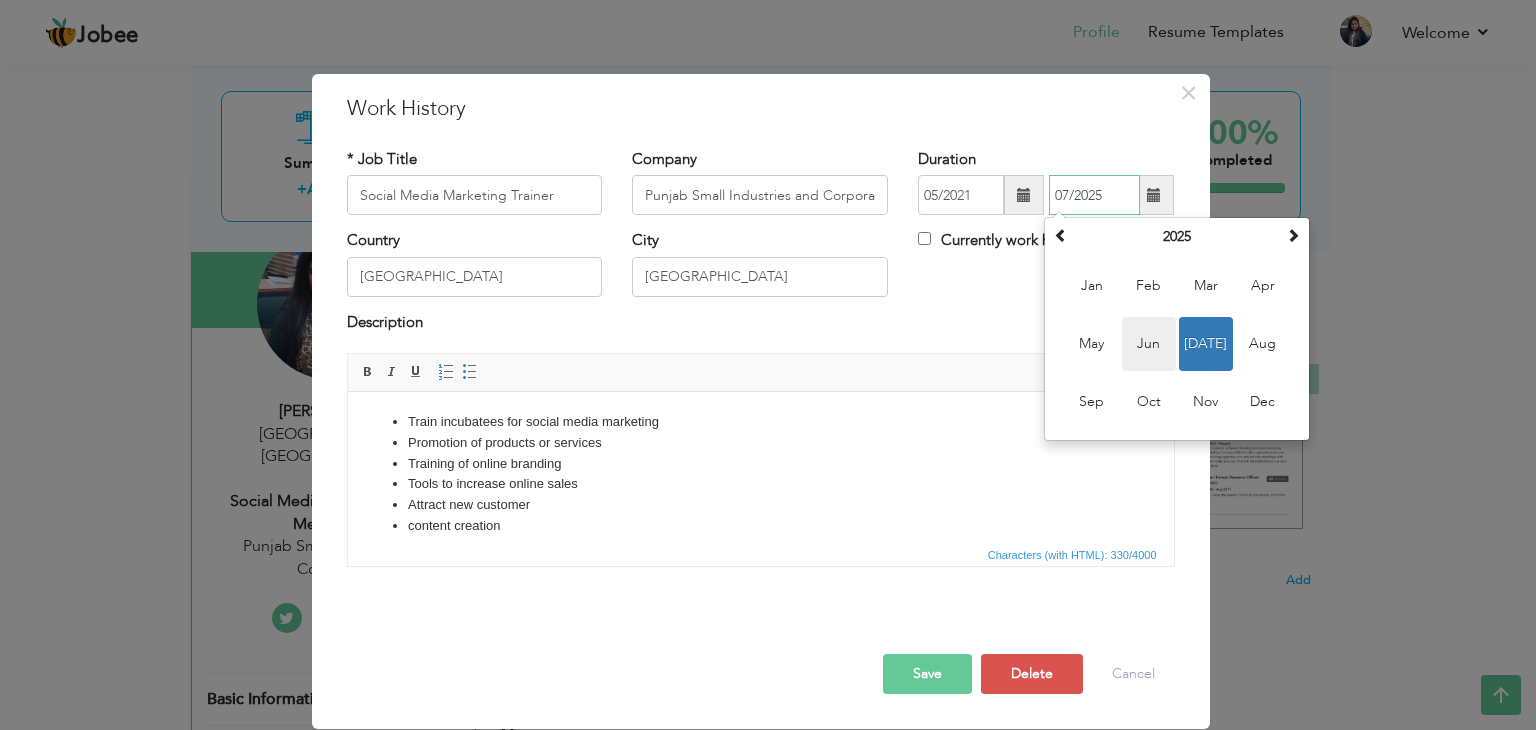 click on "Jun" at bounding box center (1149, 344) 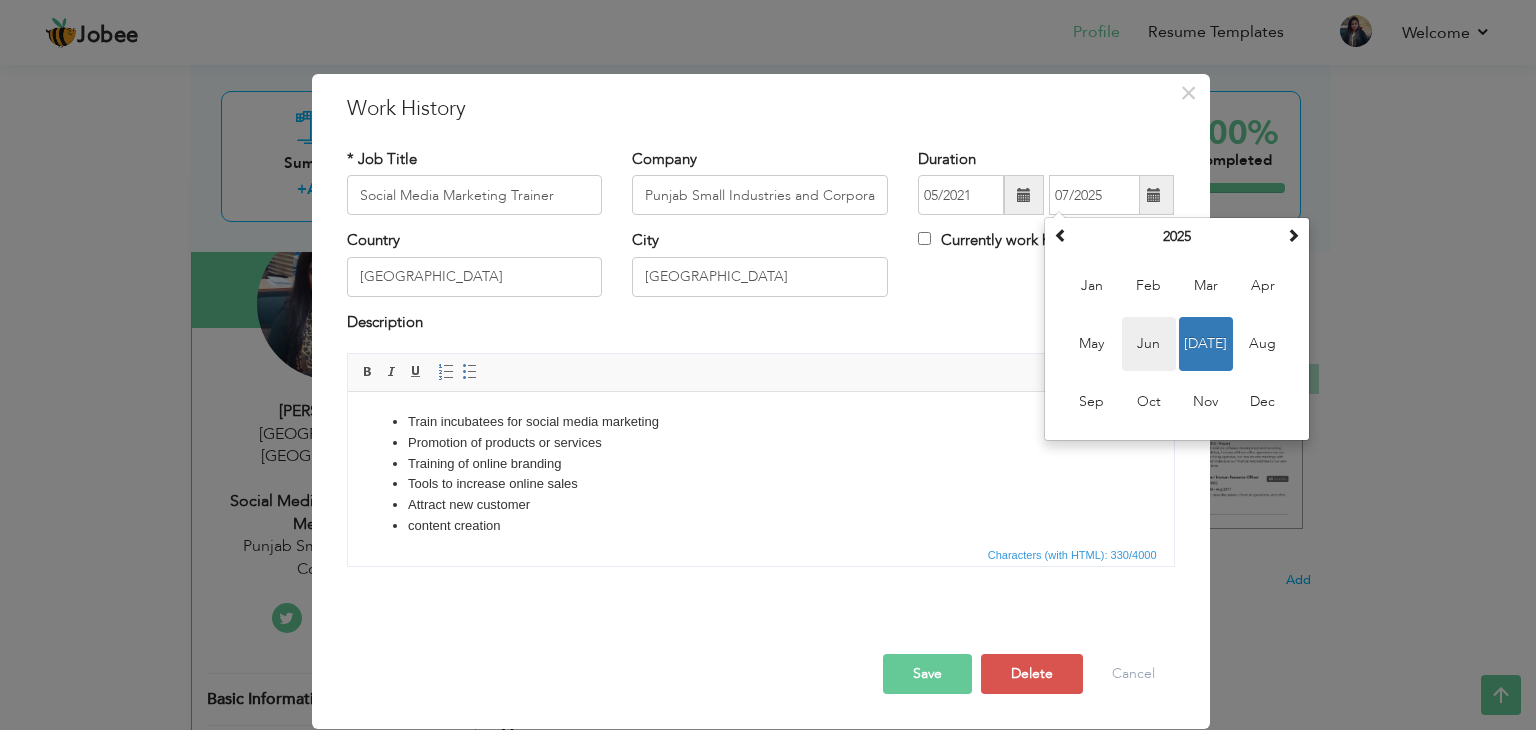 type on "06/2025" 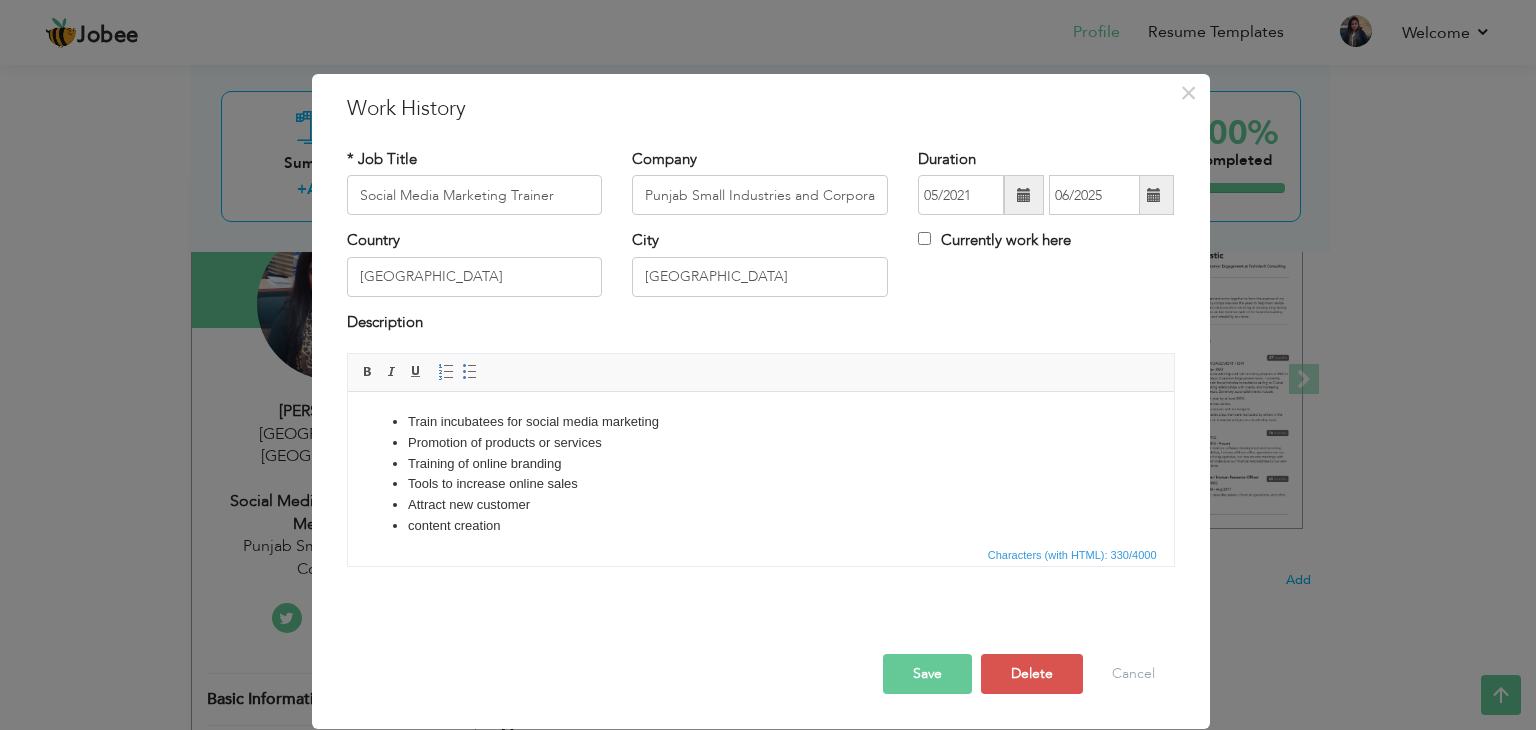 click at bounding box center [1154, 195] 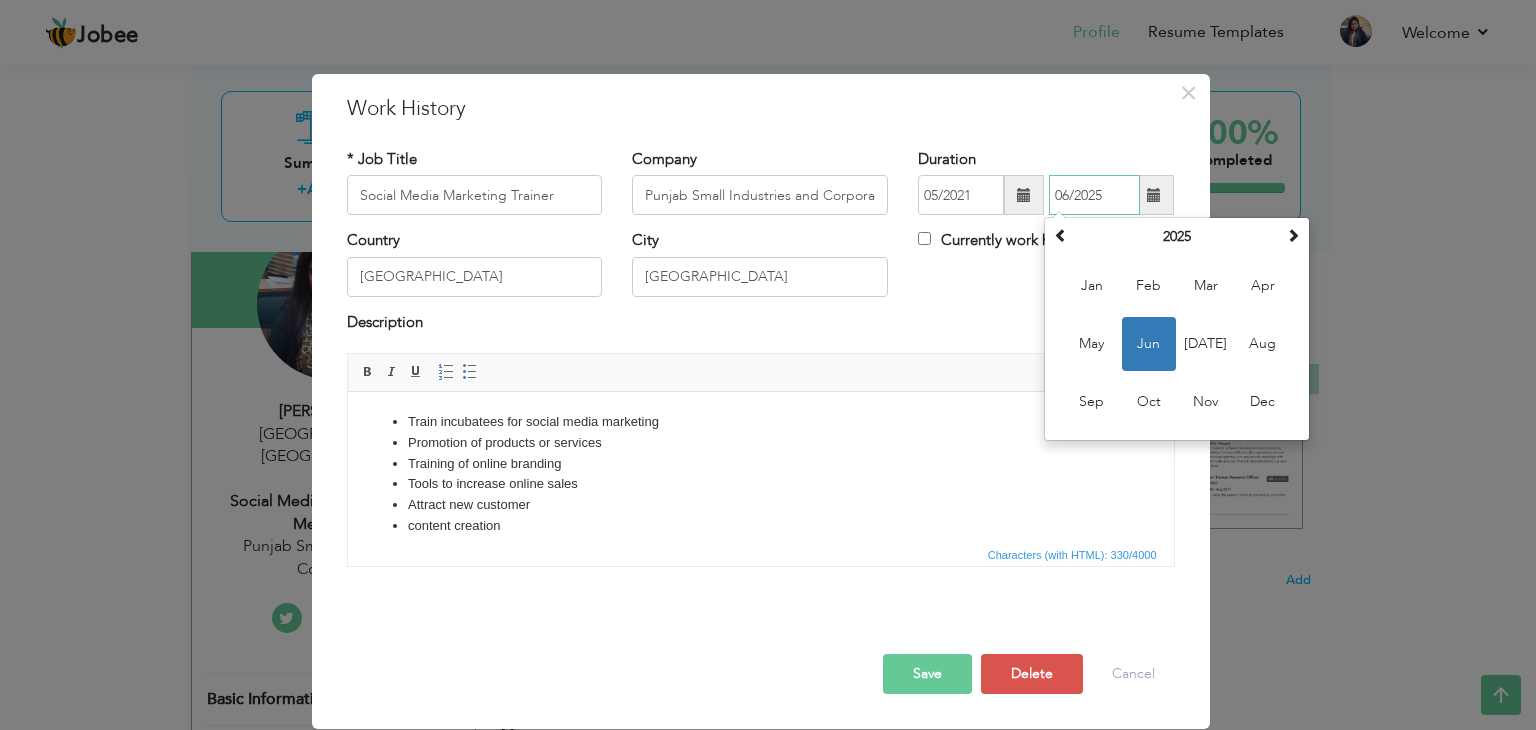 click on "Jun" at bounding box center (1149, 344) 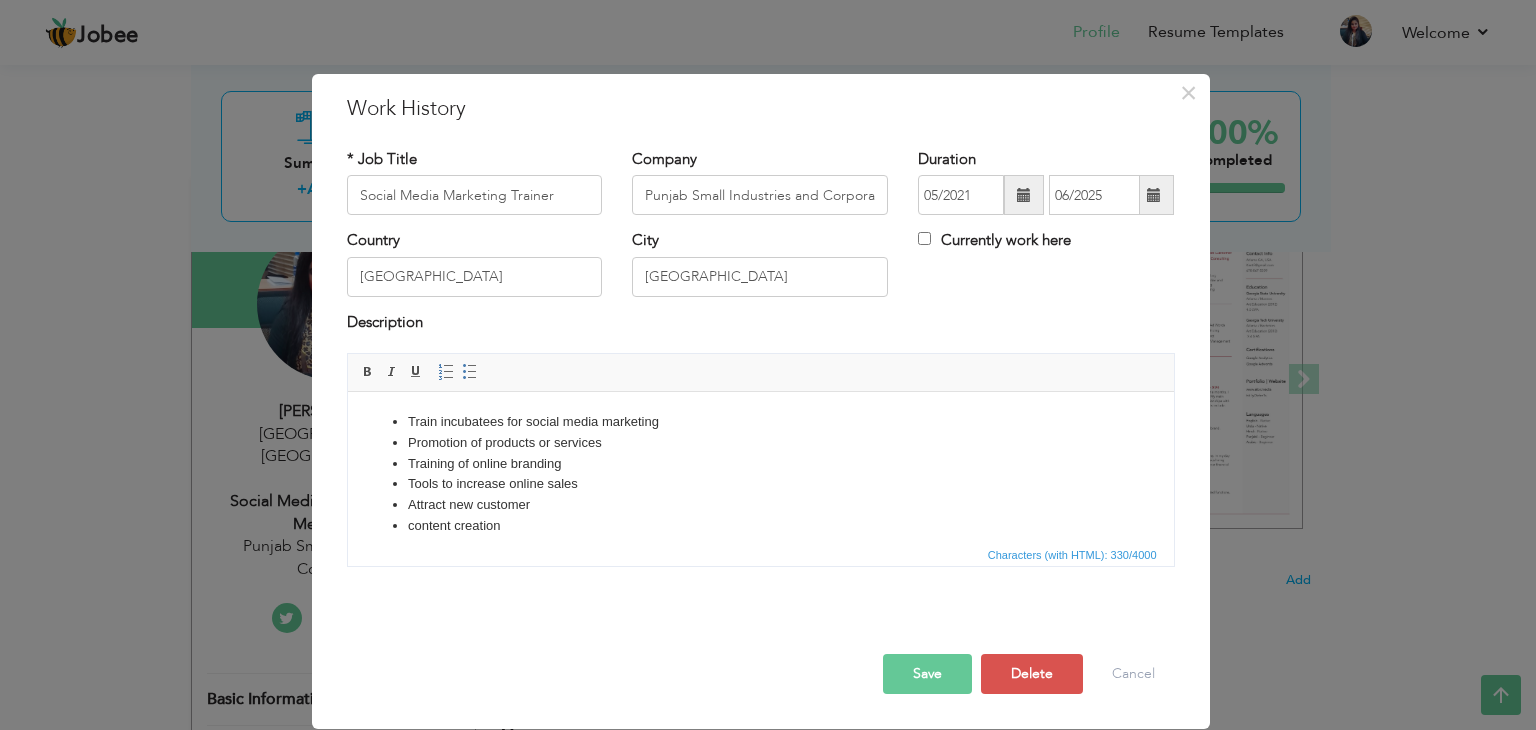 click on "Attract new customer" at bounding box center [760, 505] 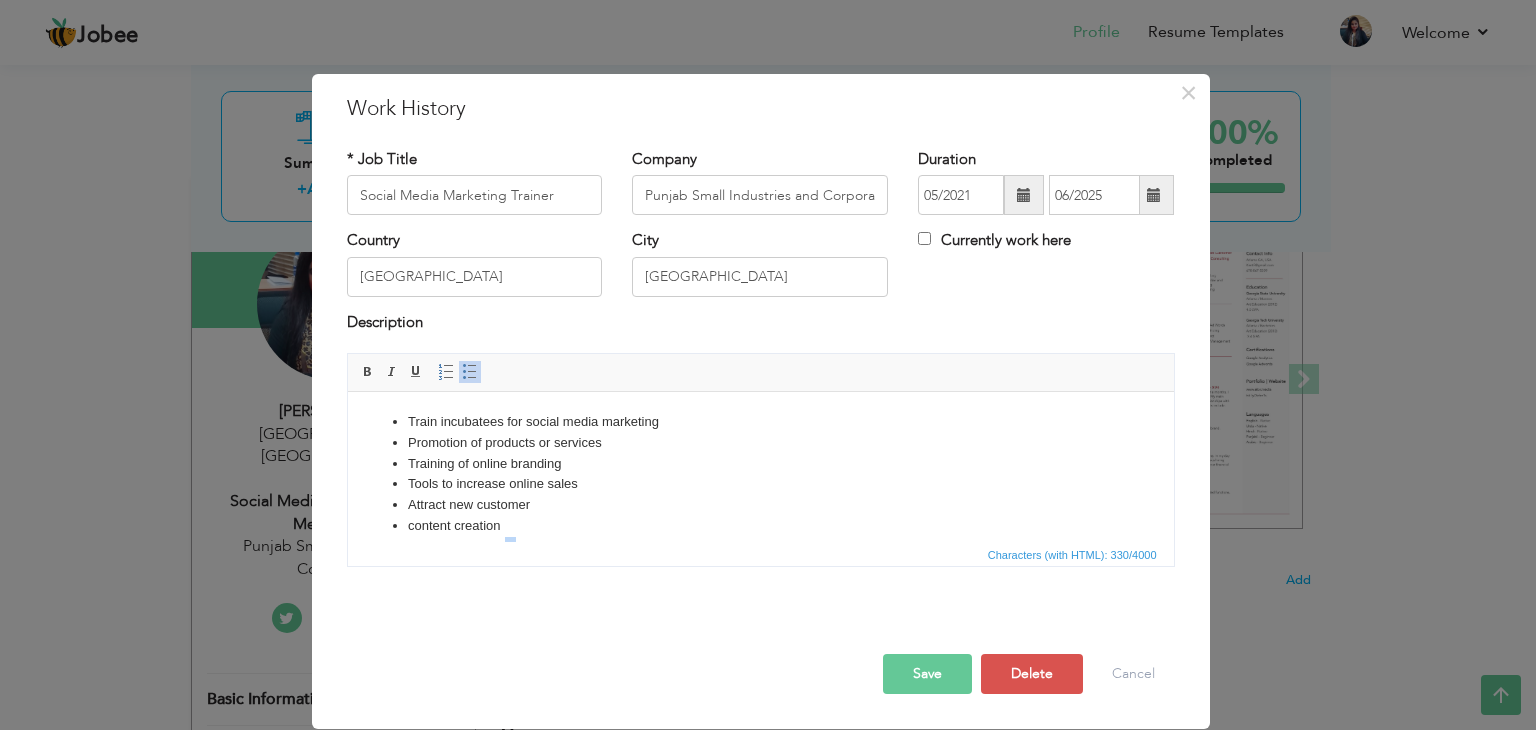 scroll, scrollTop: 38, scrollLeft: 0, axis: vertical 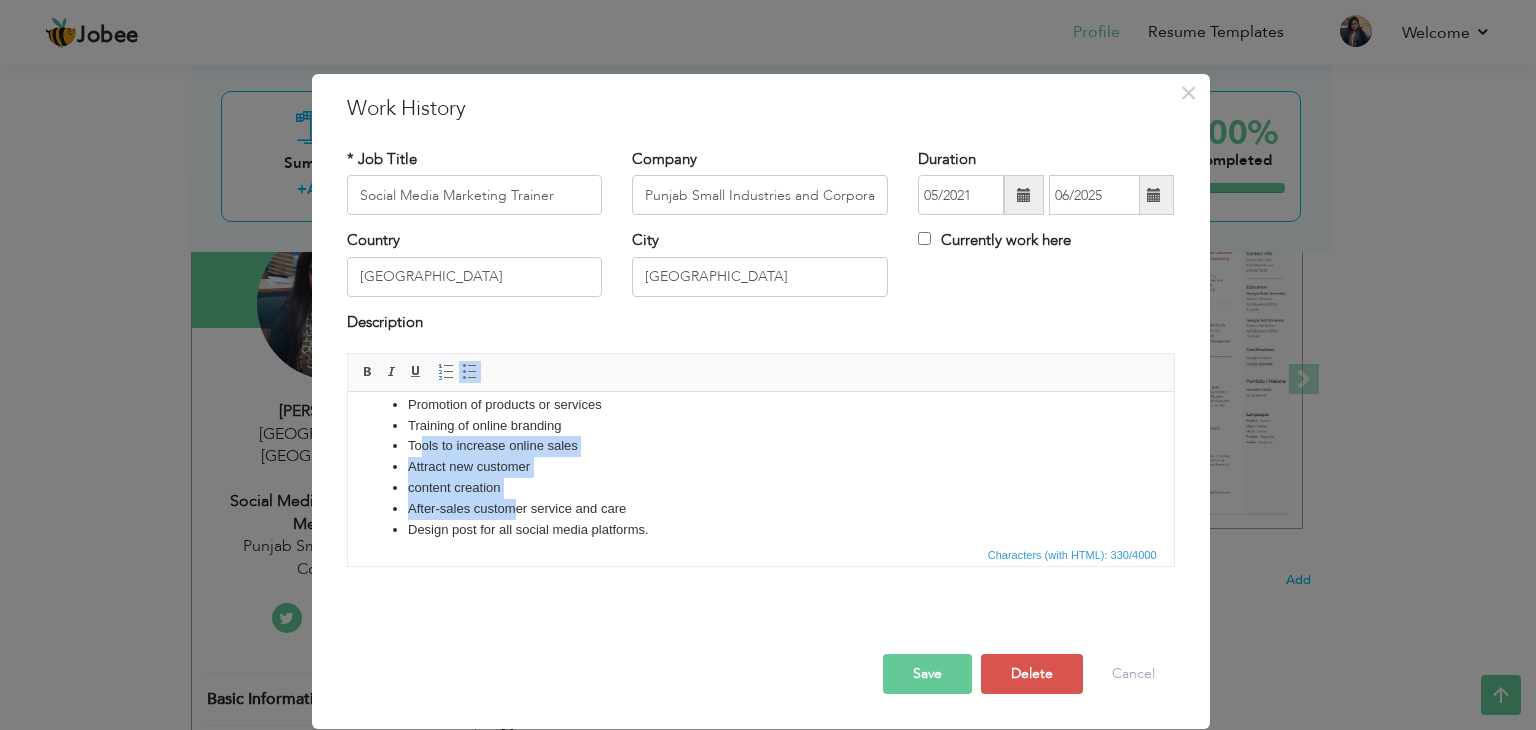 drag, startPoint x: 472, startPoint y: 518, endPoint x: 430, endPoint y: 448, distance: 81.63332 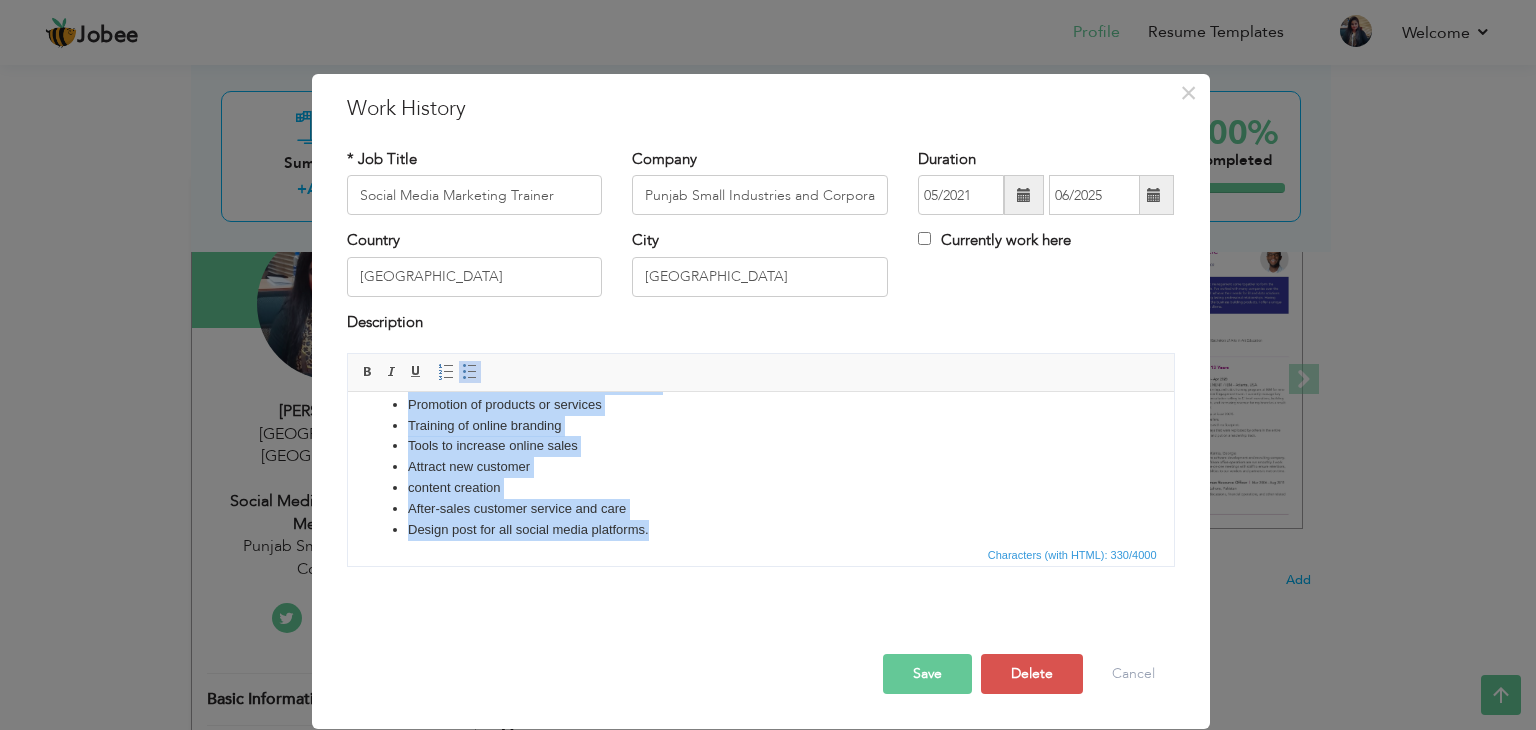 copy on "Train incubatees for social media marketing Promotion of products or services Training of online branding Tools to increase online sales Attract new customer content creation After-sales customer service and care Design post for all social media platforms." 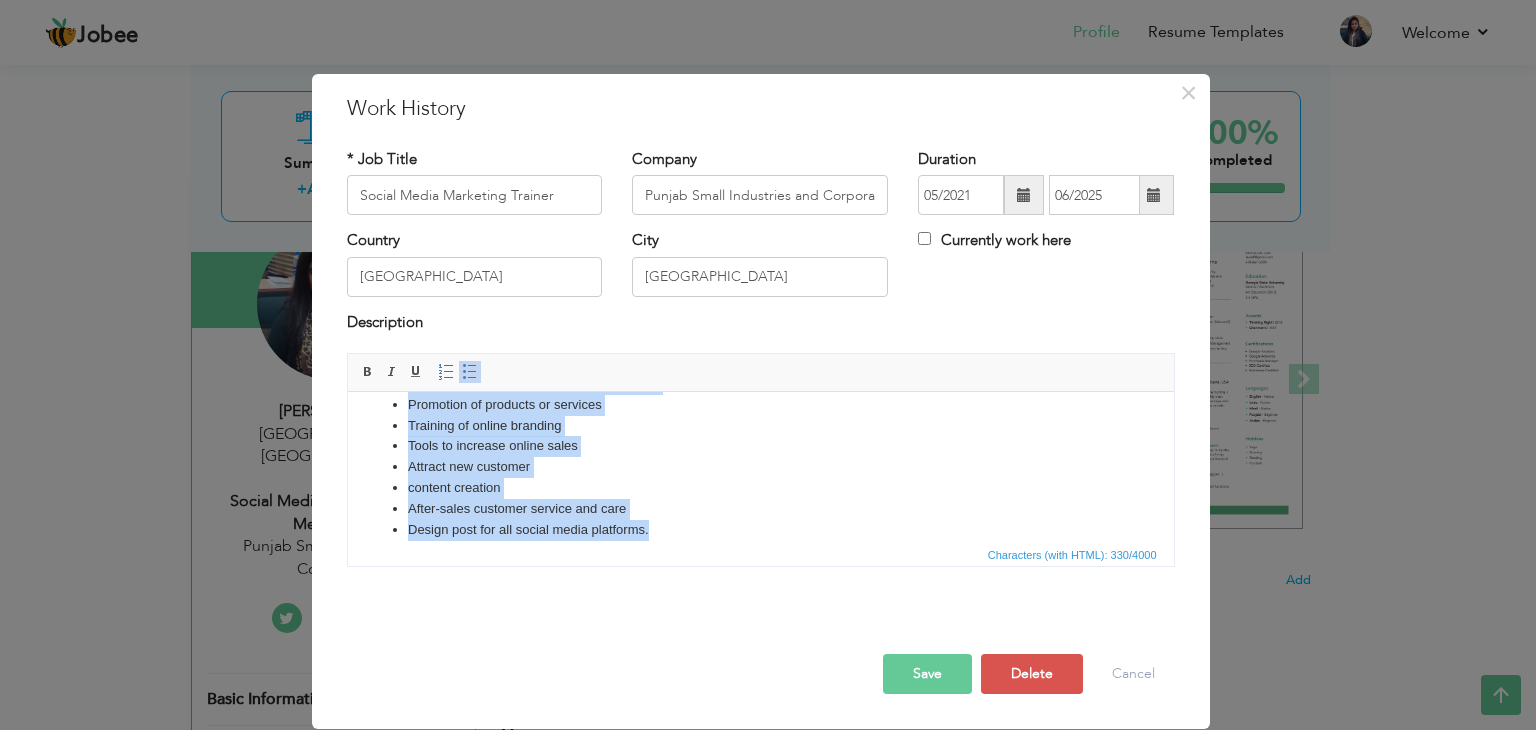 click on "Attract new customer" at bounding box center (760, 467) 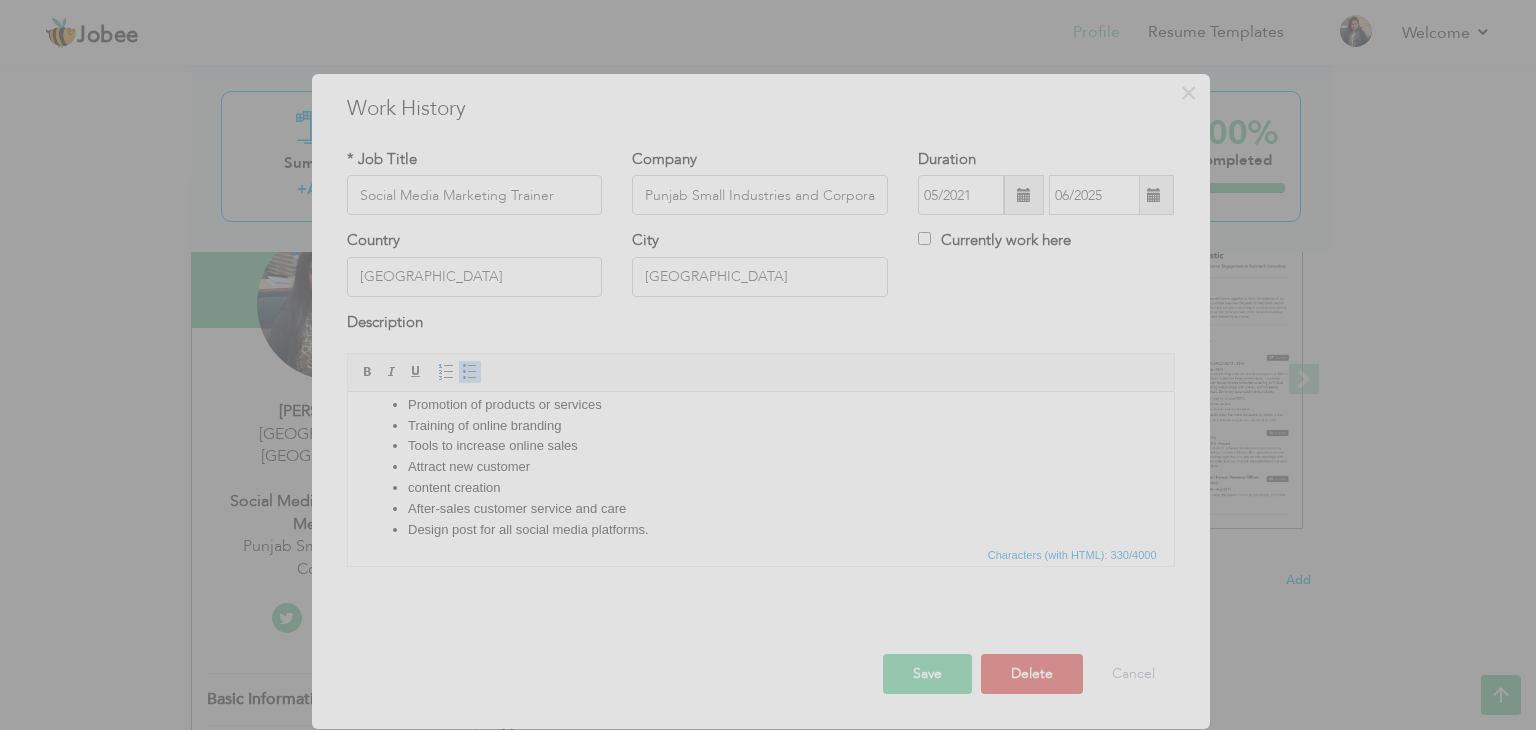 scroll, scrollTop: 0, scrollLeft: 0, axis: both 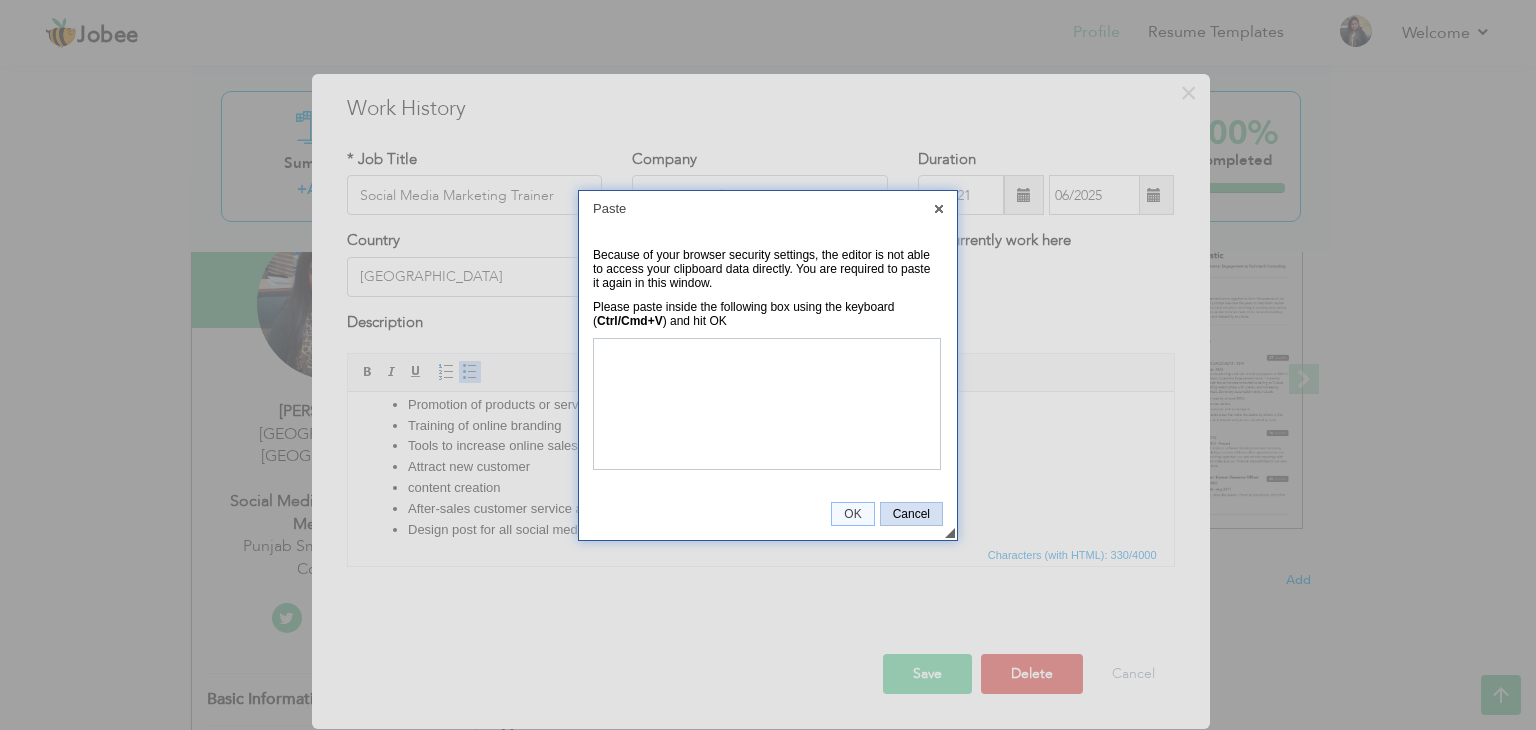 click on "Cancel" at bounding box center [911, 514] 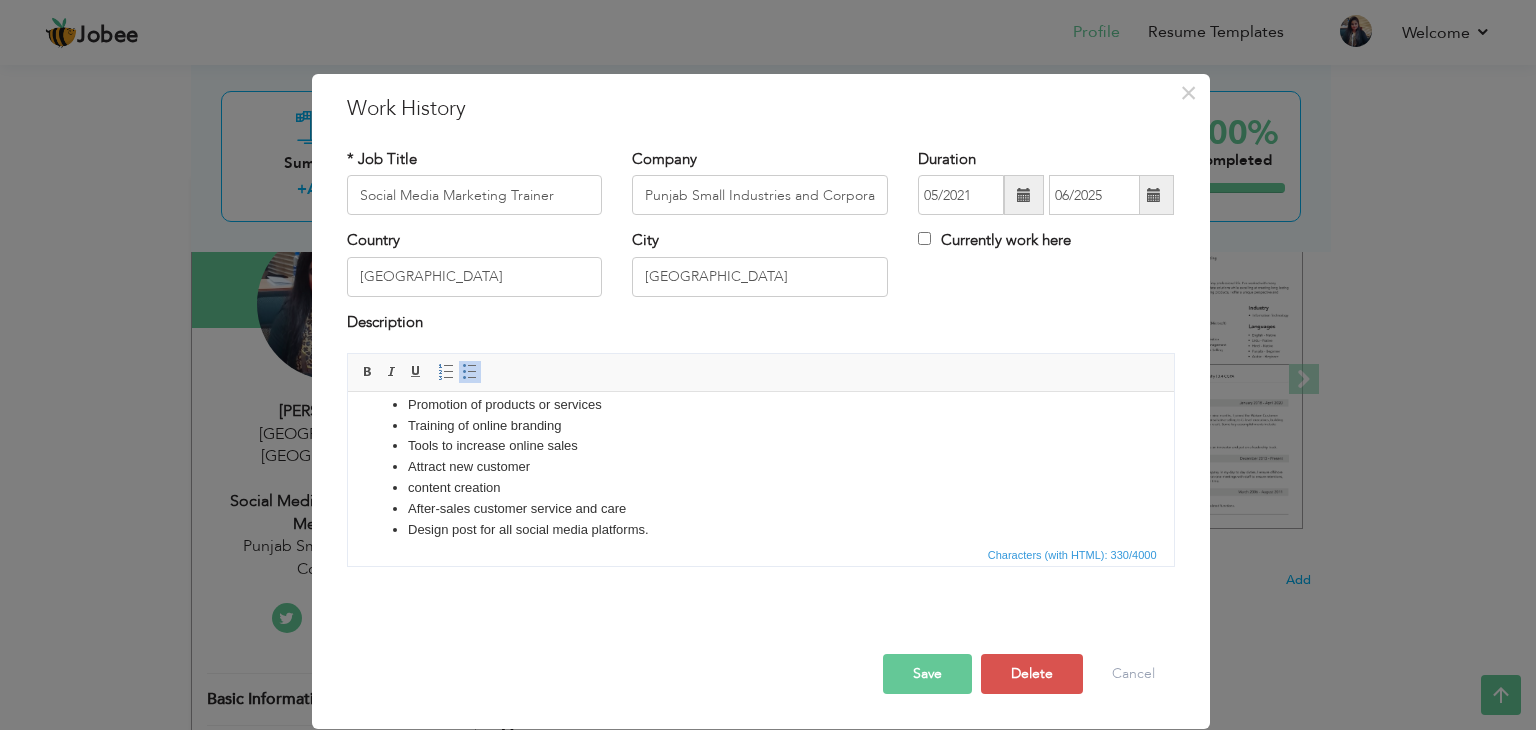 click on "Attract new customer" at bounding box center (760, 467) 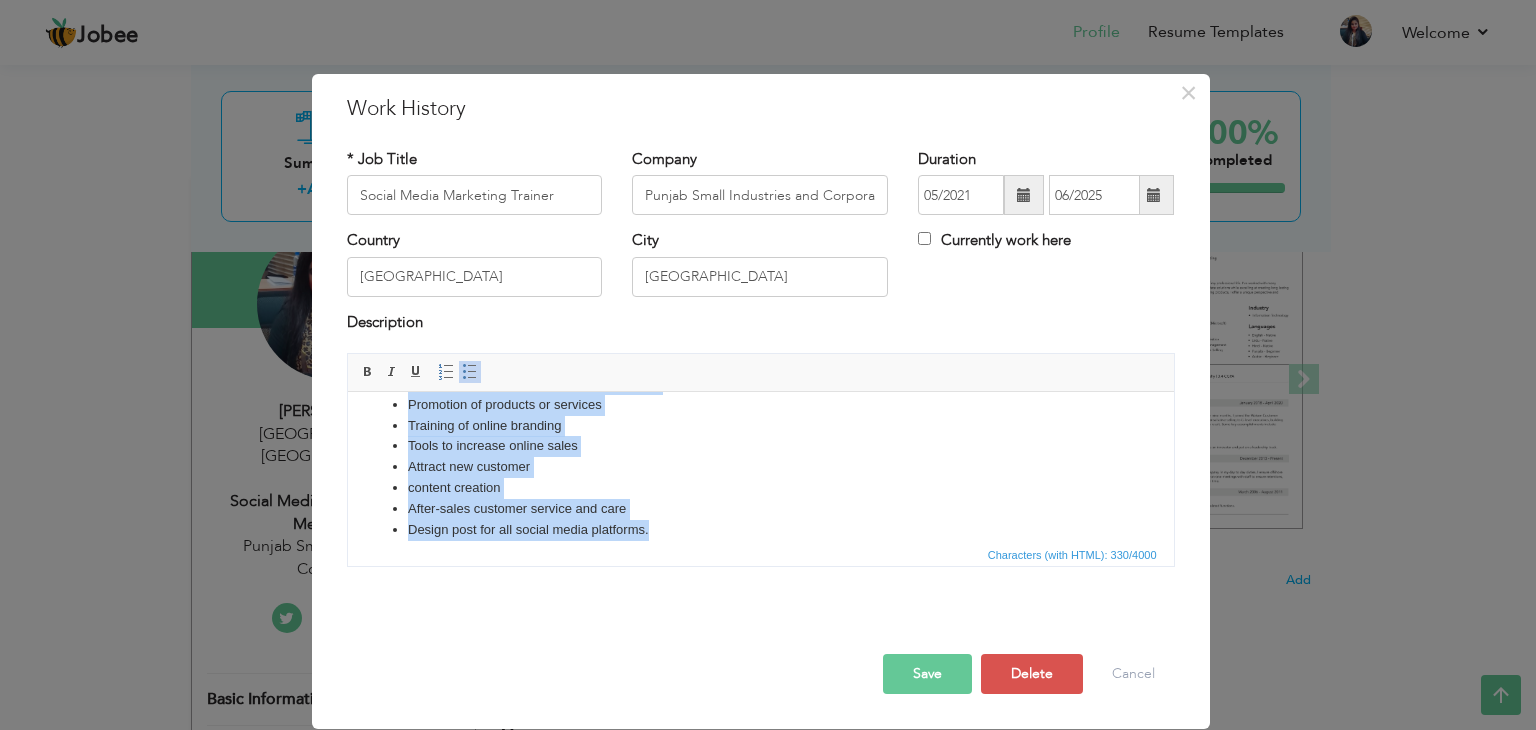 copy on "Train incubatees for social media marketing Promotion of products or services Training of online branding Tools to increase online sales Attract new customer content creation After-sales customer service and care Design post for all social media platforms." 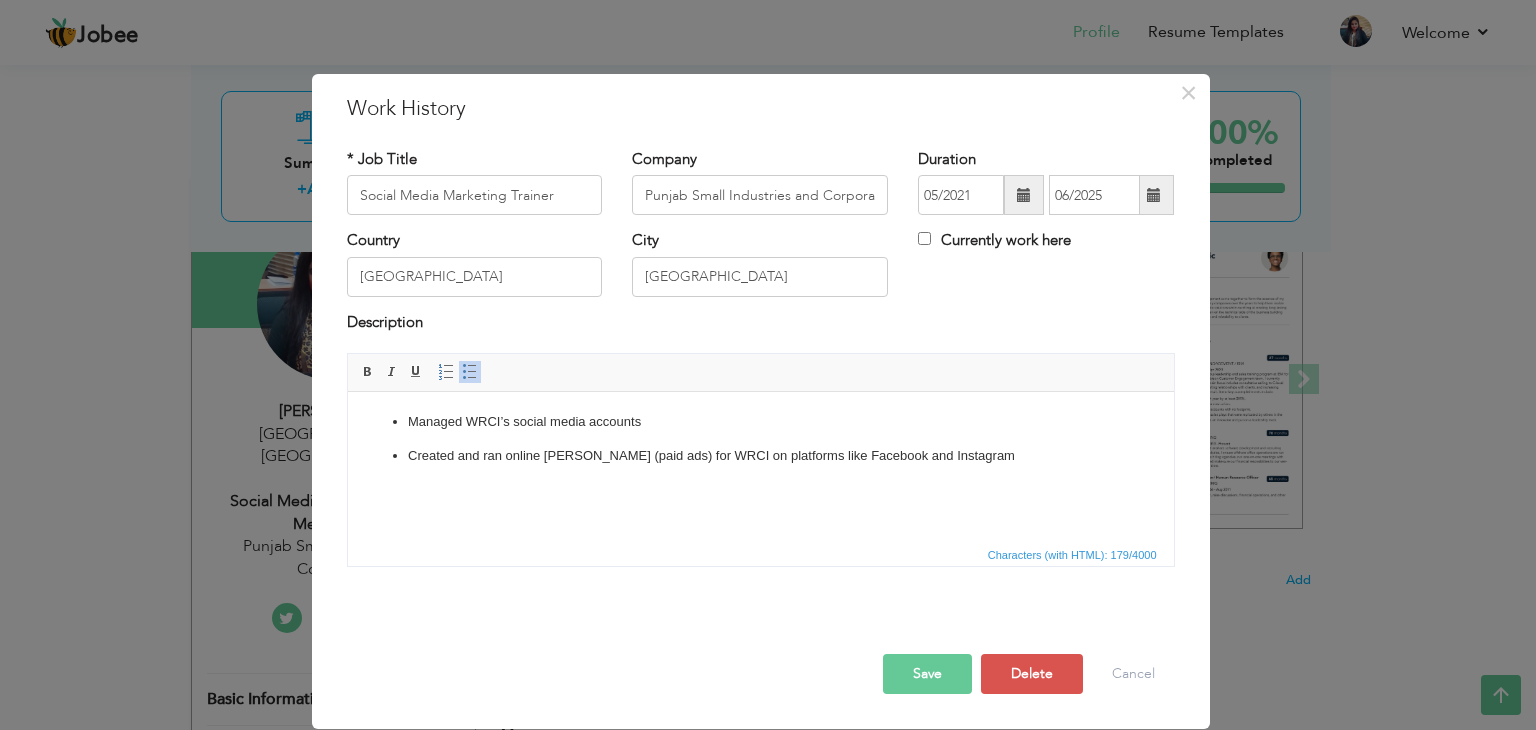 scroll, scrollTop: 0, scrollLeft: 0, axis: both 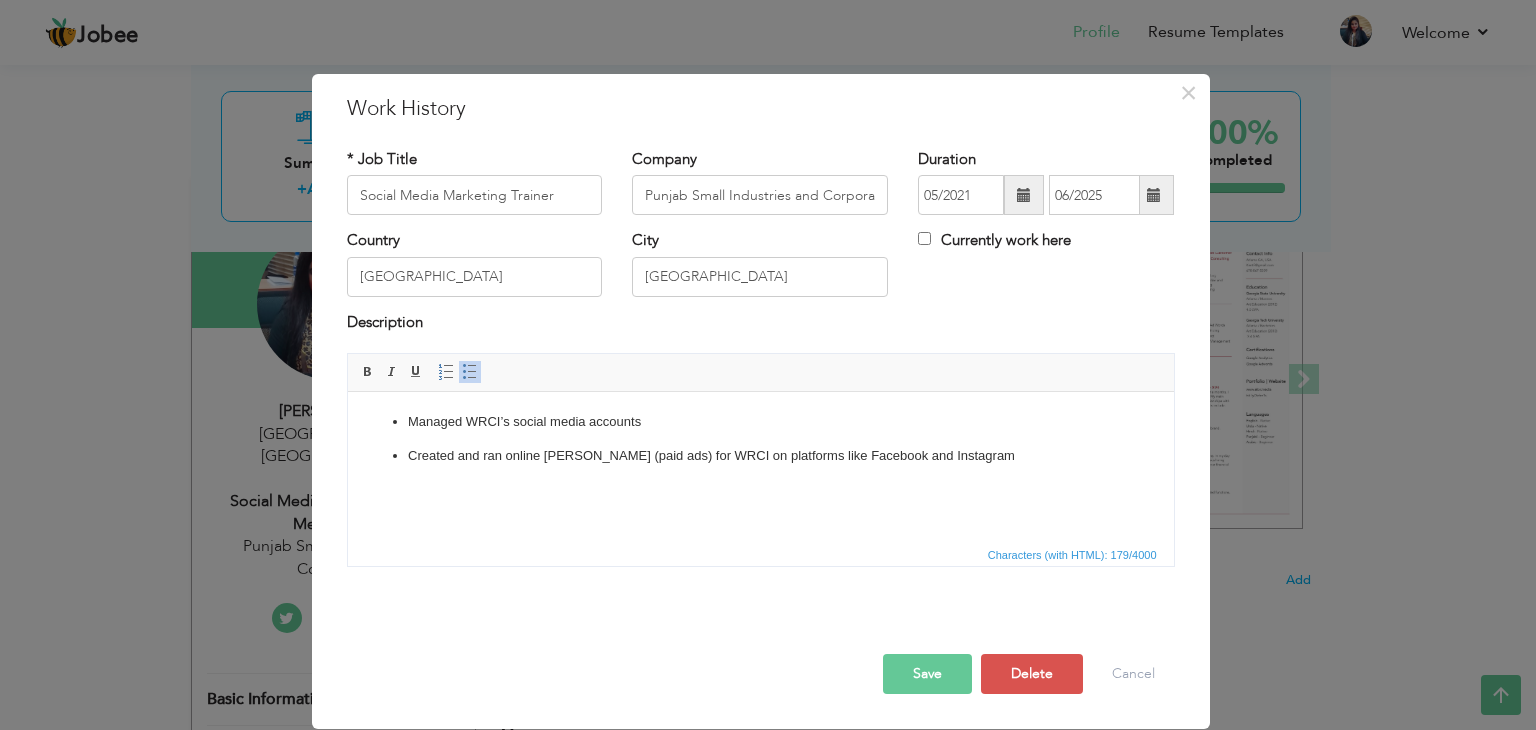 drag, startPoint x: 425, startPoint y: 476, endPoint x: 593, endPoint y: 476, distance: 168 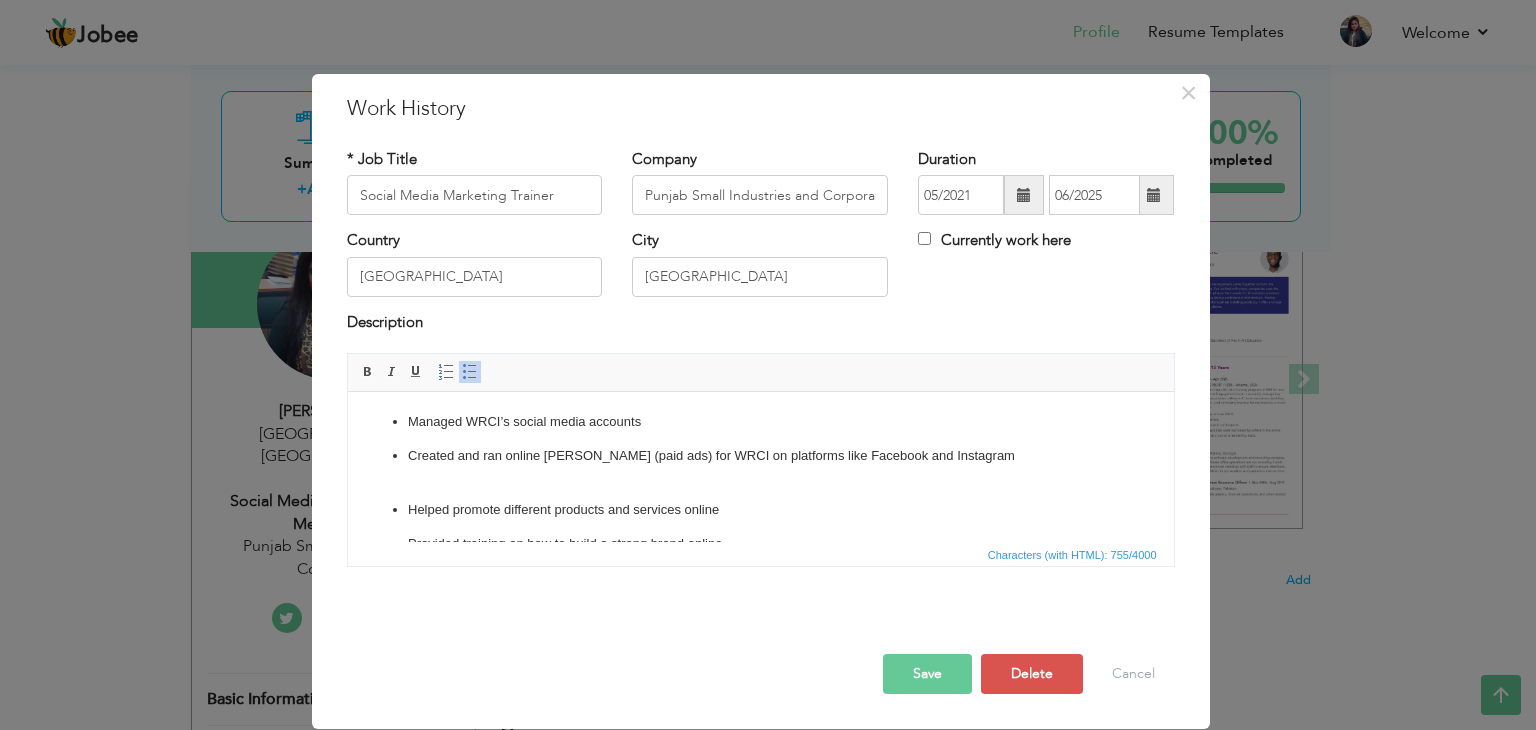 scroll, scrollTop: 232, scrollLeft: 0, axis: vertical 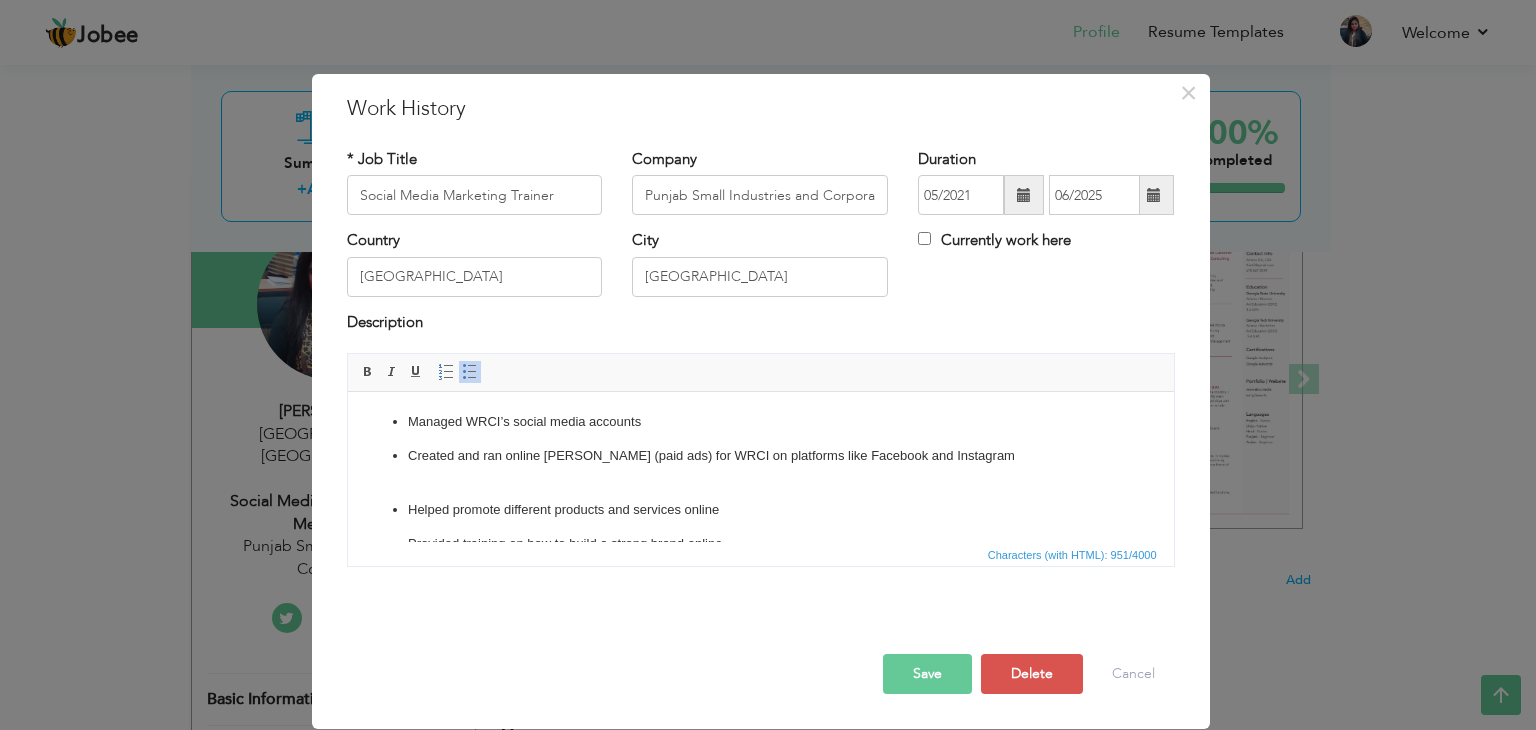 click on "Managed WRCI’s social media accounts Created and ran online ad campaigns (paid ads) for WRCI on platforms like Facebook and Instagram Helped promote different products and services online Provided training on how to build a strong brand online Taught how to use tools that help increase online sales Guided businesses on how to attract new customers through digital channels Created content for social media posts (text, images, videos) Provided customer service and support after sales Designed posts for all social media platforms (Facebook, Instagram, LinkedIn, etc.) Trained incubatees on how to use e-commerce platforms (like Daraz, Shopify, etc.) to sell online Provided basic SEO (Search Engine Optimization) training to help improve online visibility" at bounding box center [760, 602] 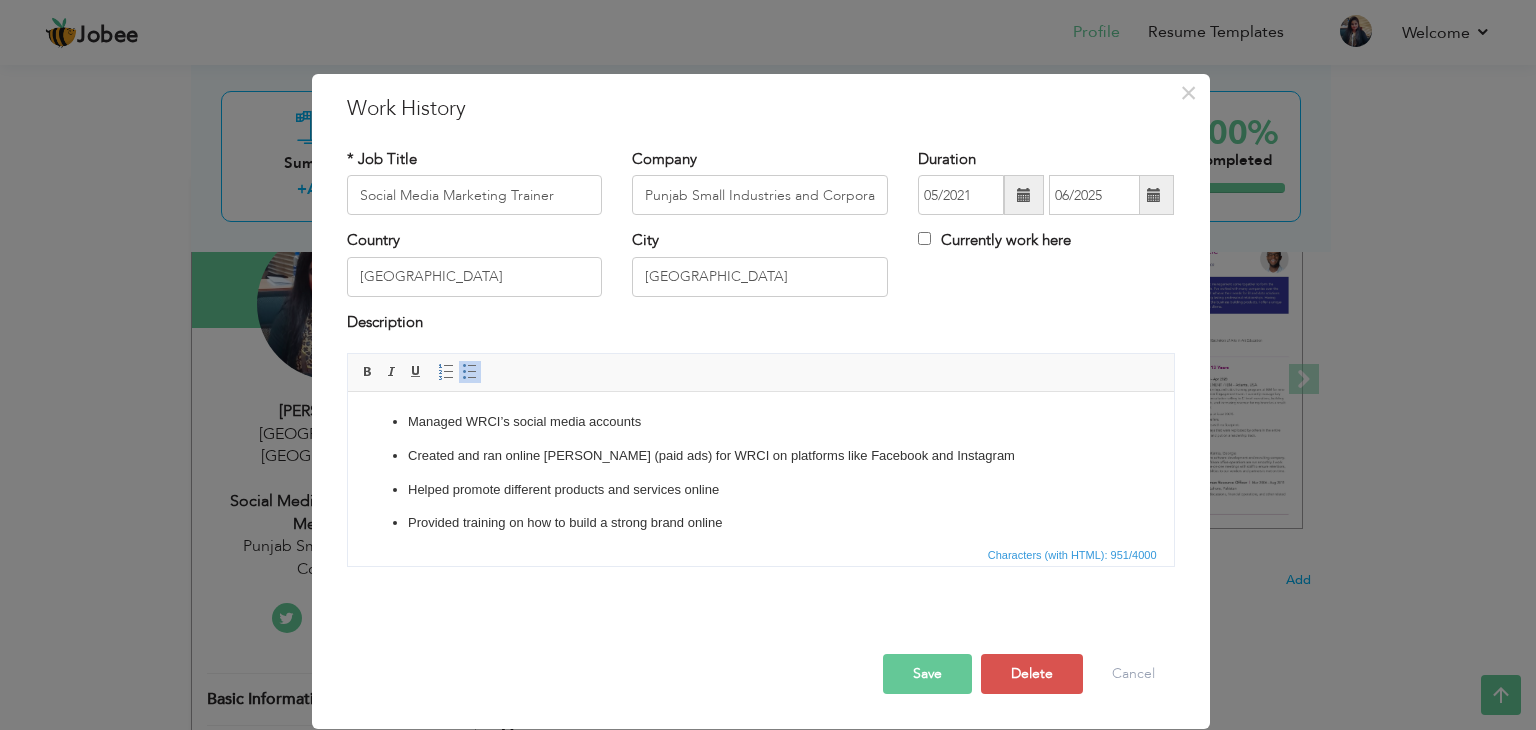 click on "Created and ran online ad campaigns (paid ads) for WRCI on platforms like Facebook and Instagram" at bounding box center [760, 456] 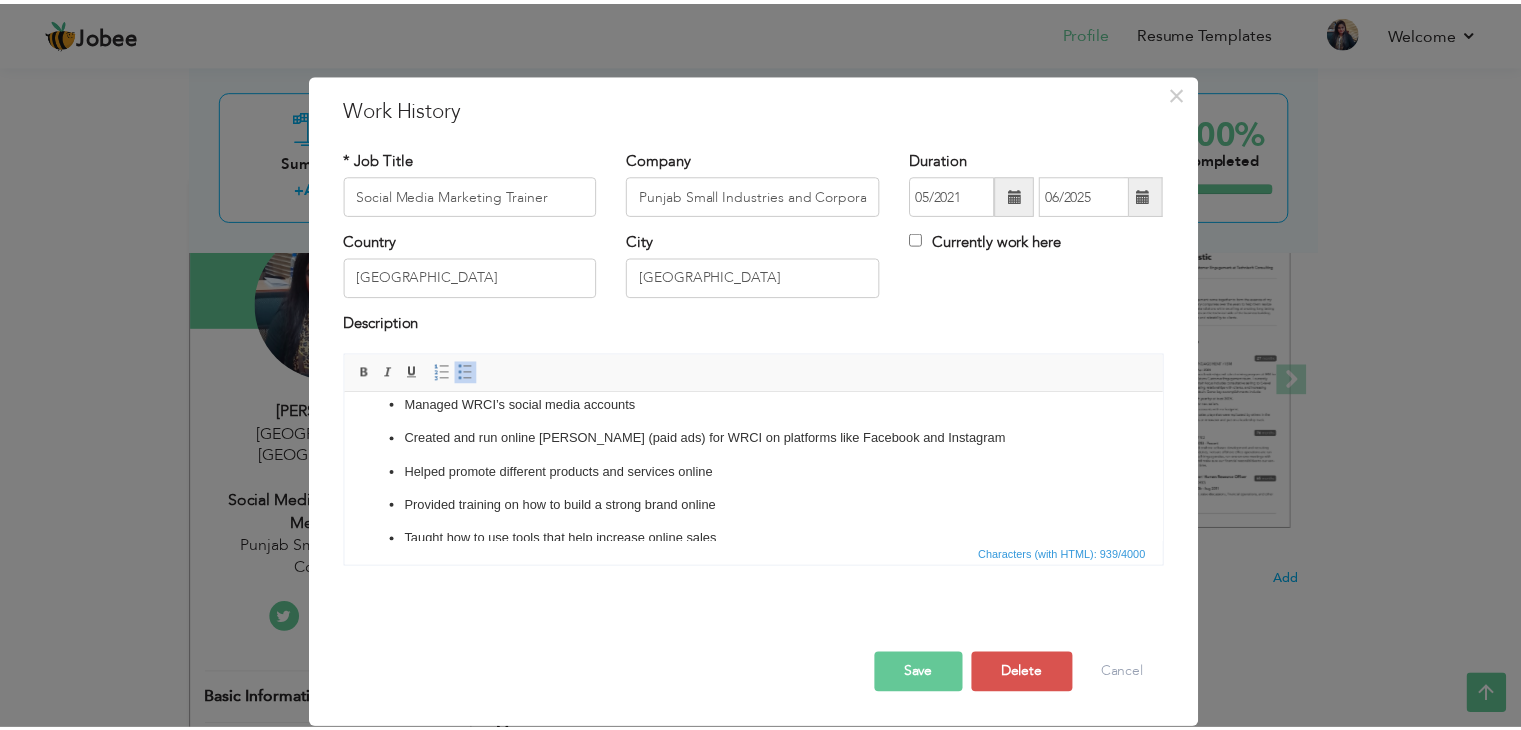 scroll, scrollTop: 0, scrollLeft: 0, axis: both 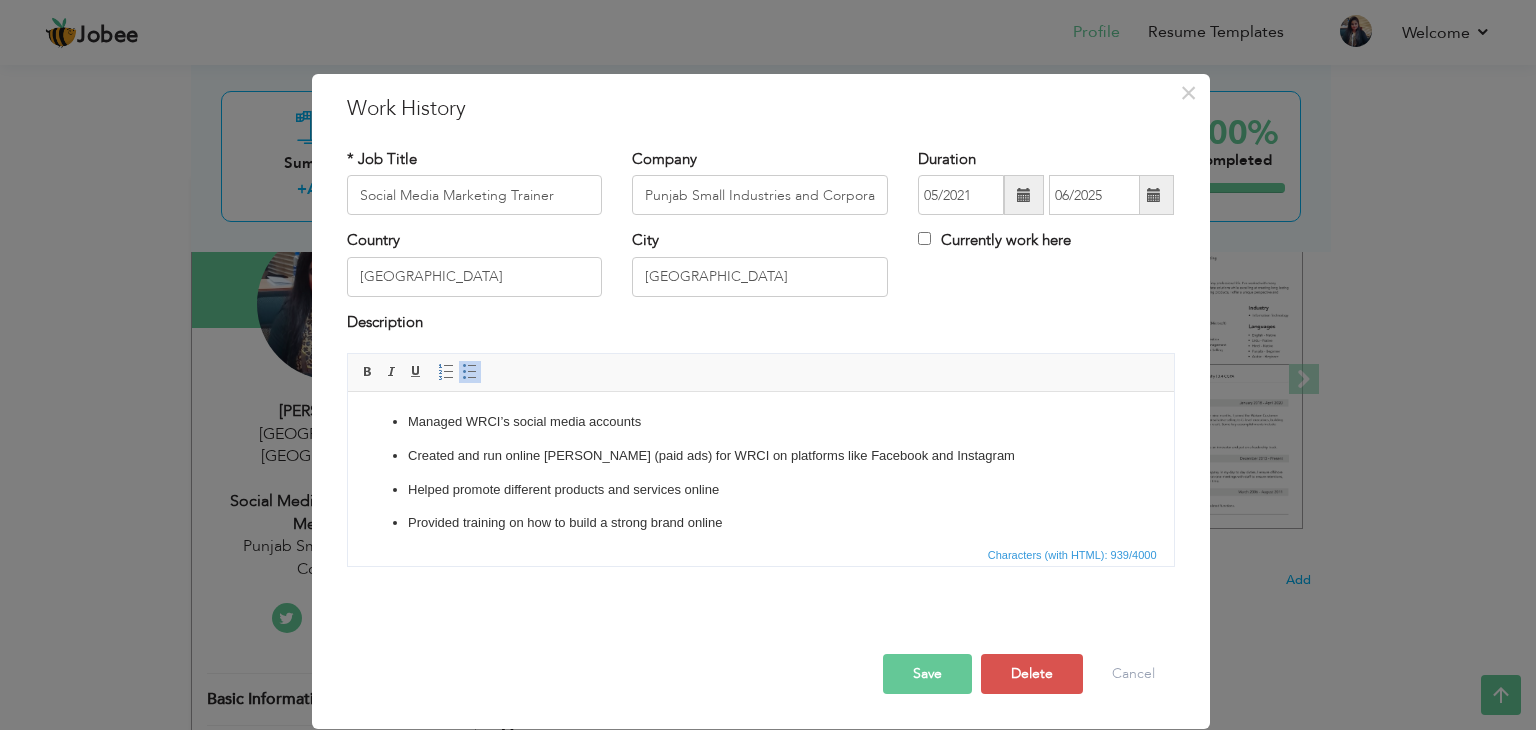 click on "Save" at bounding box center [927, 674] 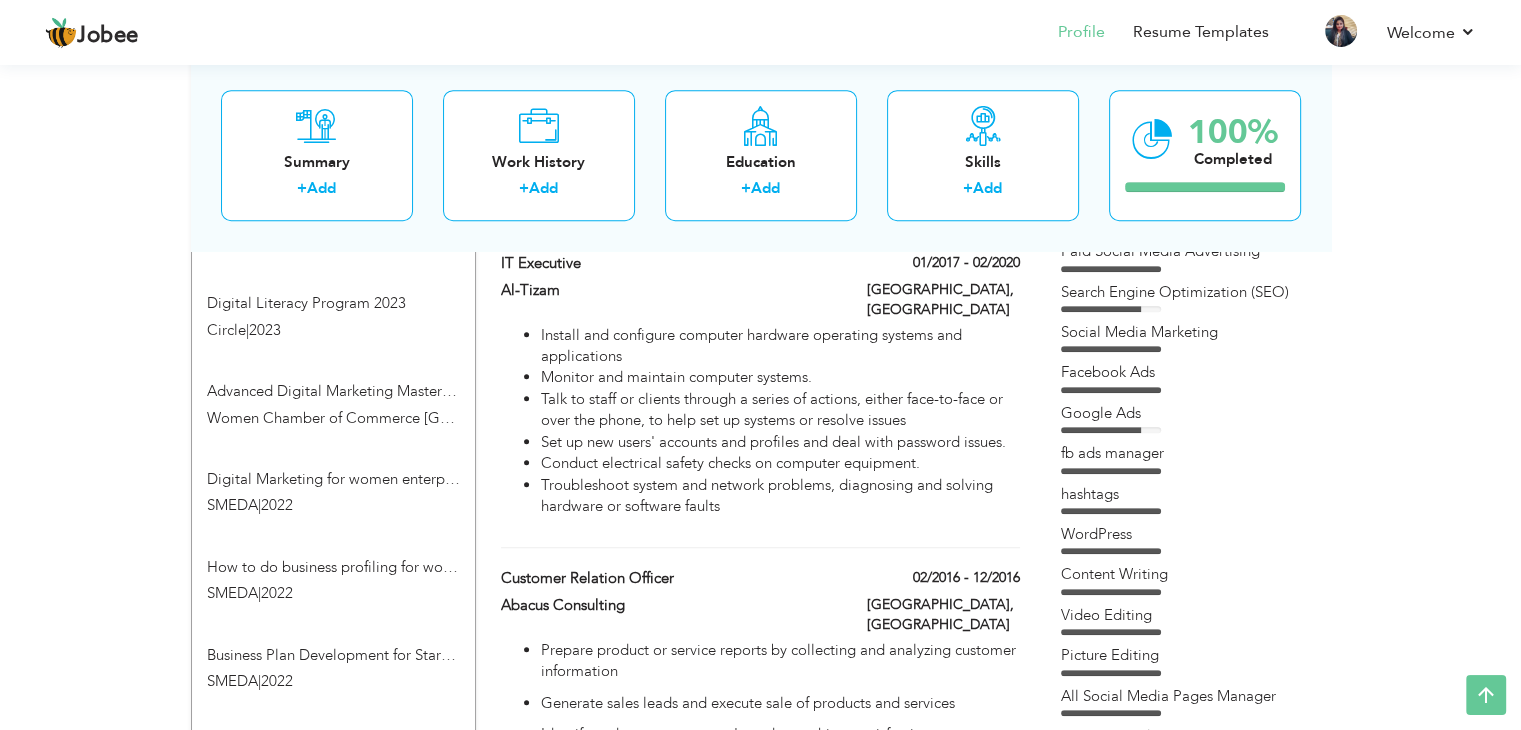 scroll, scrollTop: 1200, scrollLeft: 0, axis: vertical 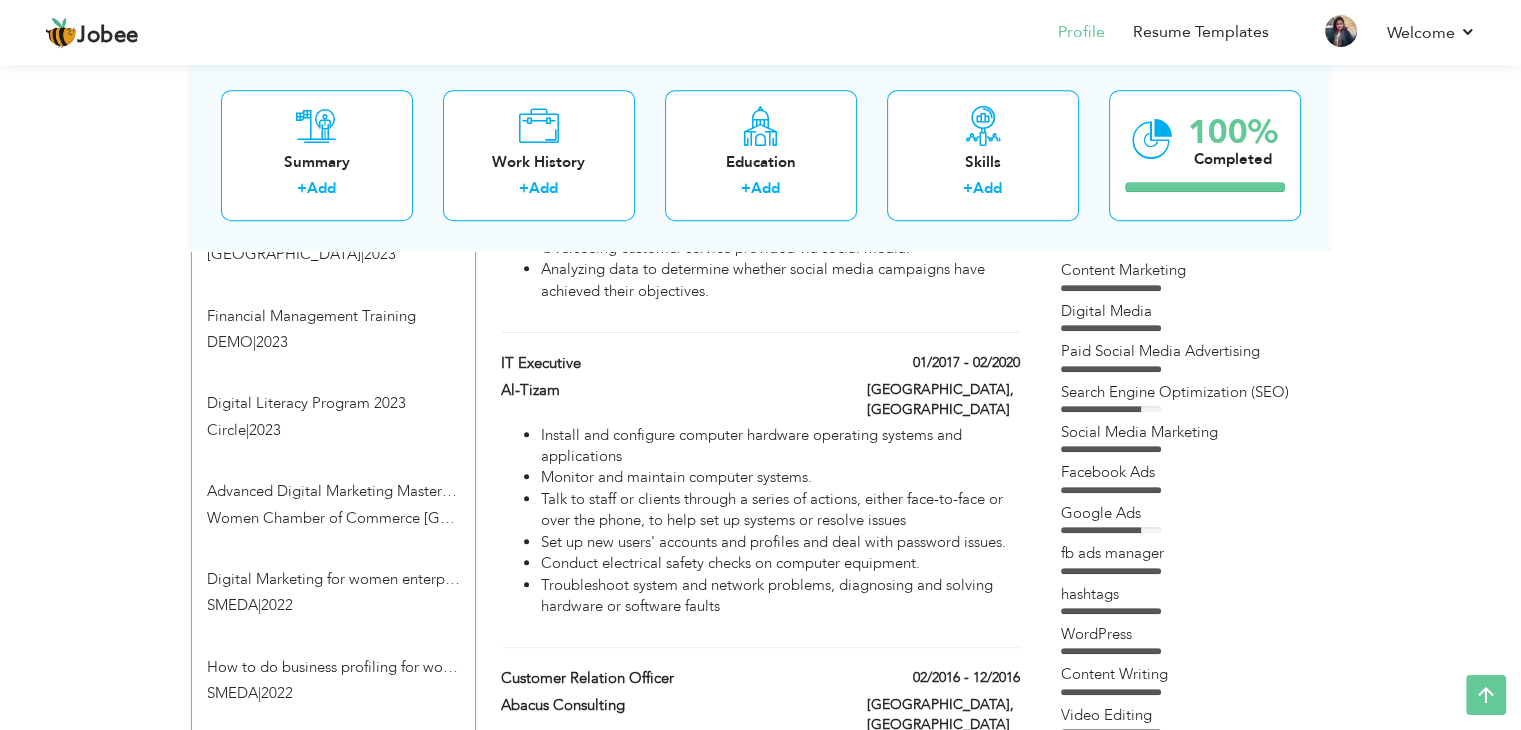 click at bounding box center [1101, 409] 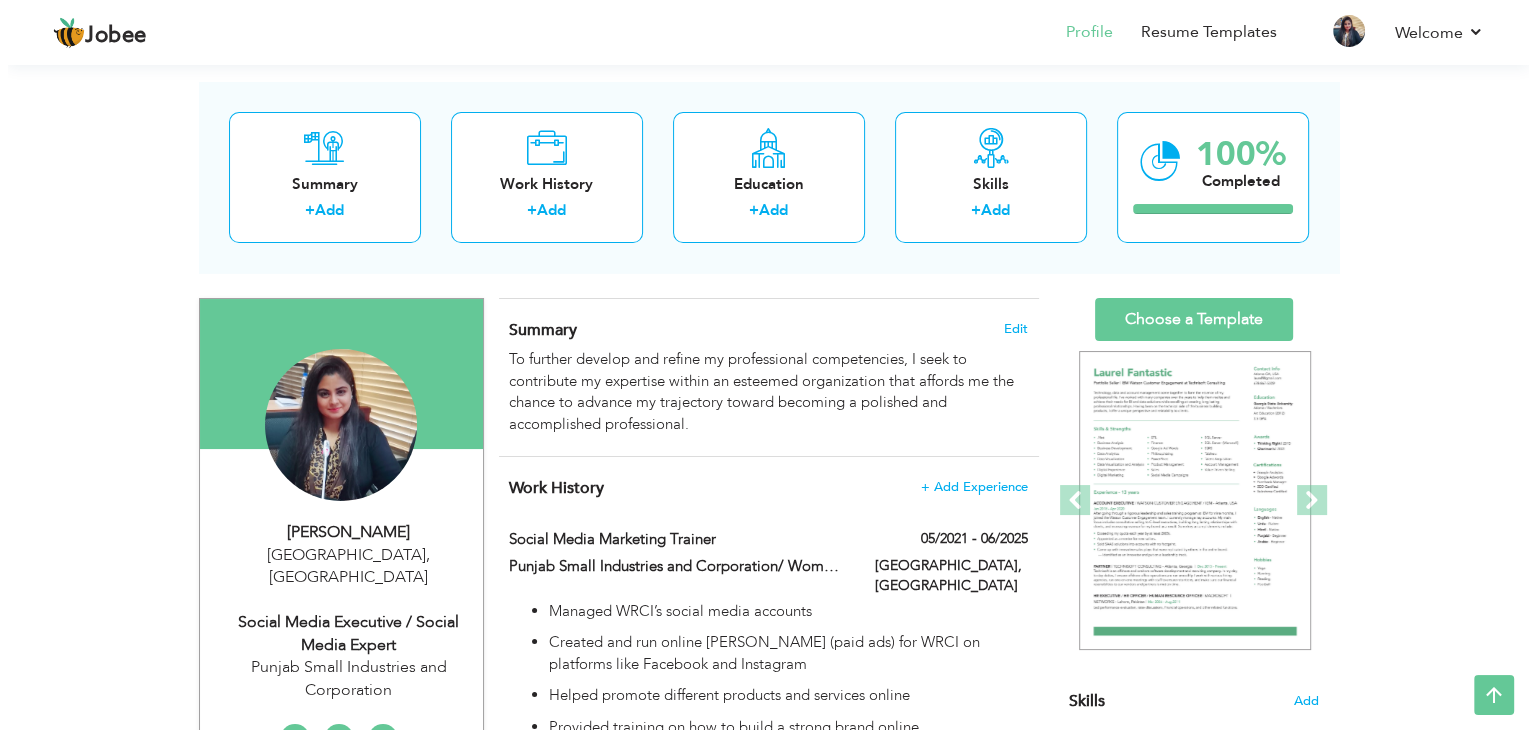 scroll, scrollTop: 0, scrollLeft: 0, axis: both 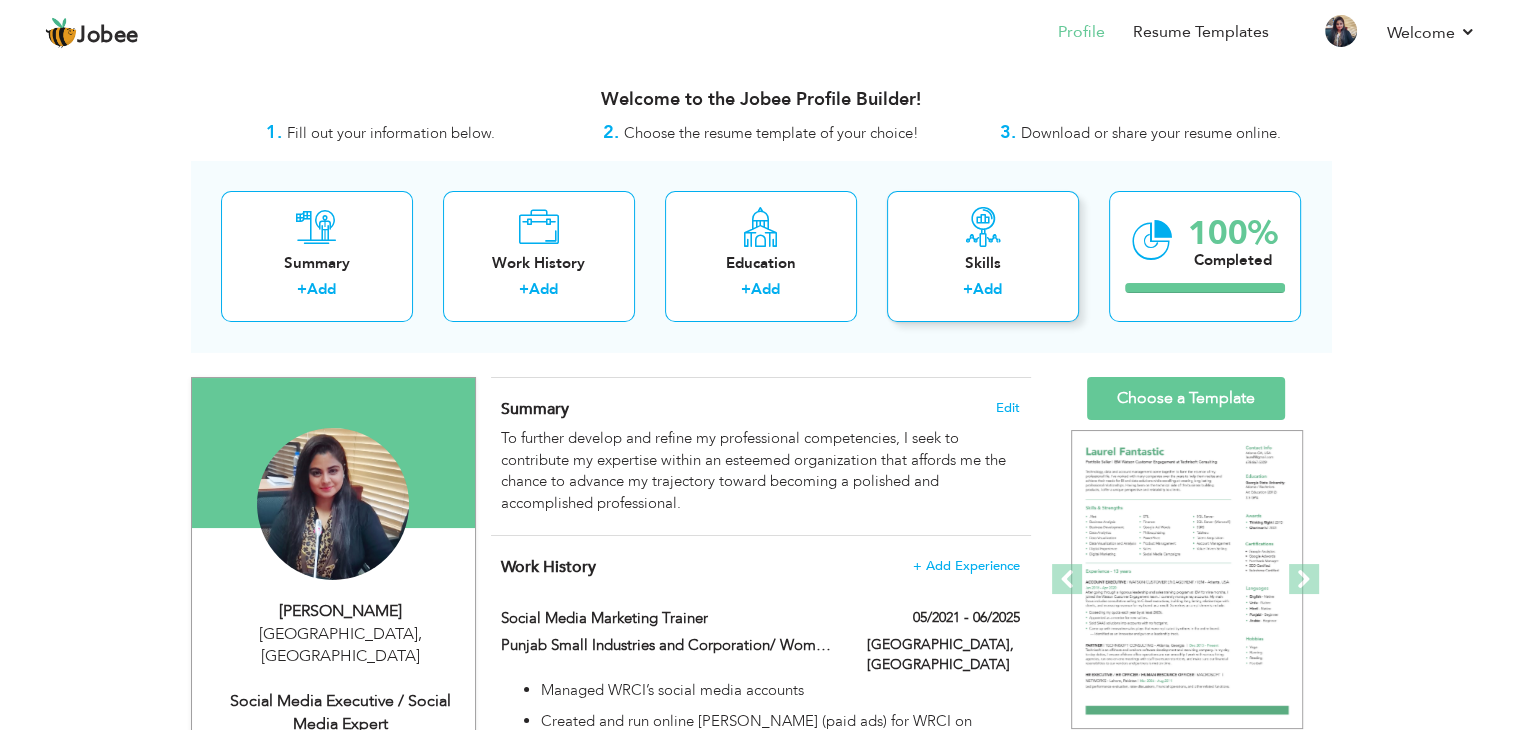 click at bounding box center (983, 227) 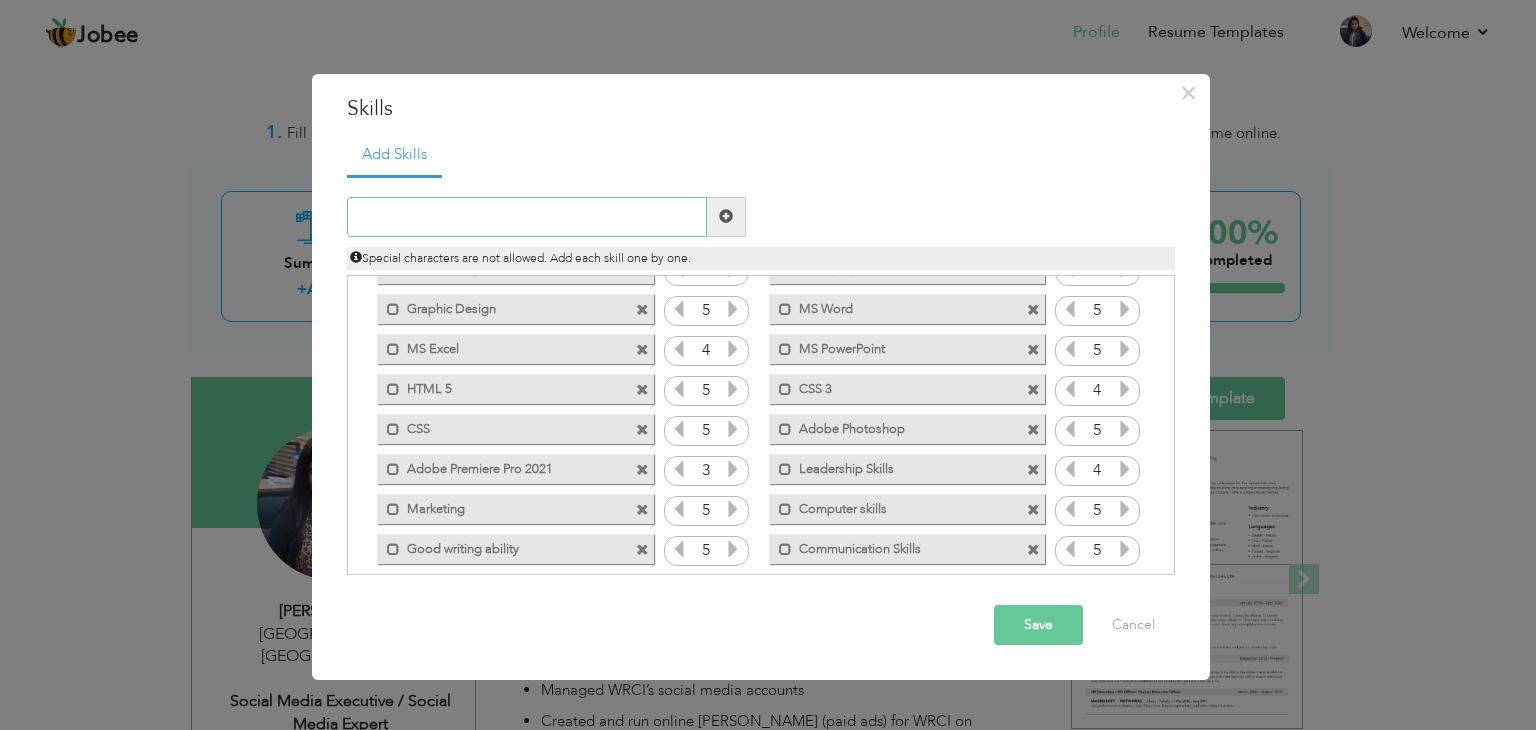 scroll, scrollTop: 100, scrollLeft: 0, axis: vertical 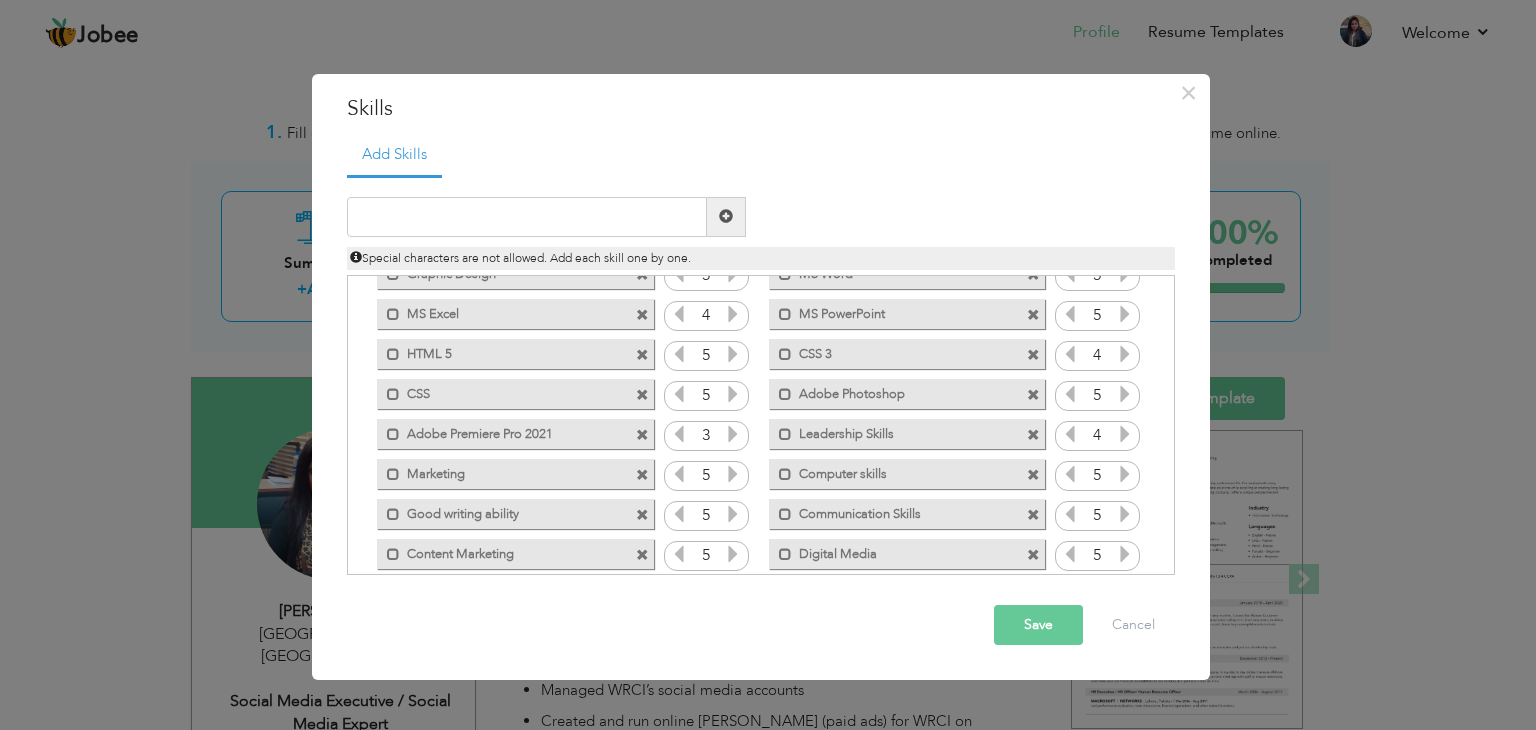 click at bounding box center (733, 434) 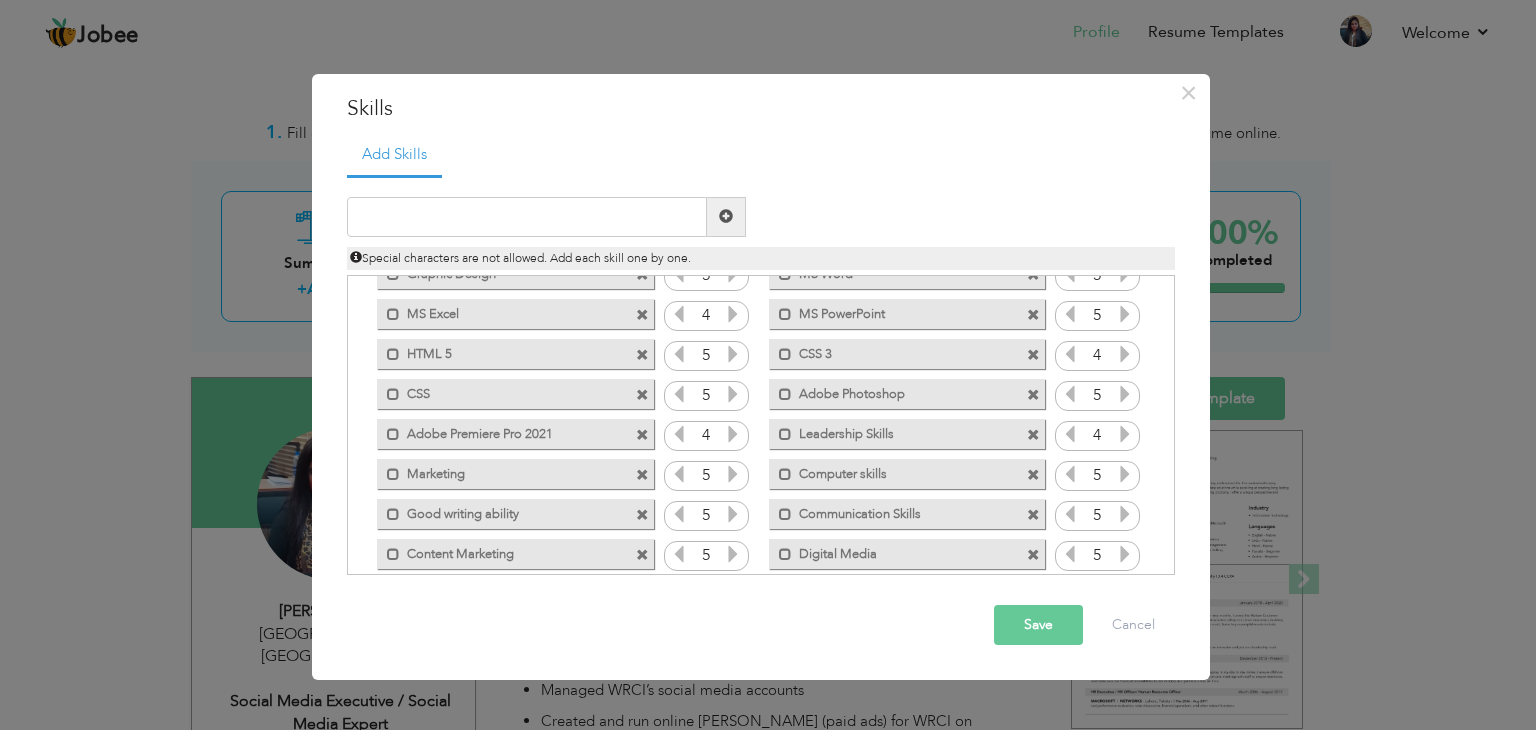 click at bounding box center [733, 434] 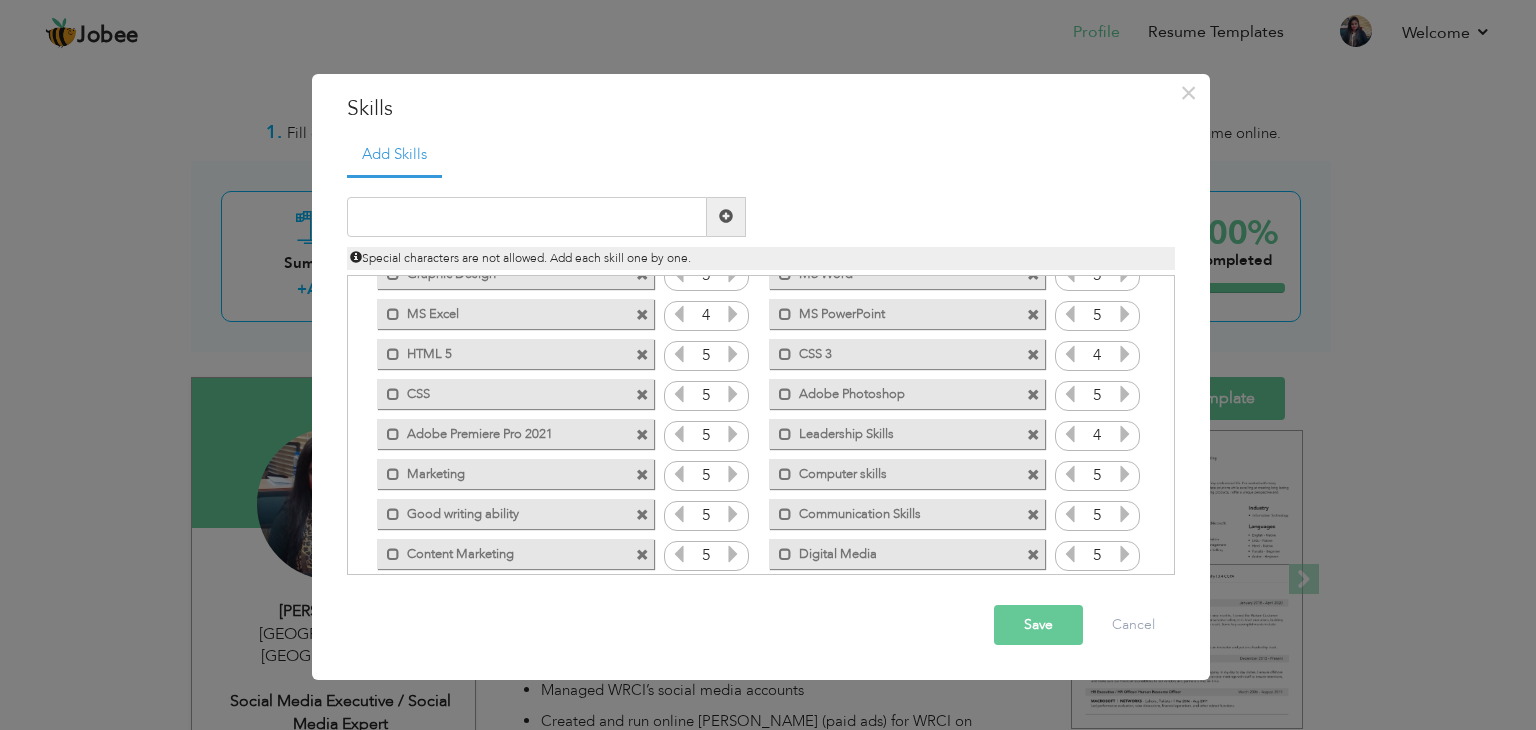 scroll, scrollTop: 164, scrollLeft: 0, axis: vertical 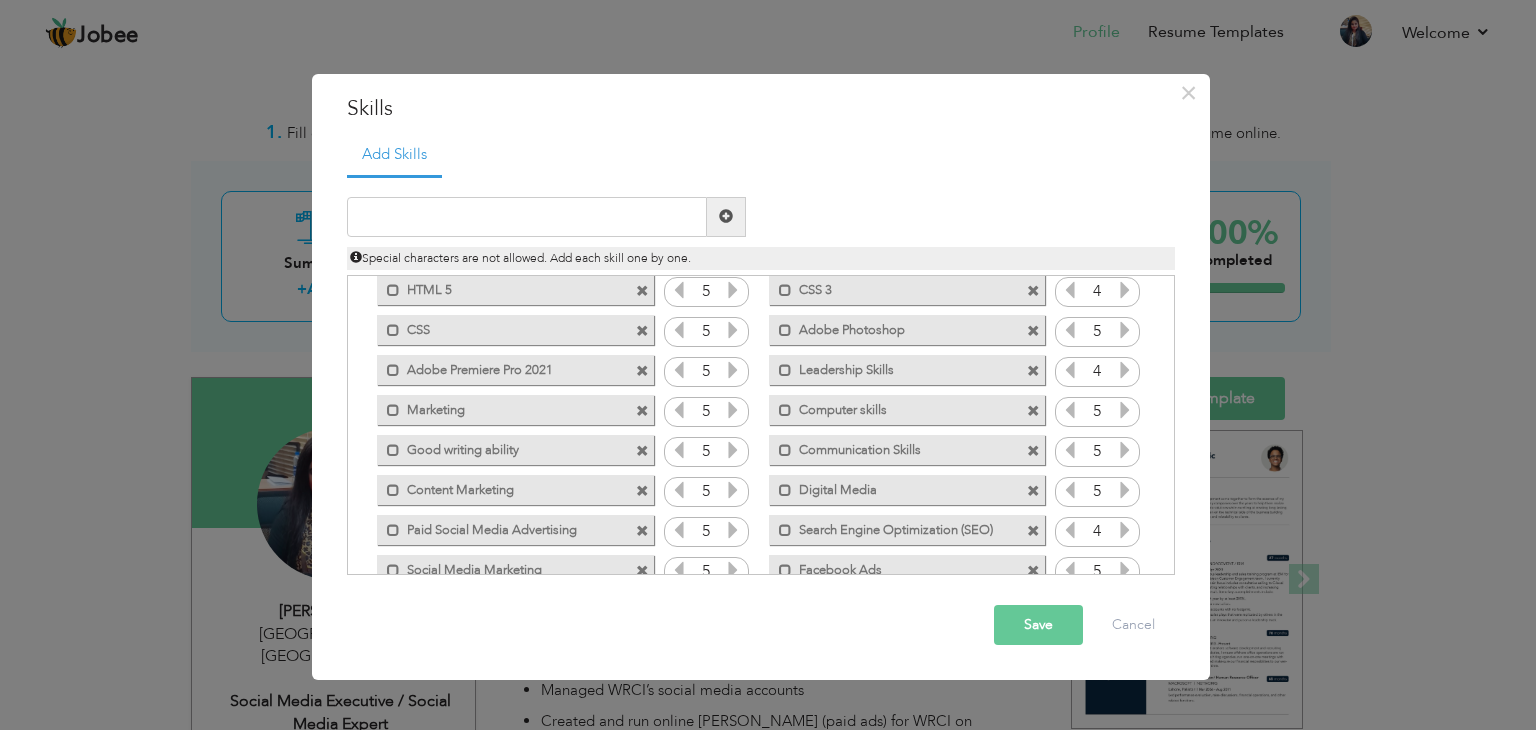 click at bounding box center [1125, 533] 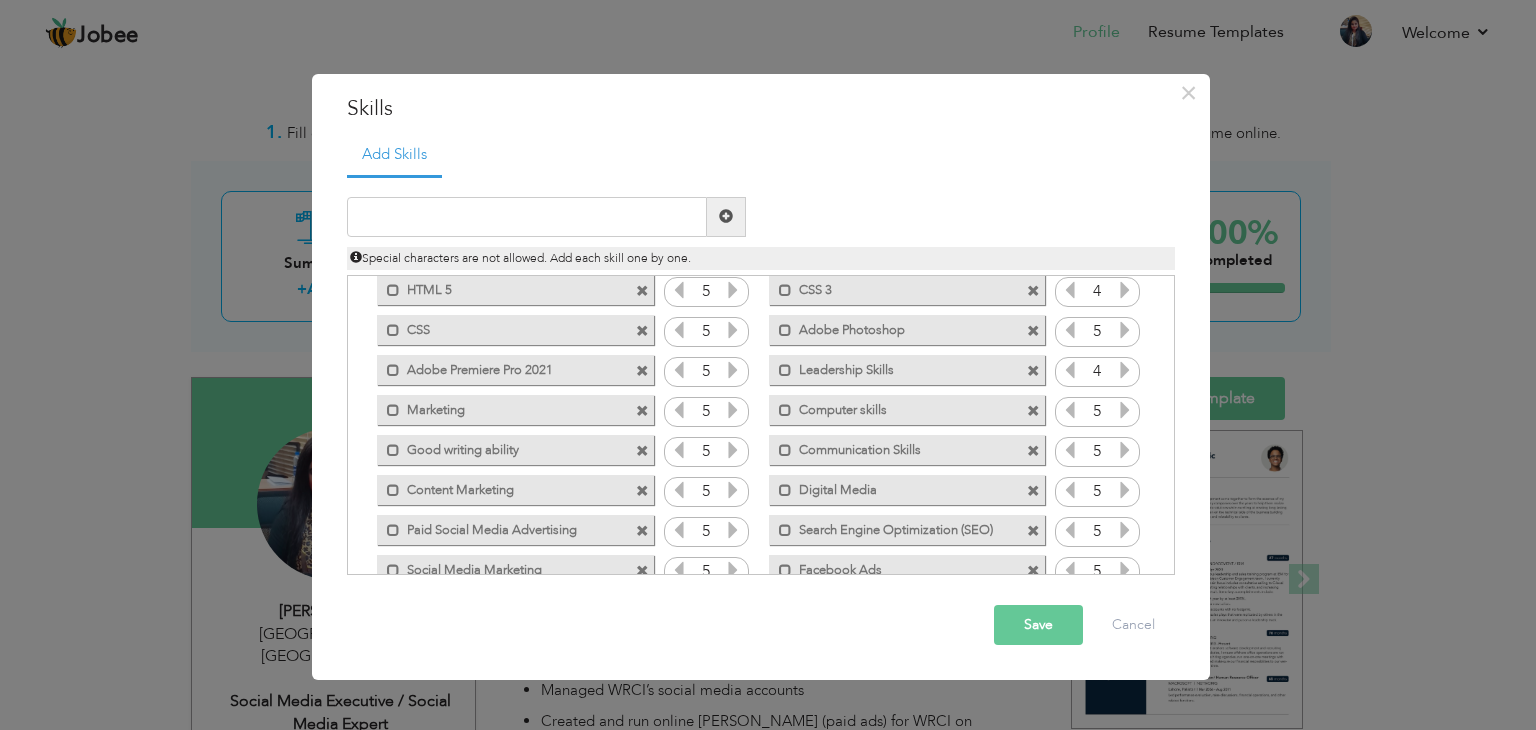 click at bounding box center (1125, 533) 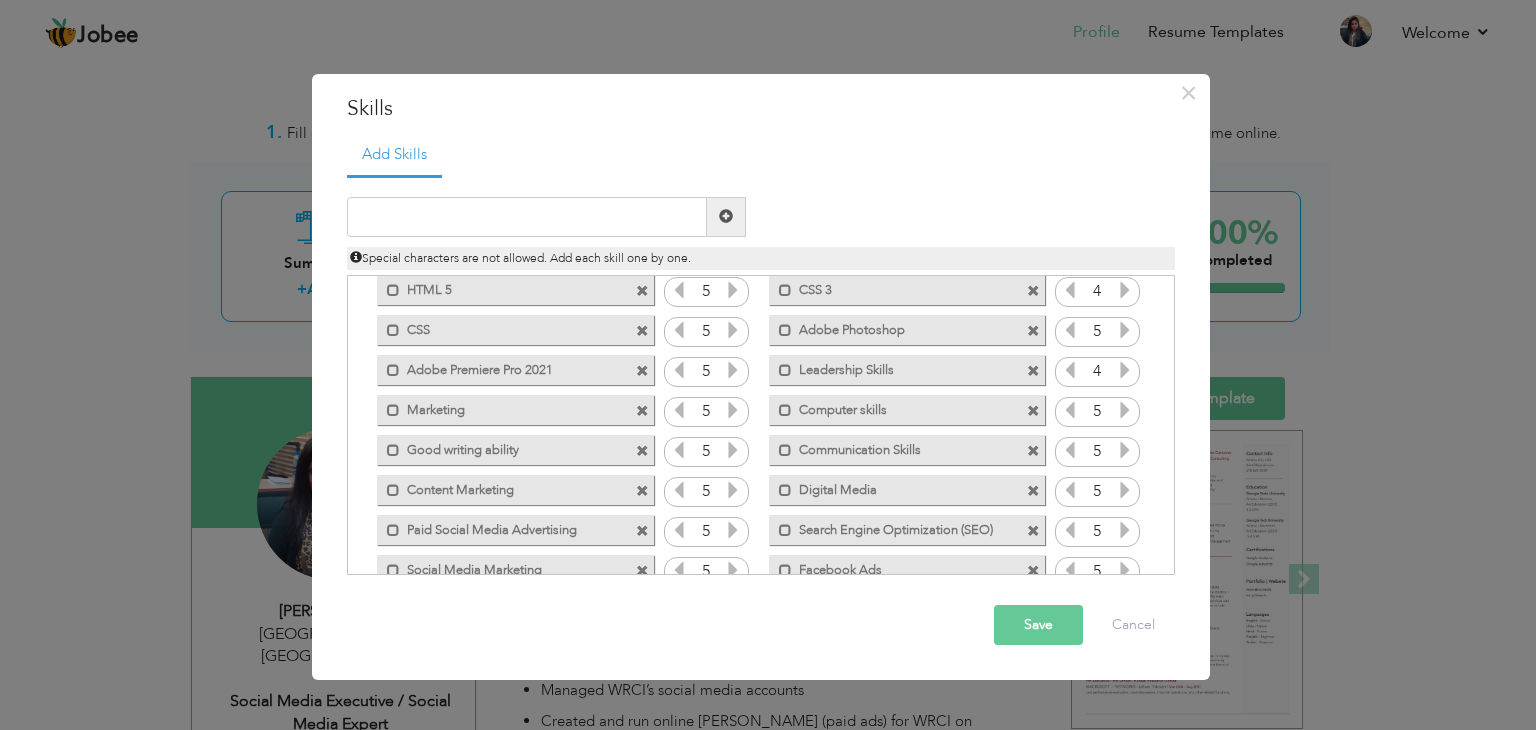 click at bounding box center (1125, 533) 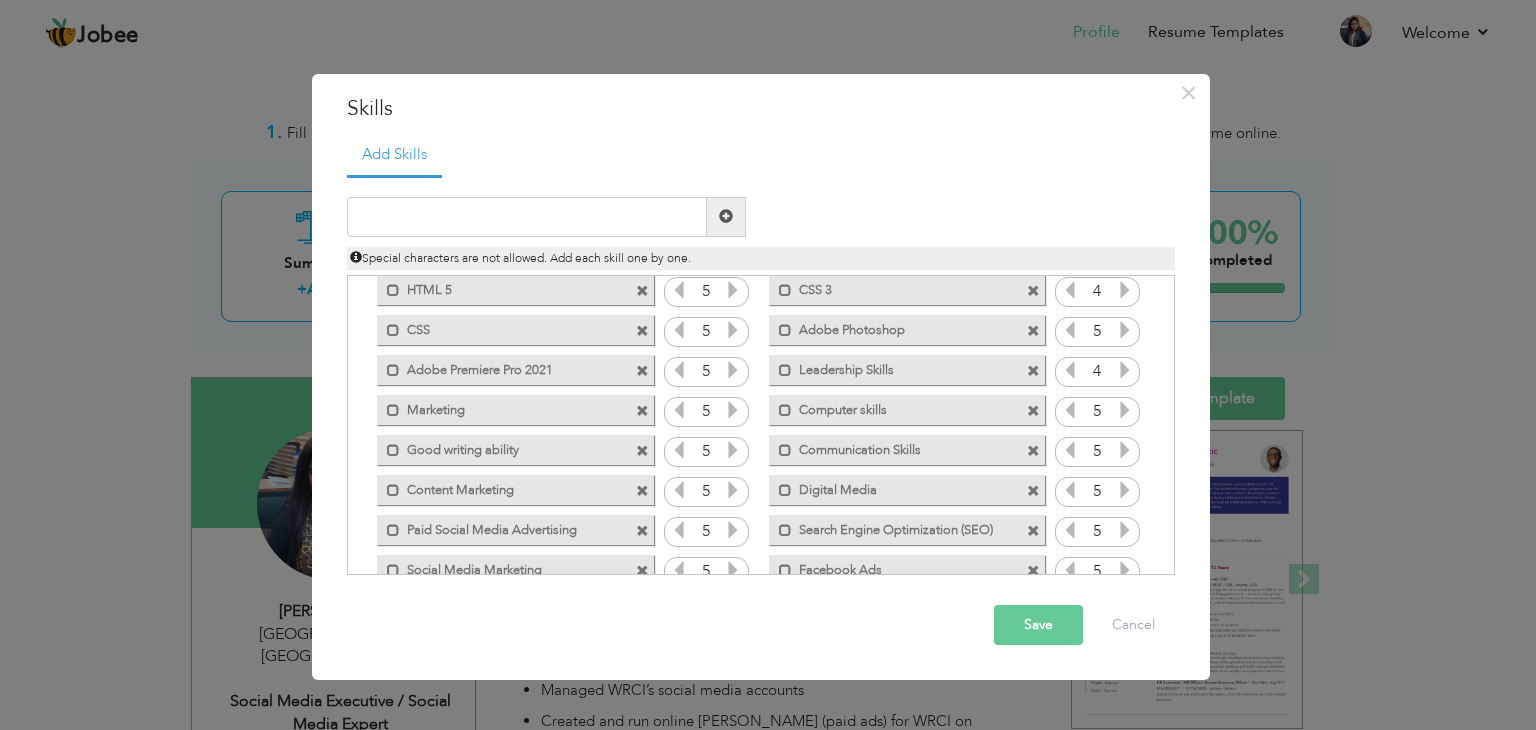 click at bounding box center [1125, 533] 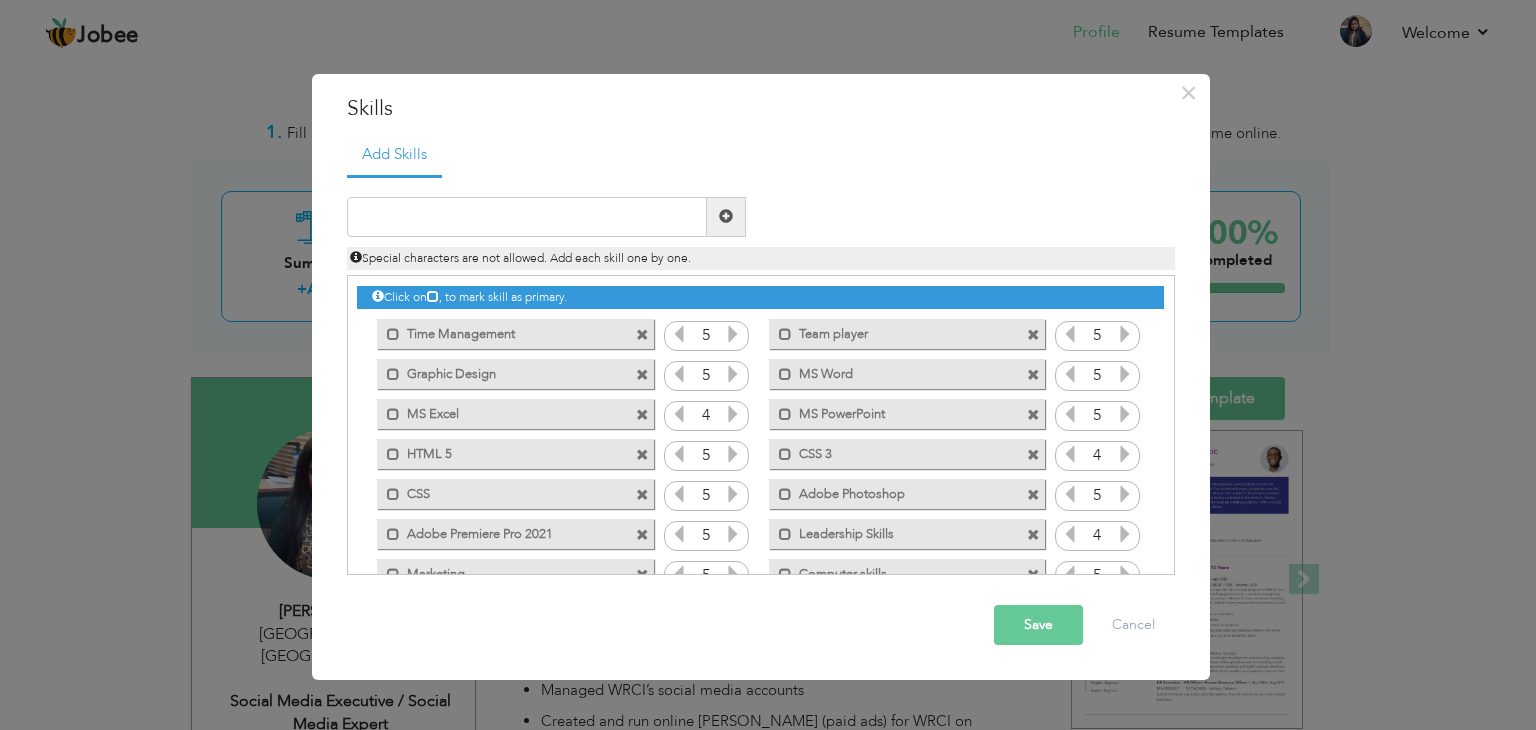 scroll, scrollTop: 0, scrollLeft: 0, axis: both 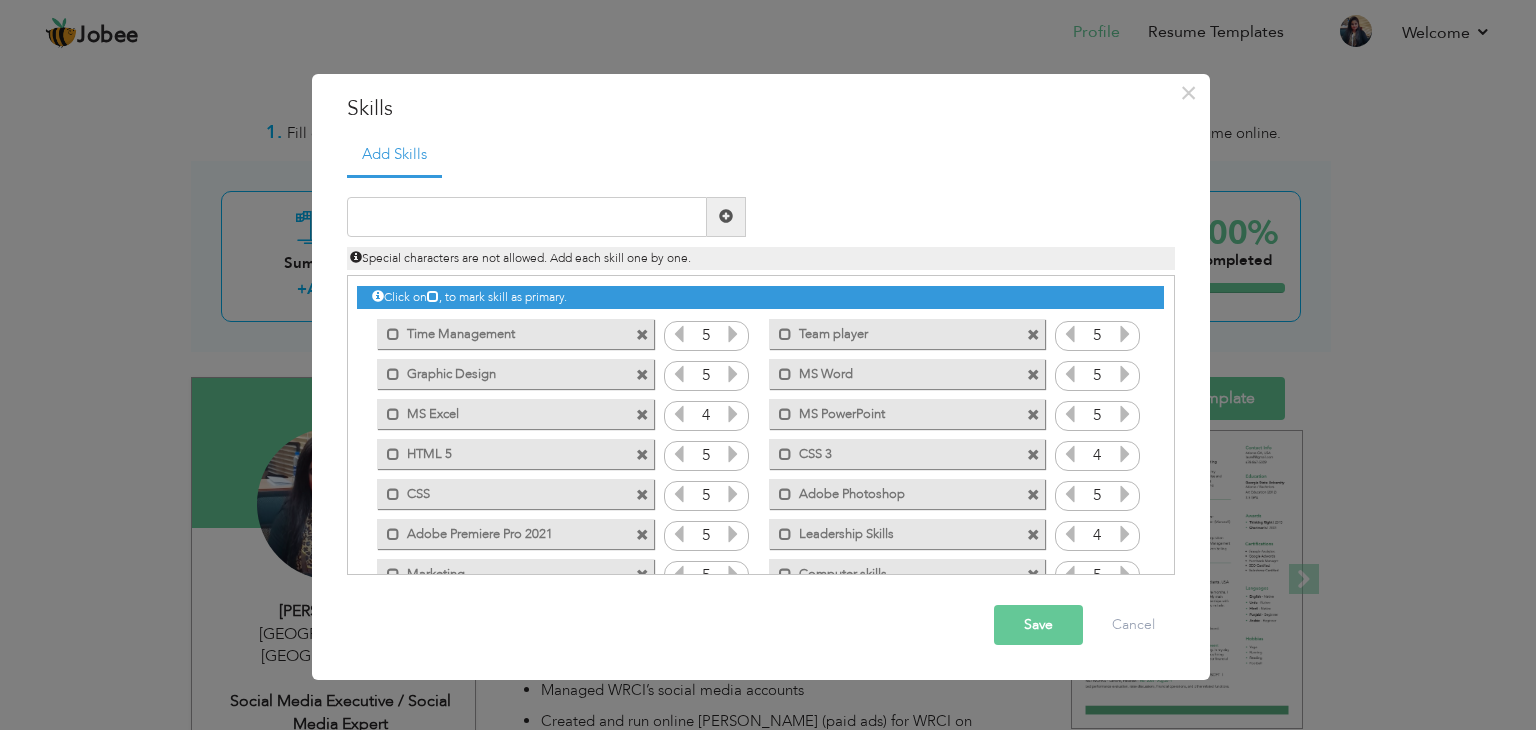 click at bounding box center (733, 414) 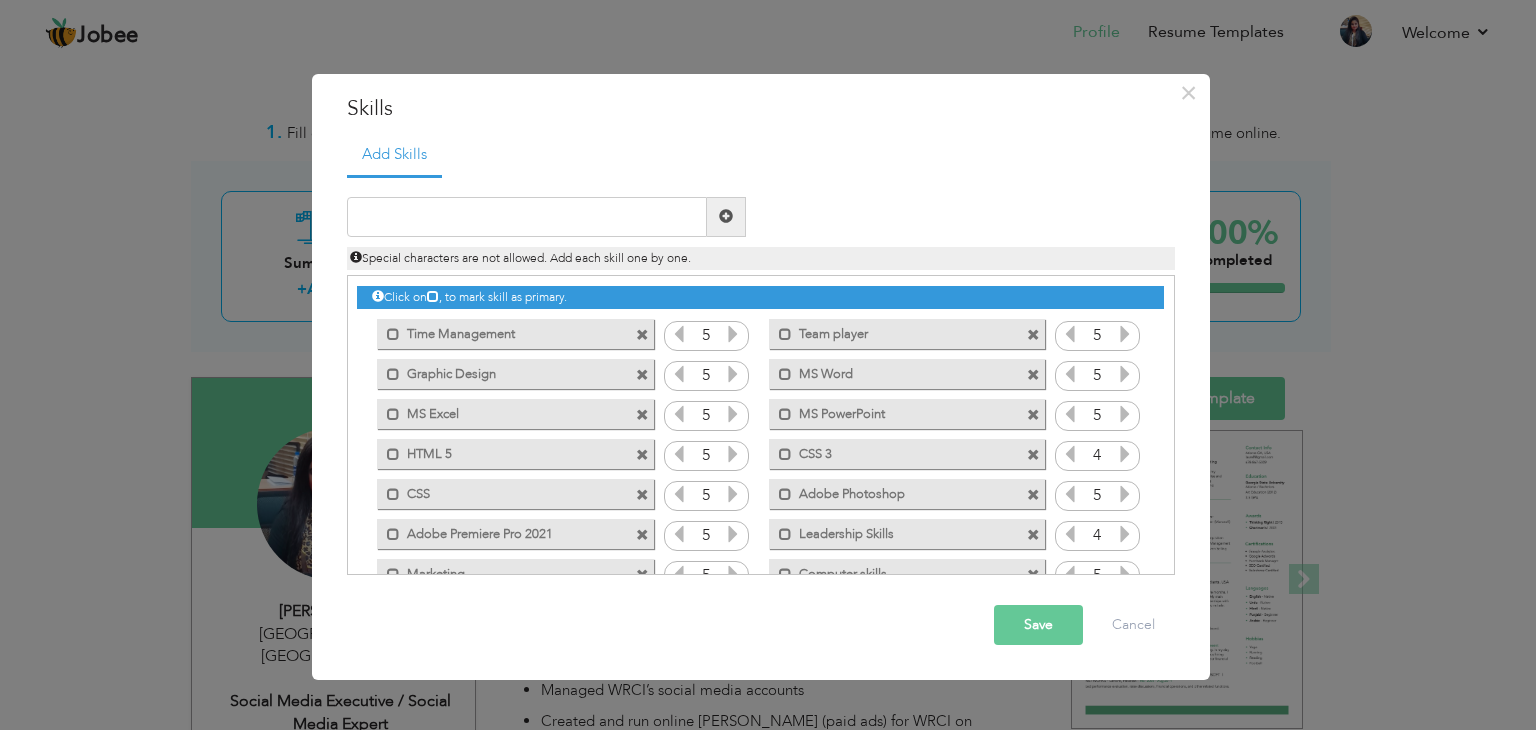 click at bounding box center (679, 414) 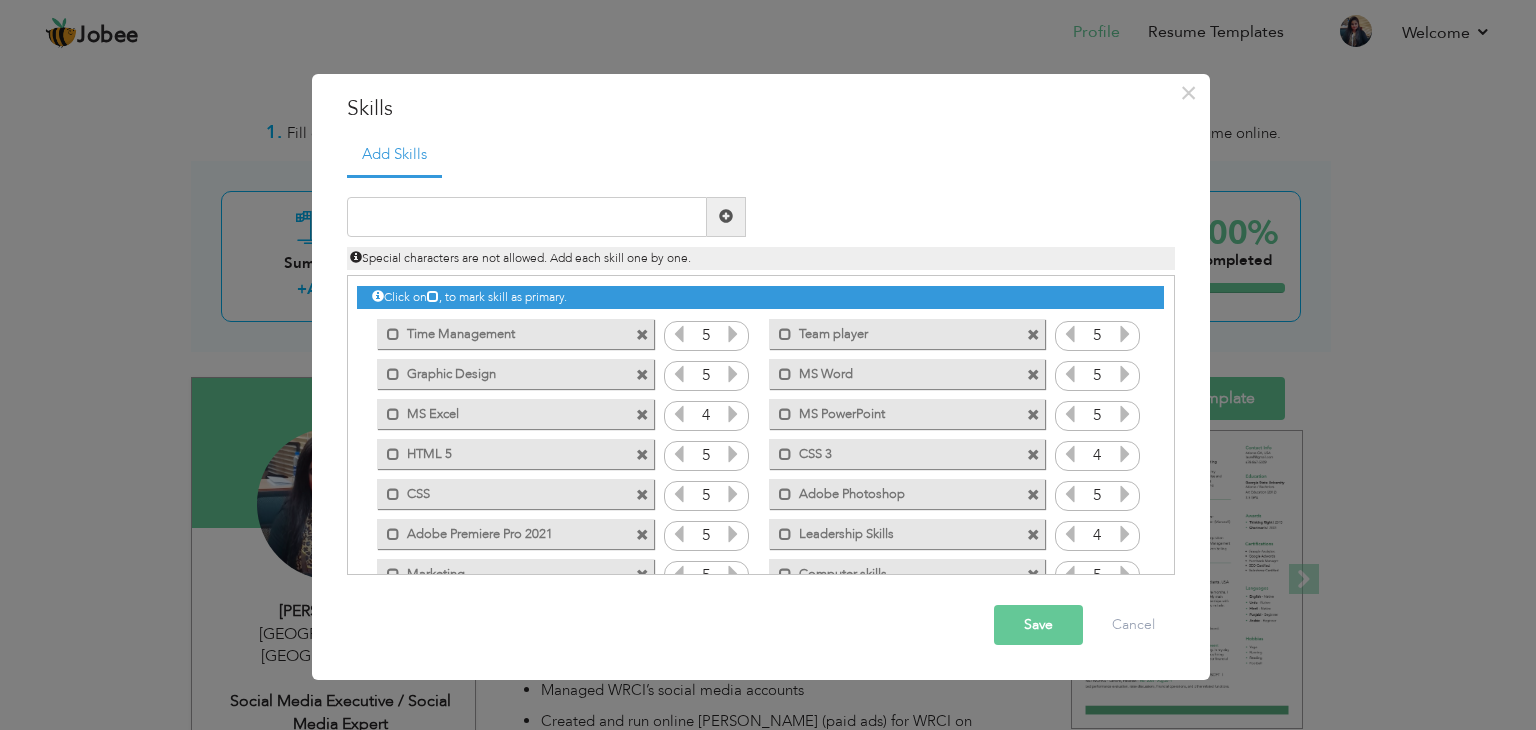 click at bounding box center (679, 414) 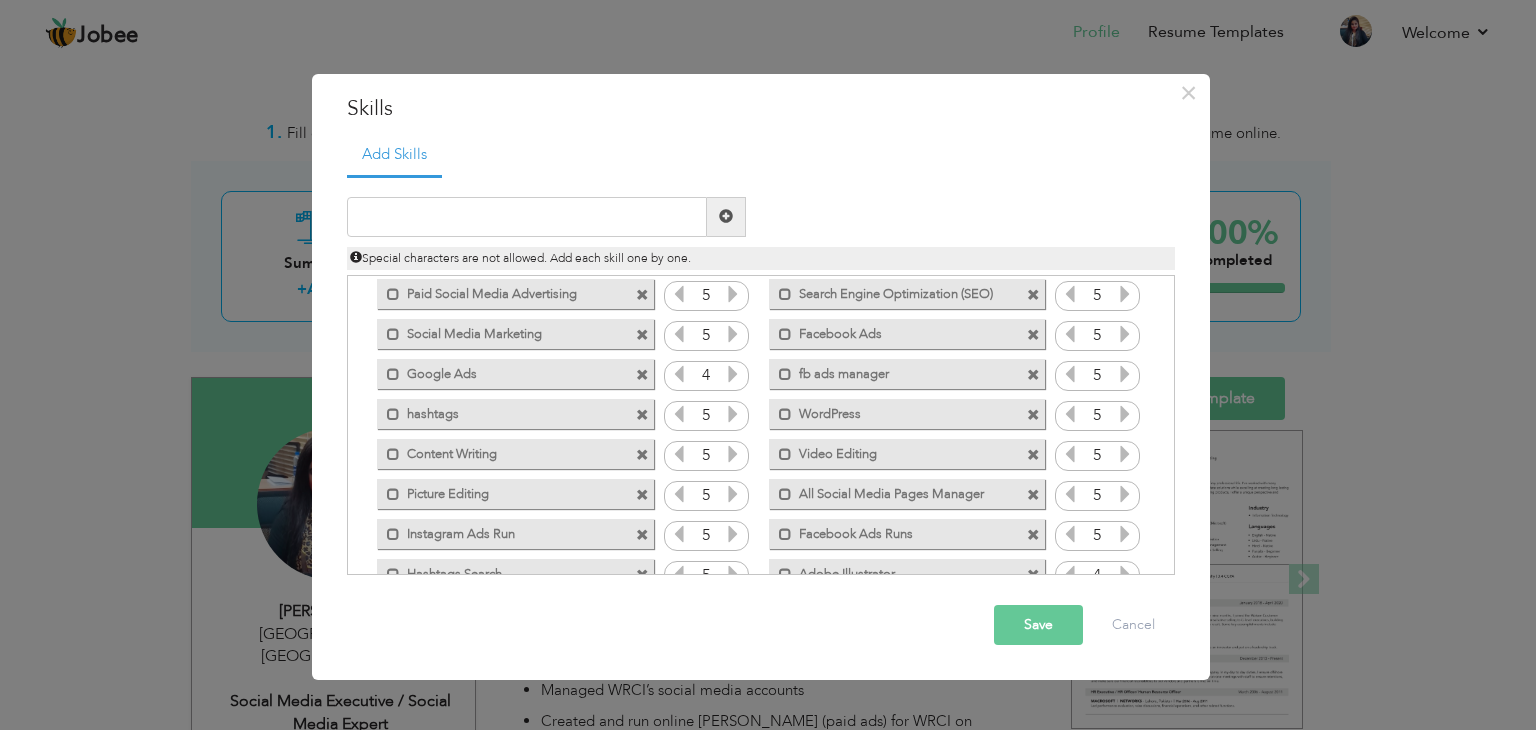 scroll, scrollTop: 484, scrollLeft: 0, axis: vertical 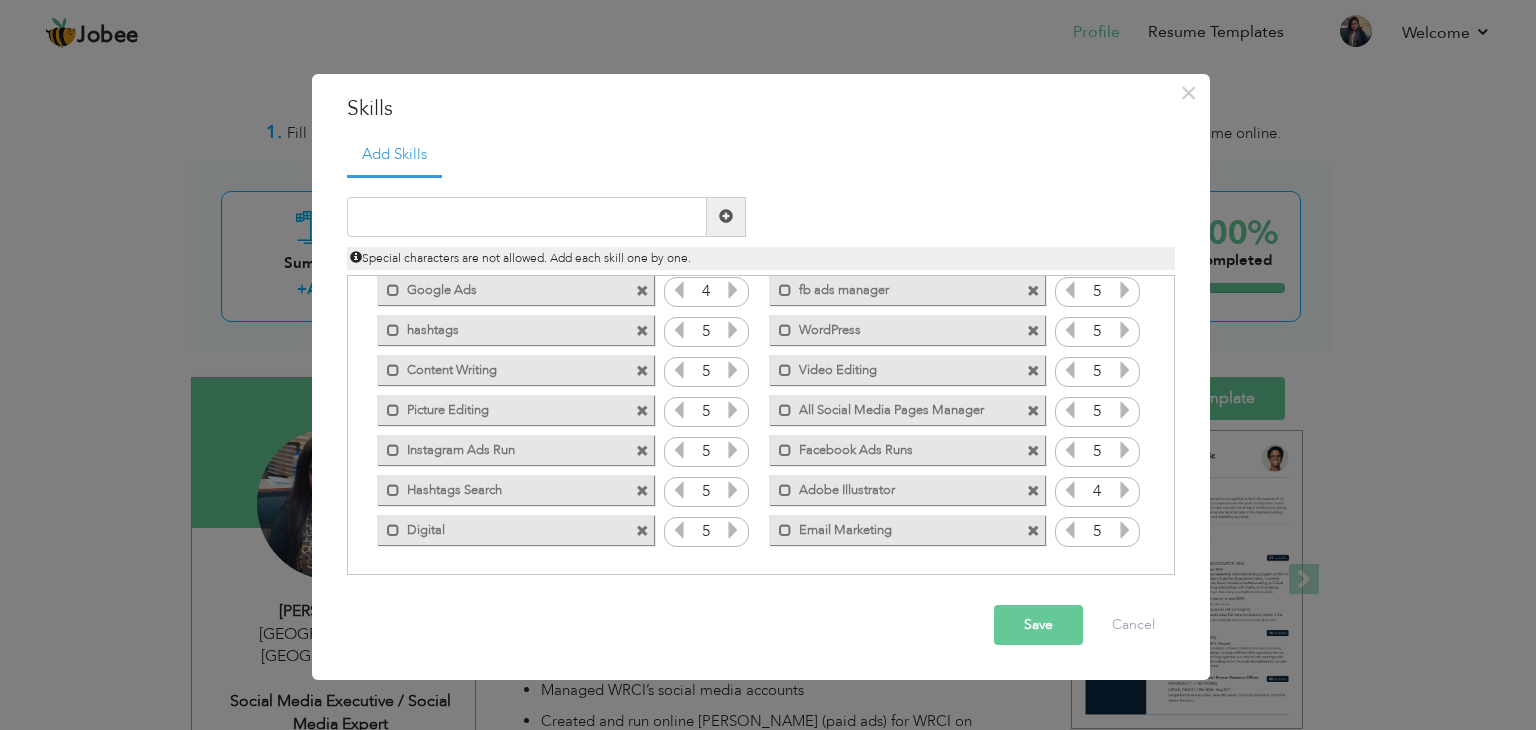 click at bounding box center (1070, 490) 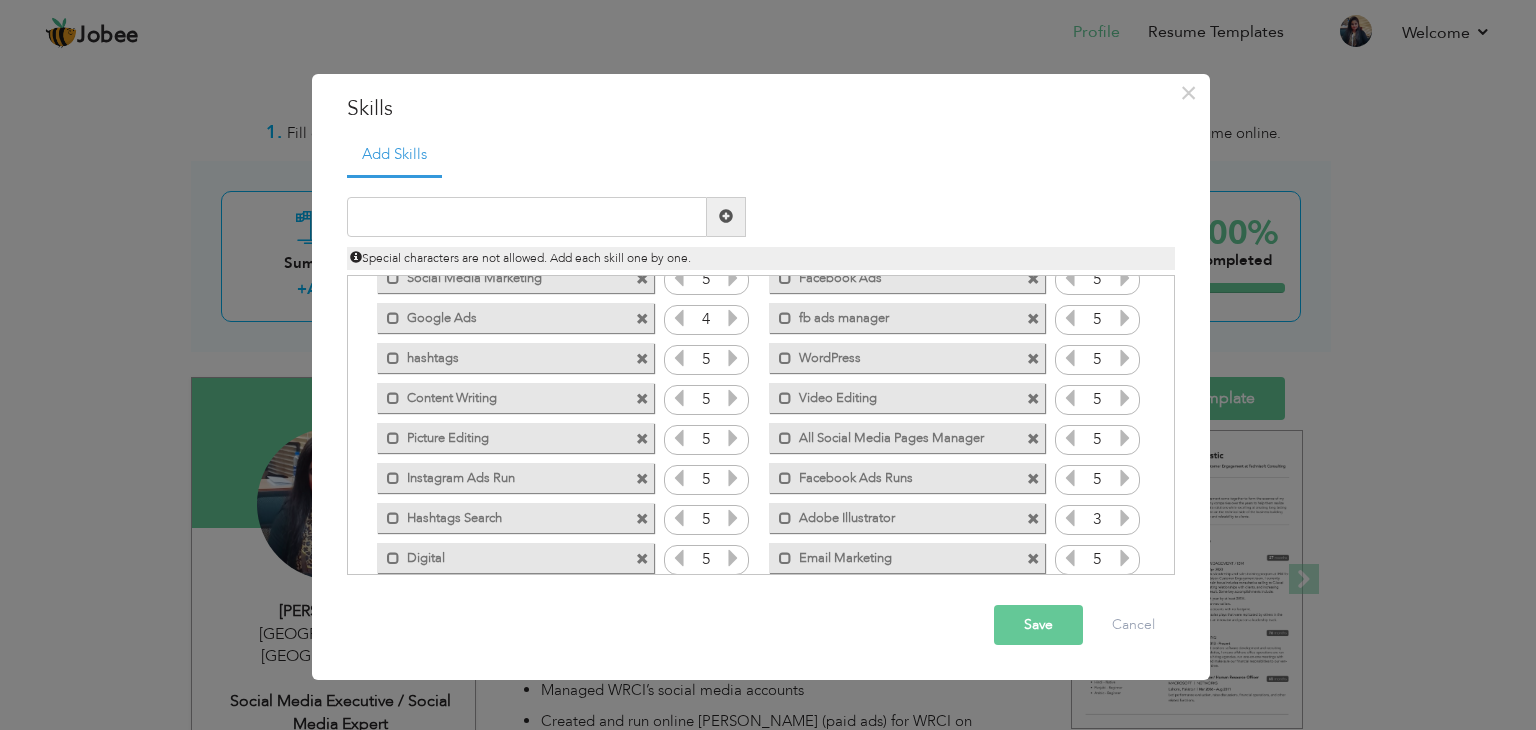 scroll, scrollTop: 484, scrollLeft: 0, axis: vertical 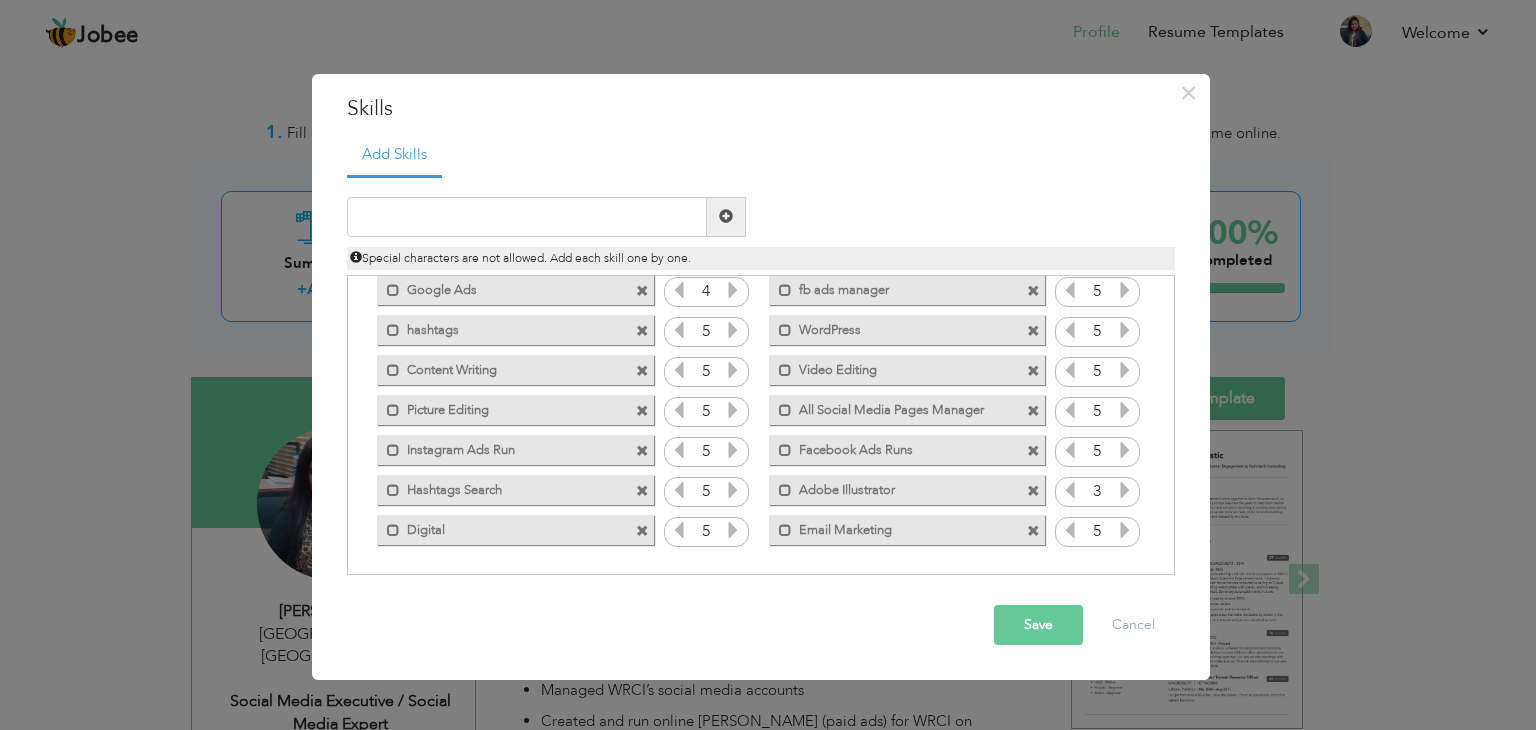 click on "Save" at bounding box center (1038, 625) 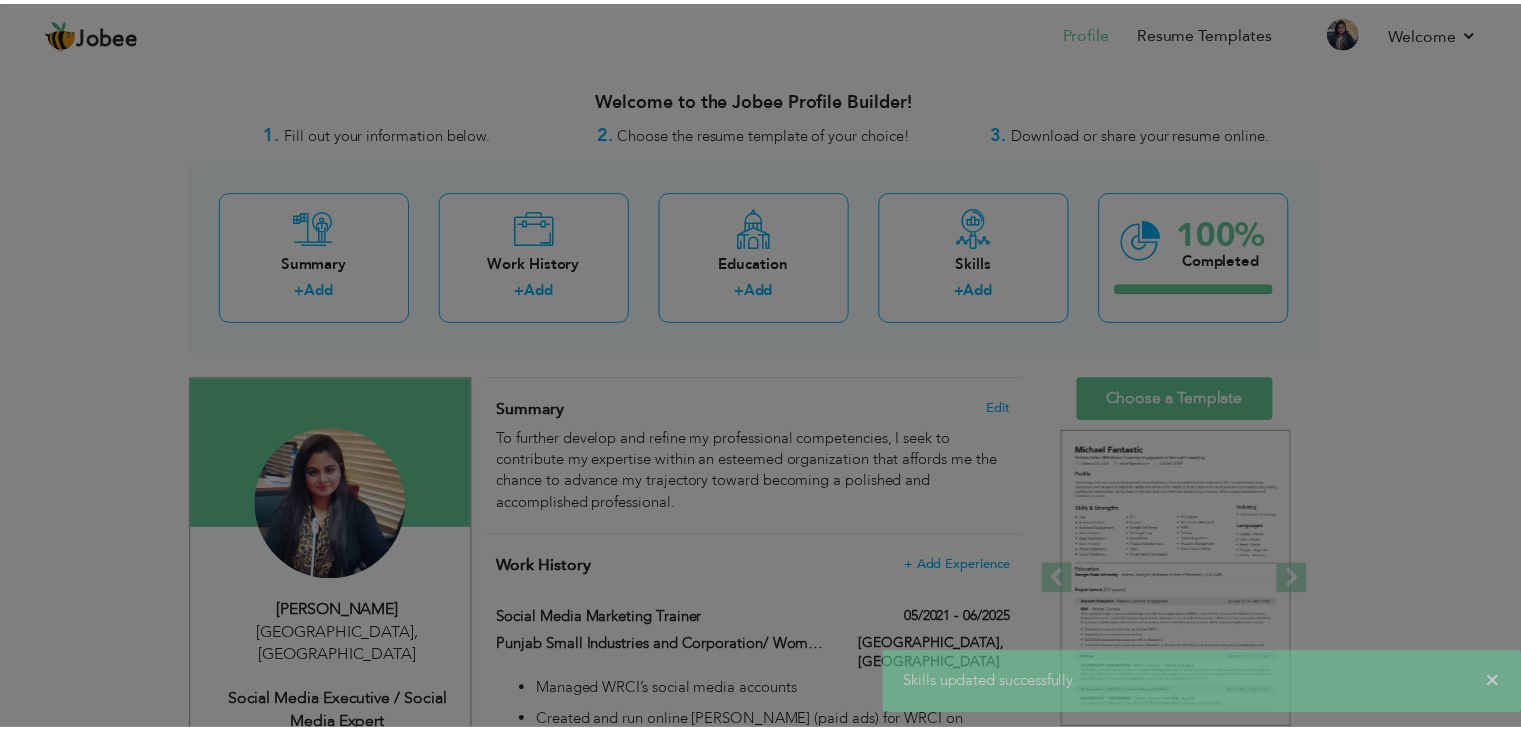 scroll, scrollTop: 0, scrollLeft: 0, axis: both 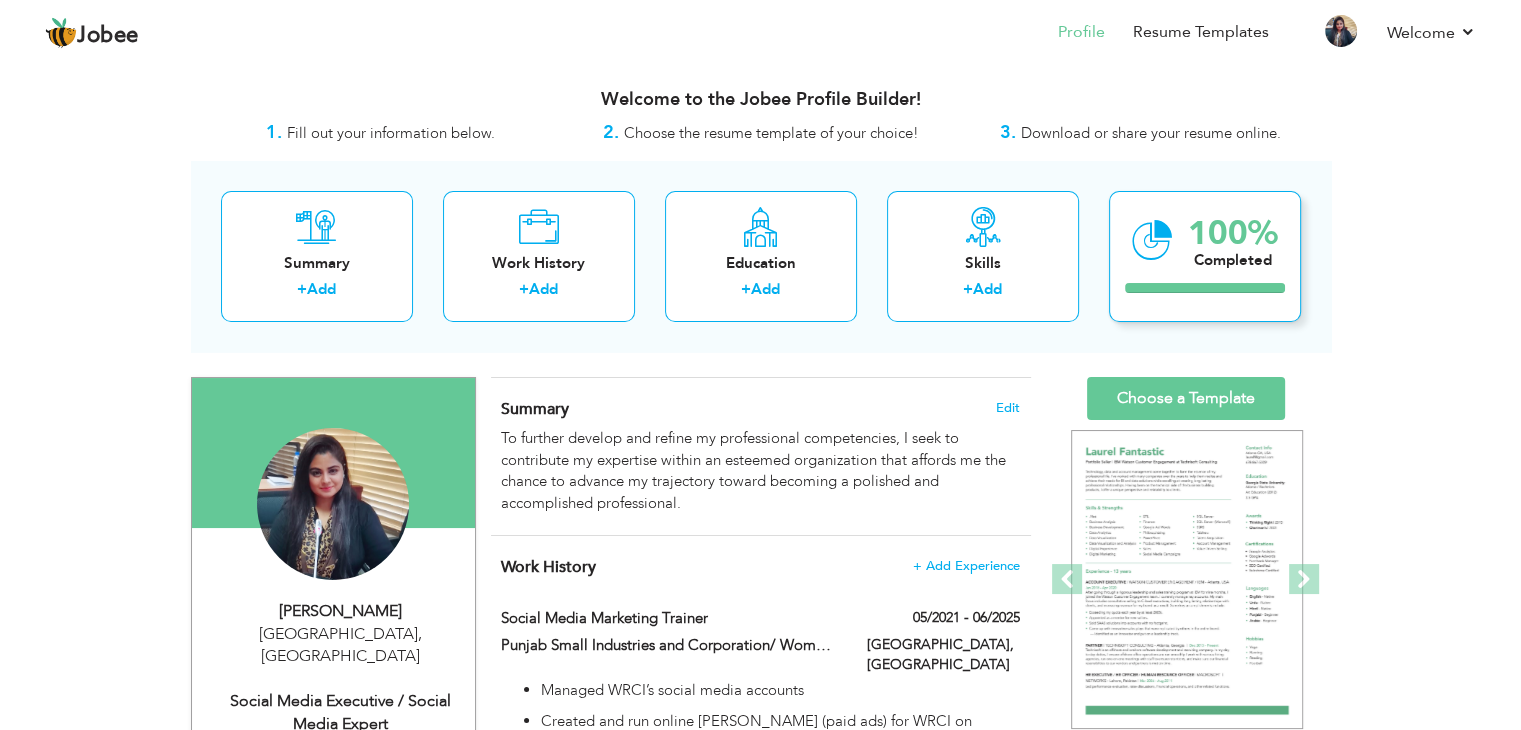 click on "Completed" at bounding box center (1233, 260) 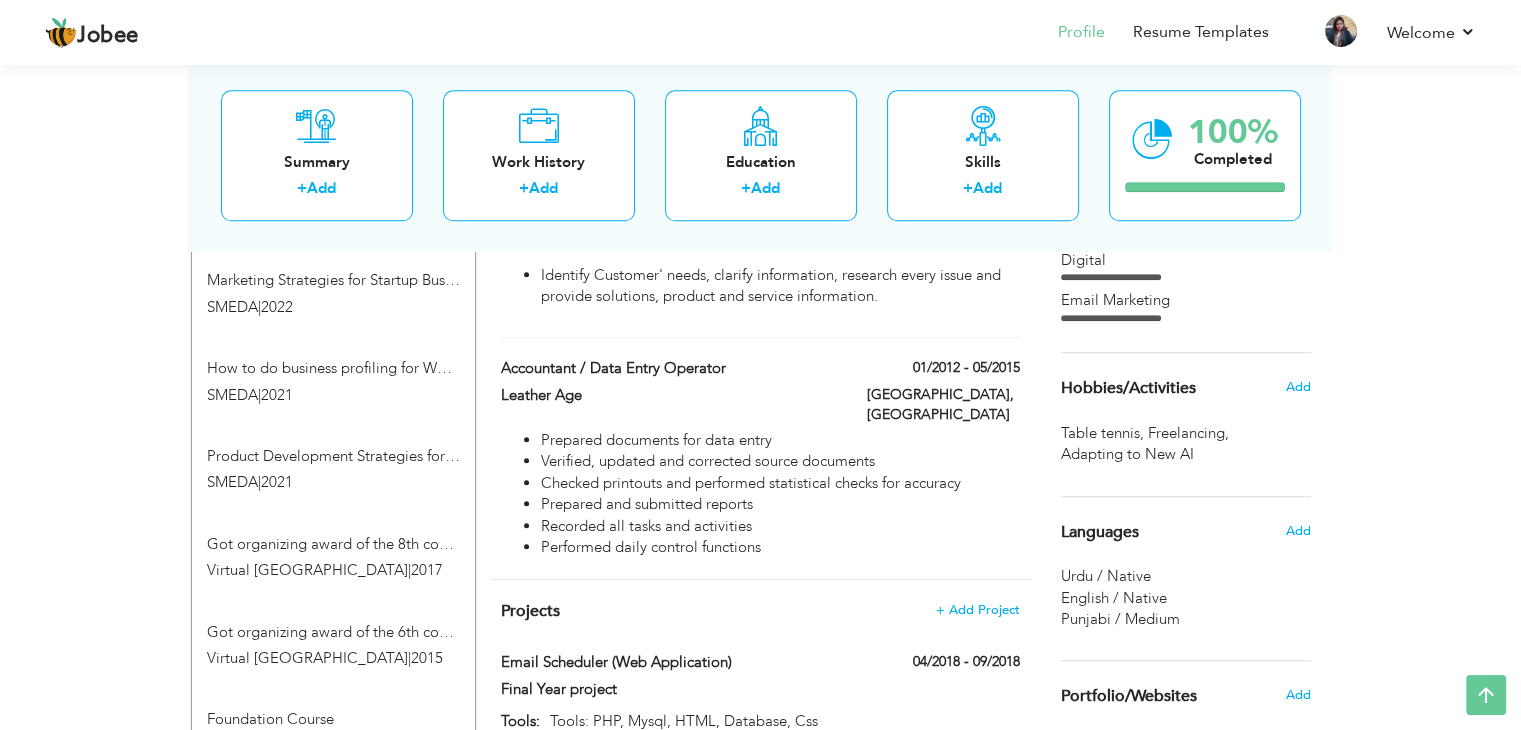 scroll, scrollTop: 2155, scrollLeft: 0, axis: vertical 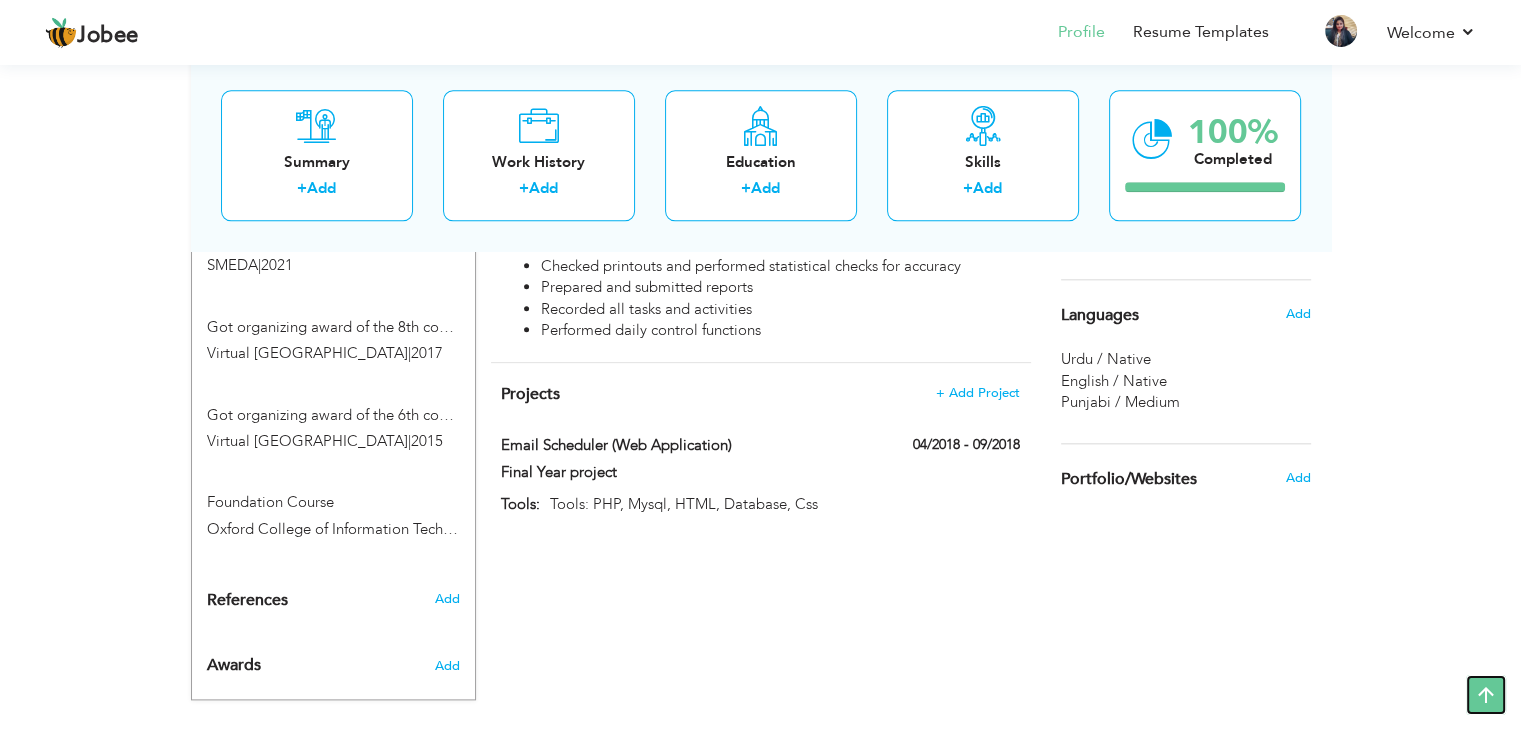 click at bounding box center [1486, 695] 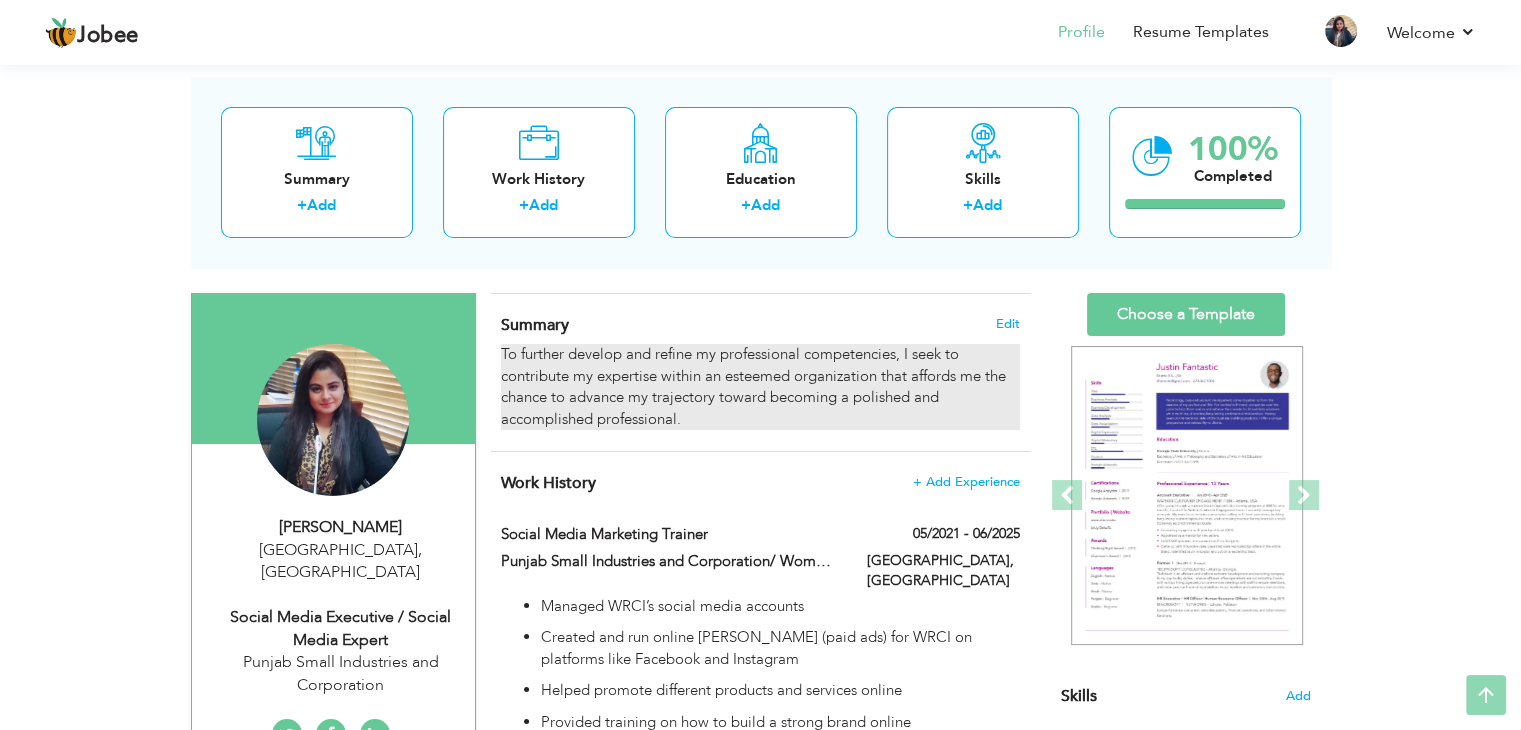 scroll, scrollTop: 0, scrollLeft: 0, axis: both 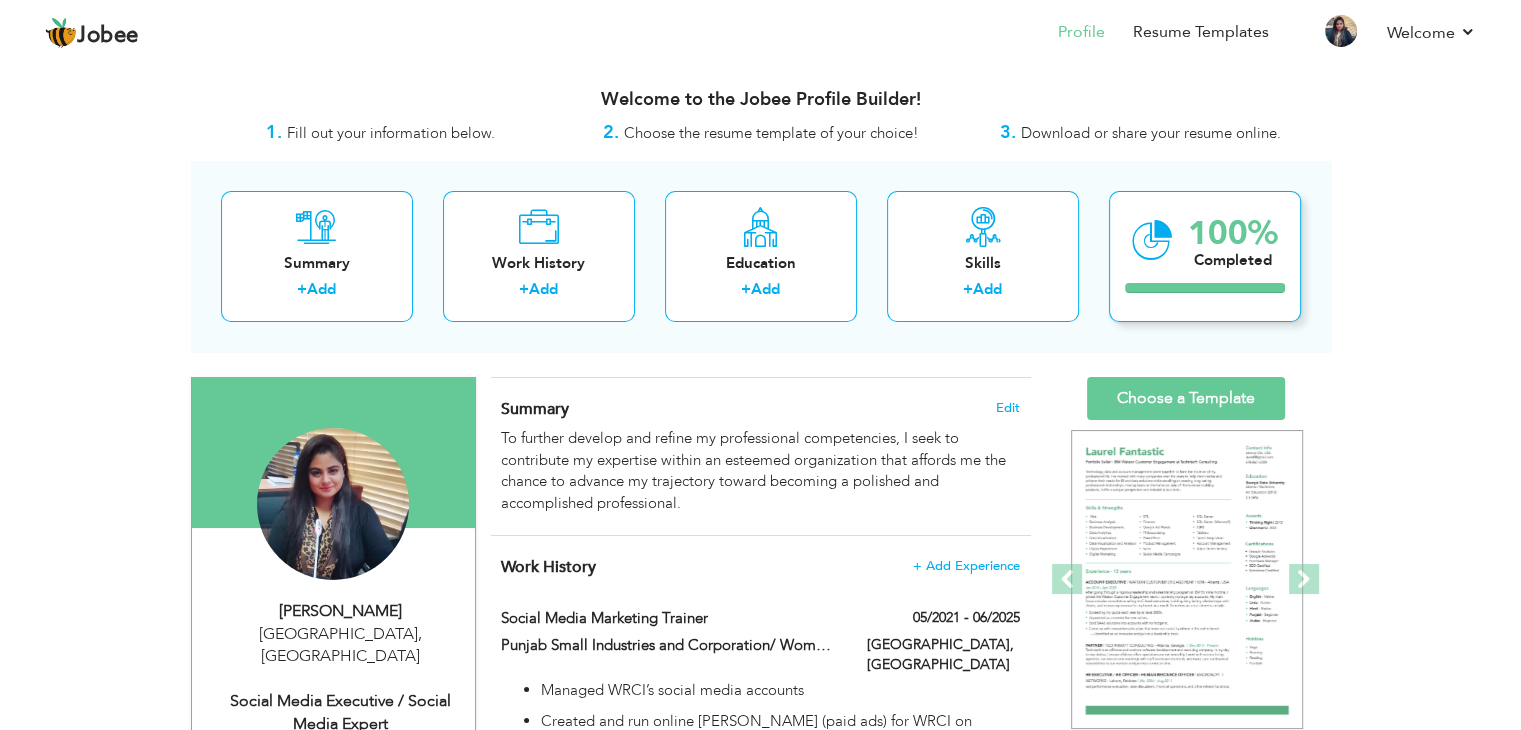click on "Completed" at bounding box center (1233, 260) 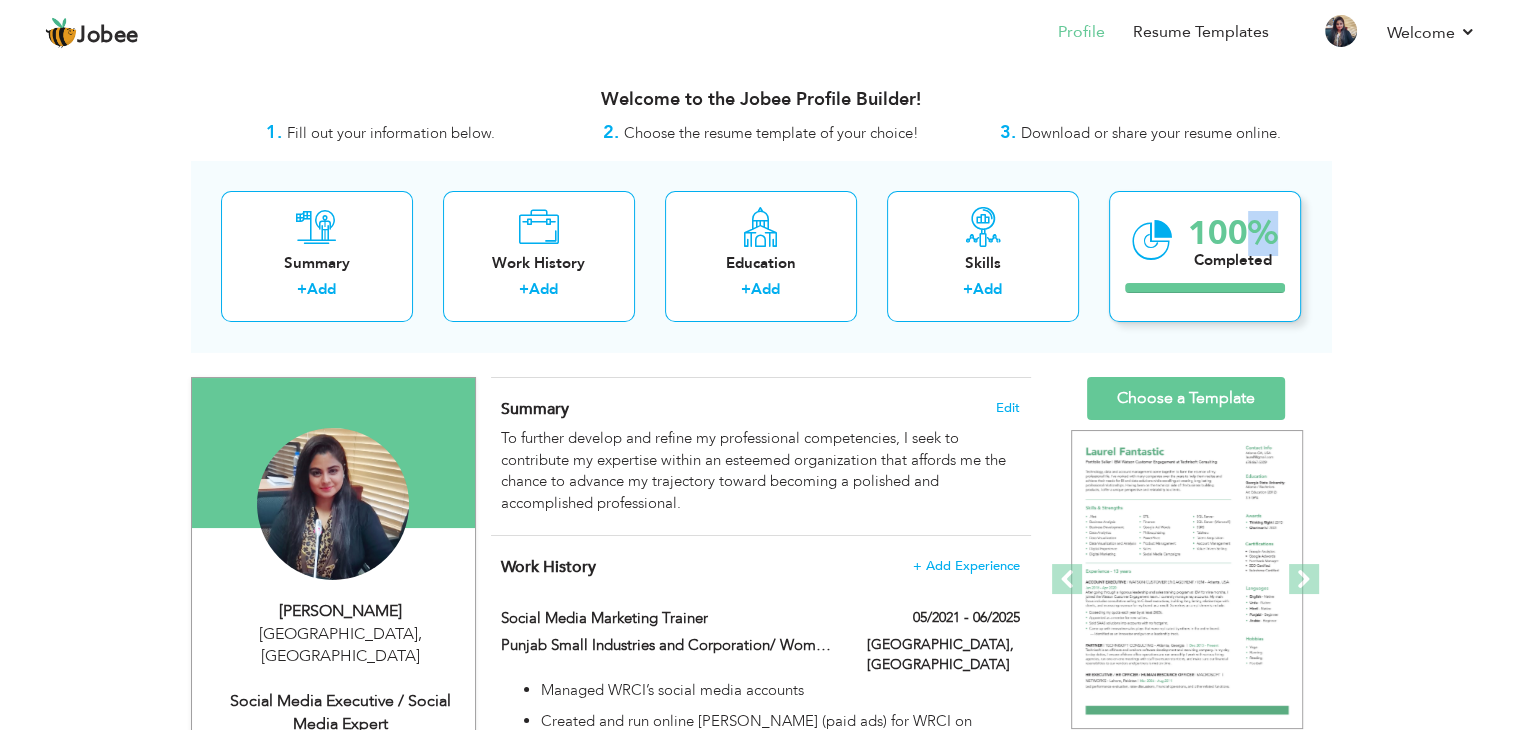 click on "100%" at bounding box center (1233, 233) 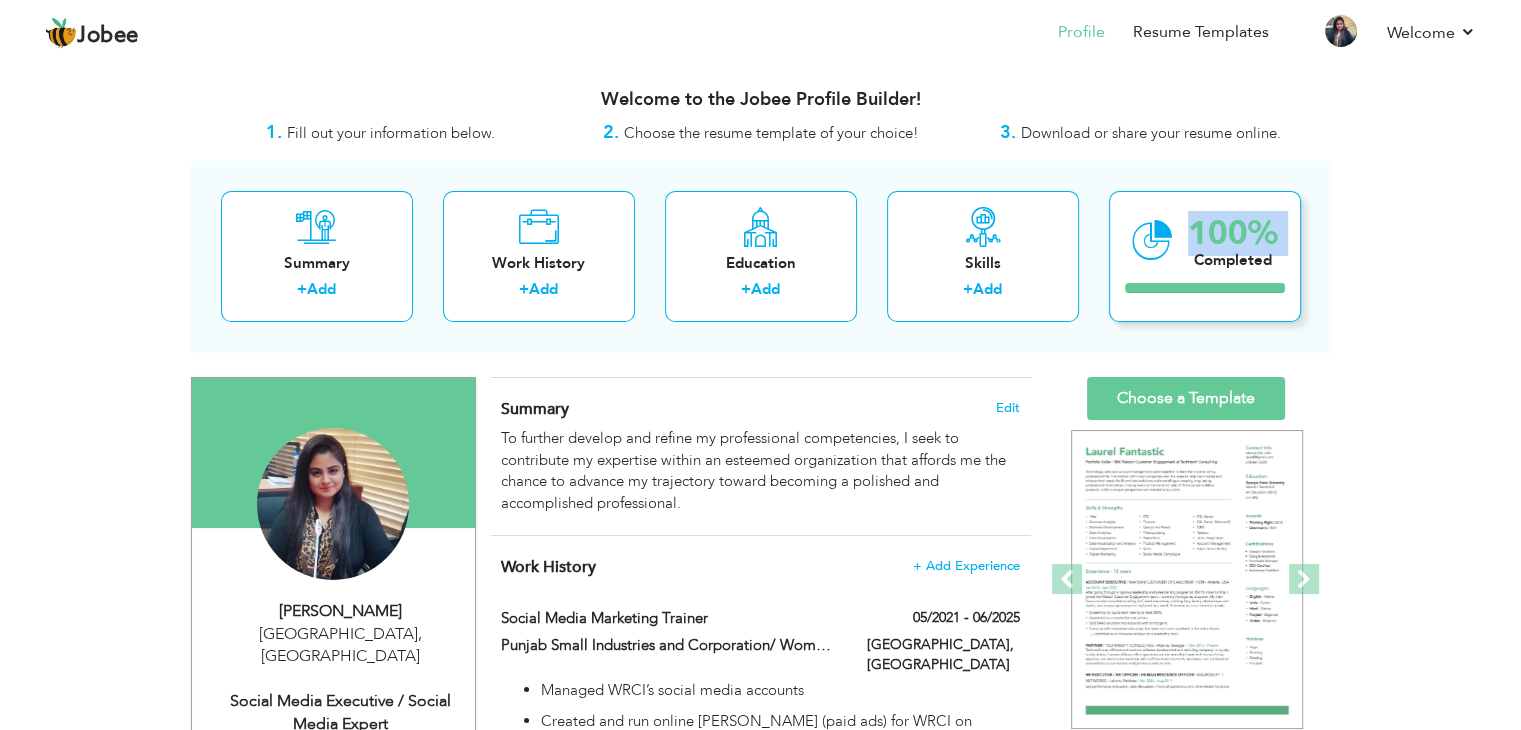click on "100%" at bounding box center [1233, 233] 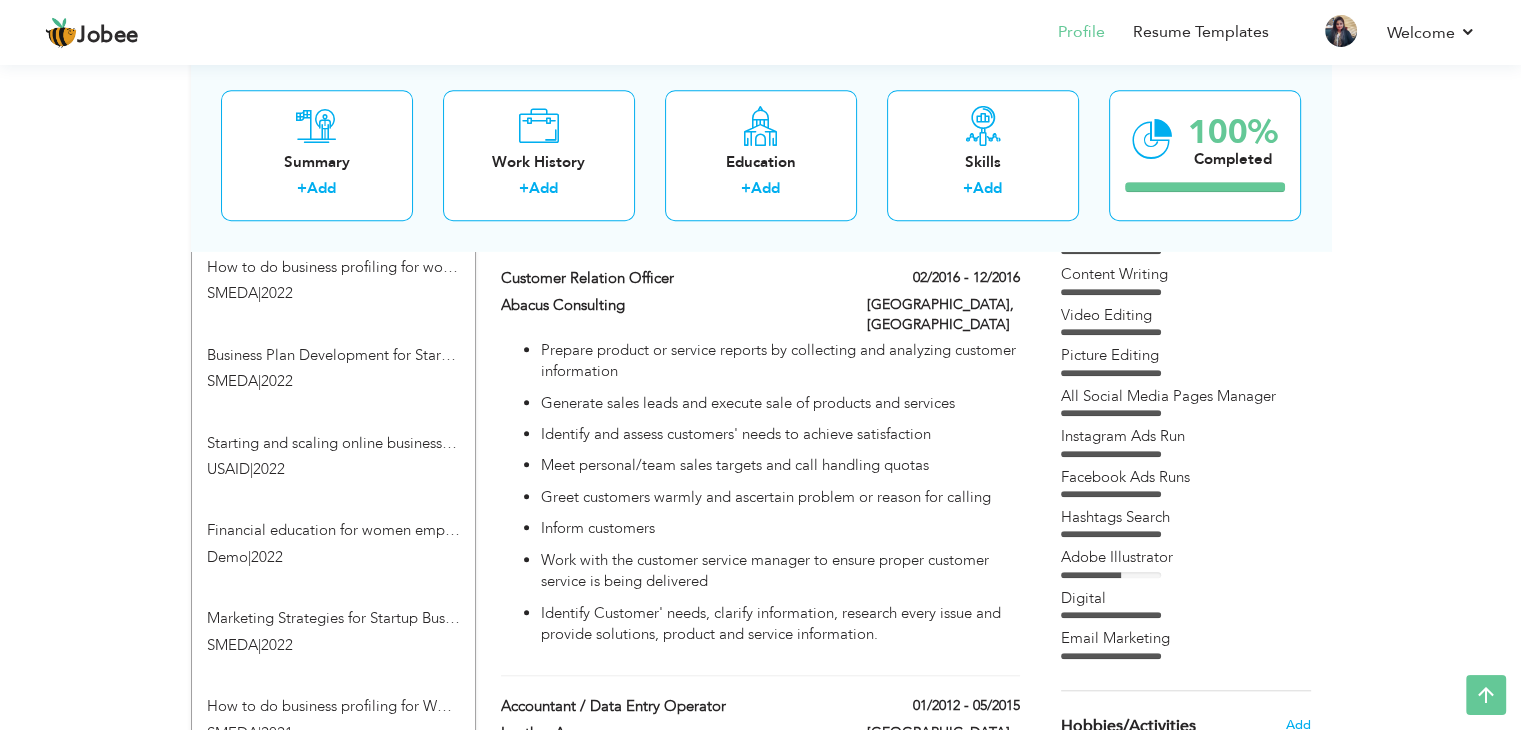 scroll, scrollTop: 2100, scrollLeft: 0, axis: vertical 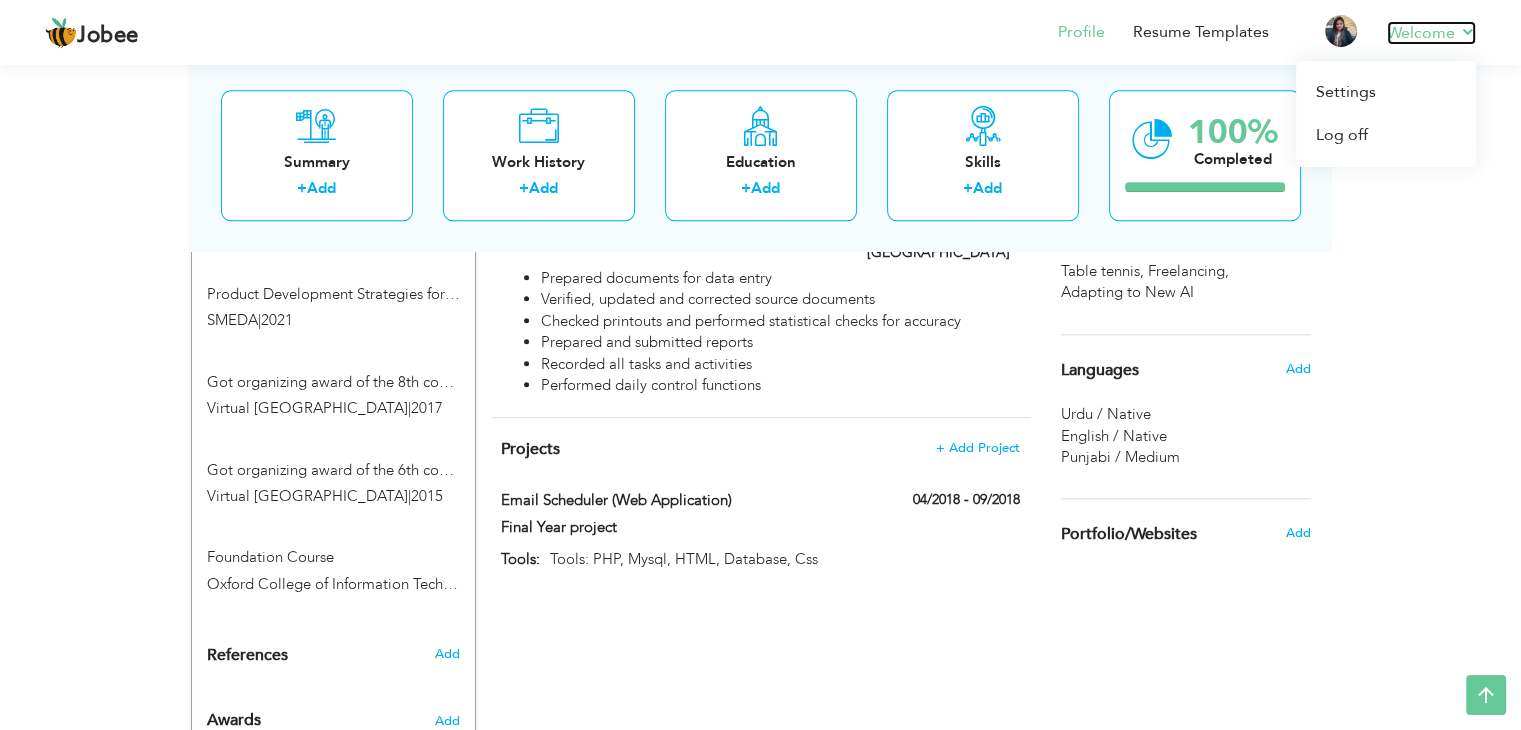 click on "Welcome" at bounding box center [1431, 33] 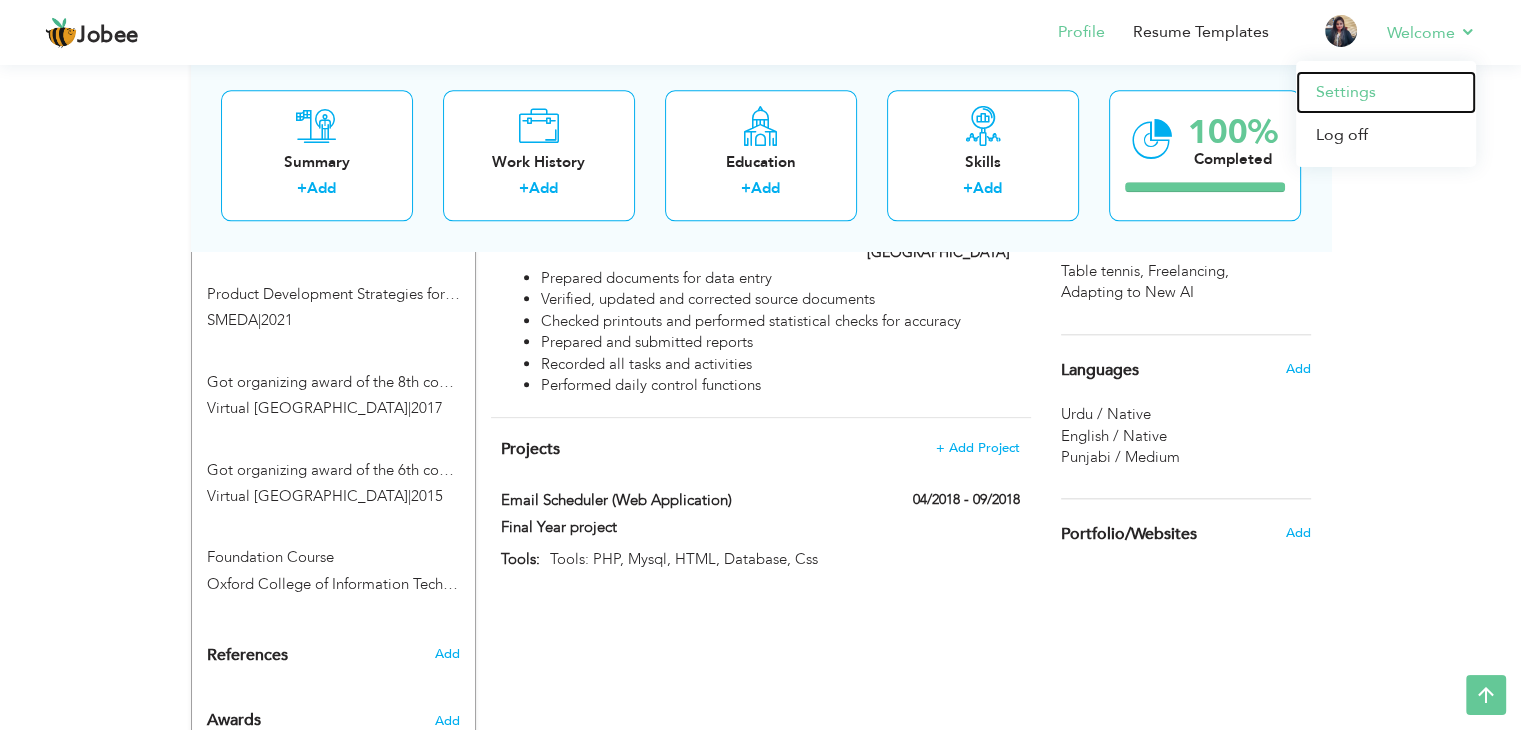 click on "Settings" at bounding box center [1386, 92] 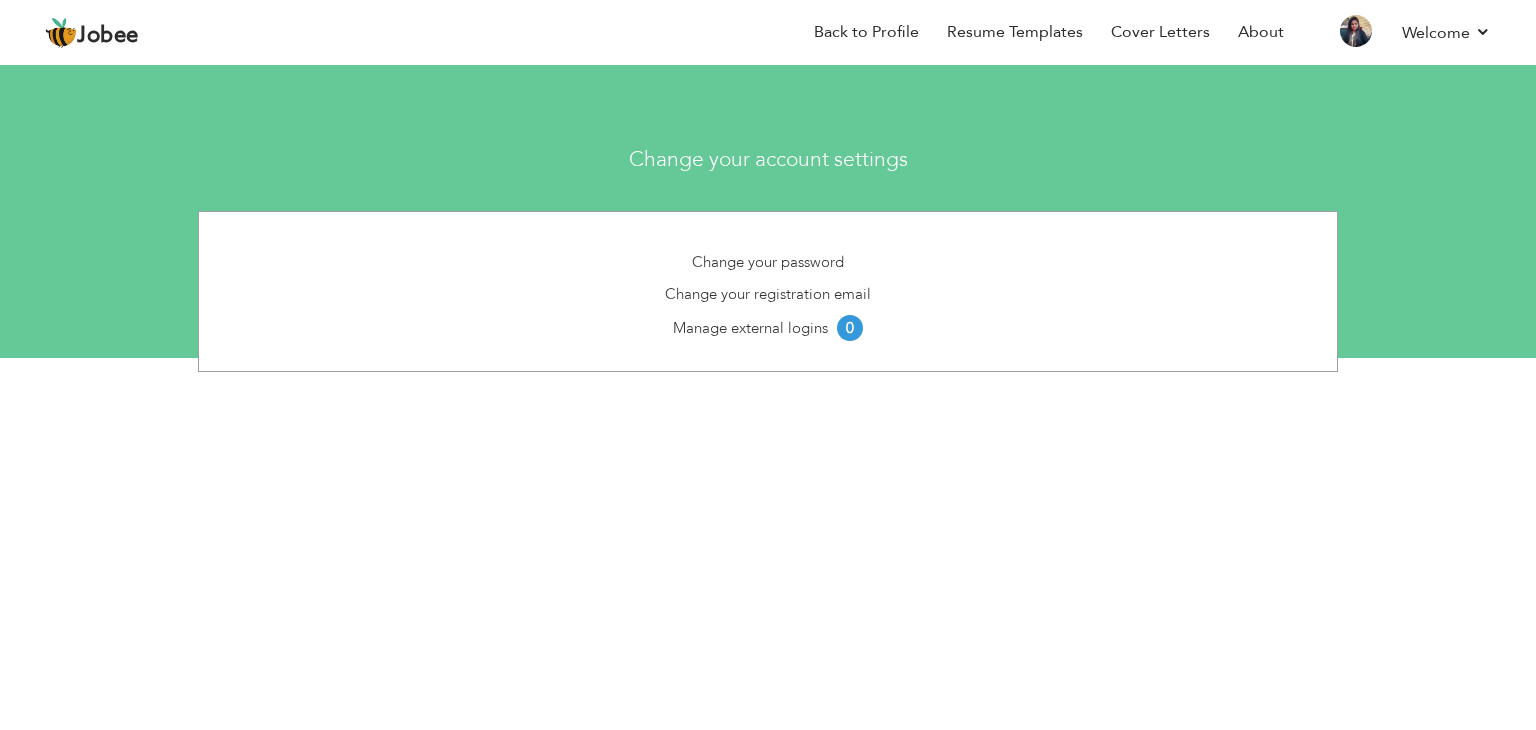 scroll, scrollTop: 0, scrollLeft: 0, axis: both 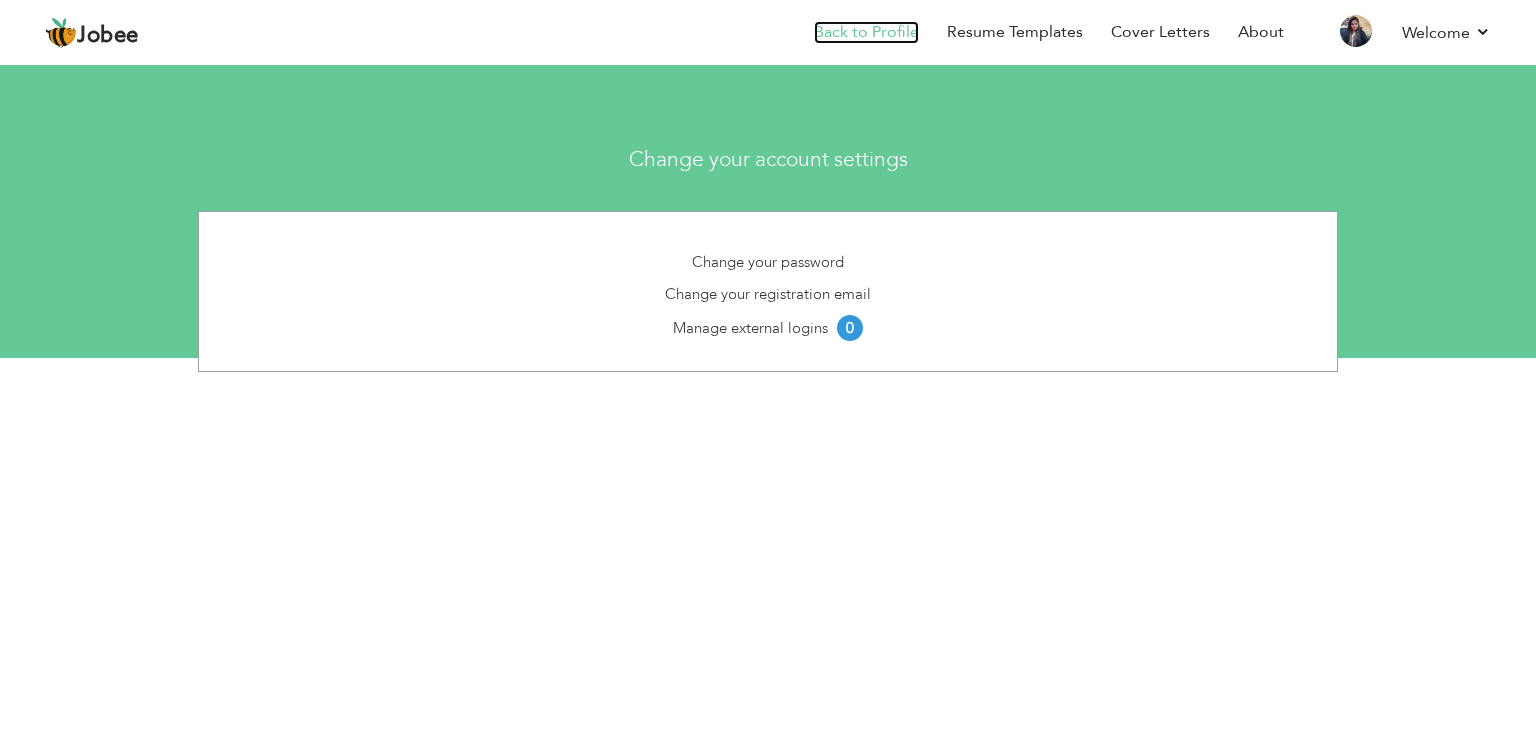 click on "Back to Profile" at bounding box center [866, 32] 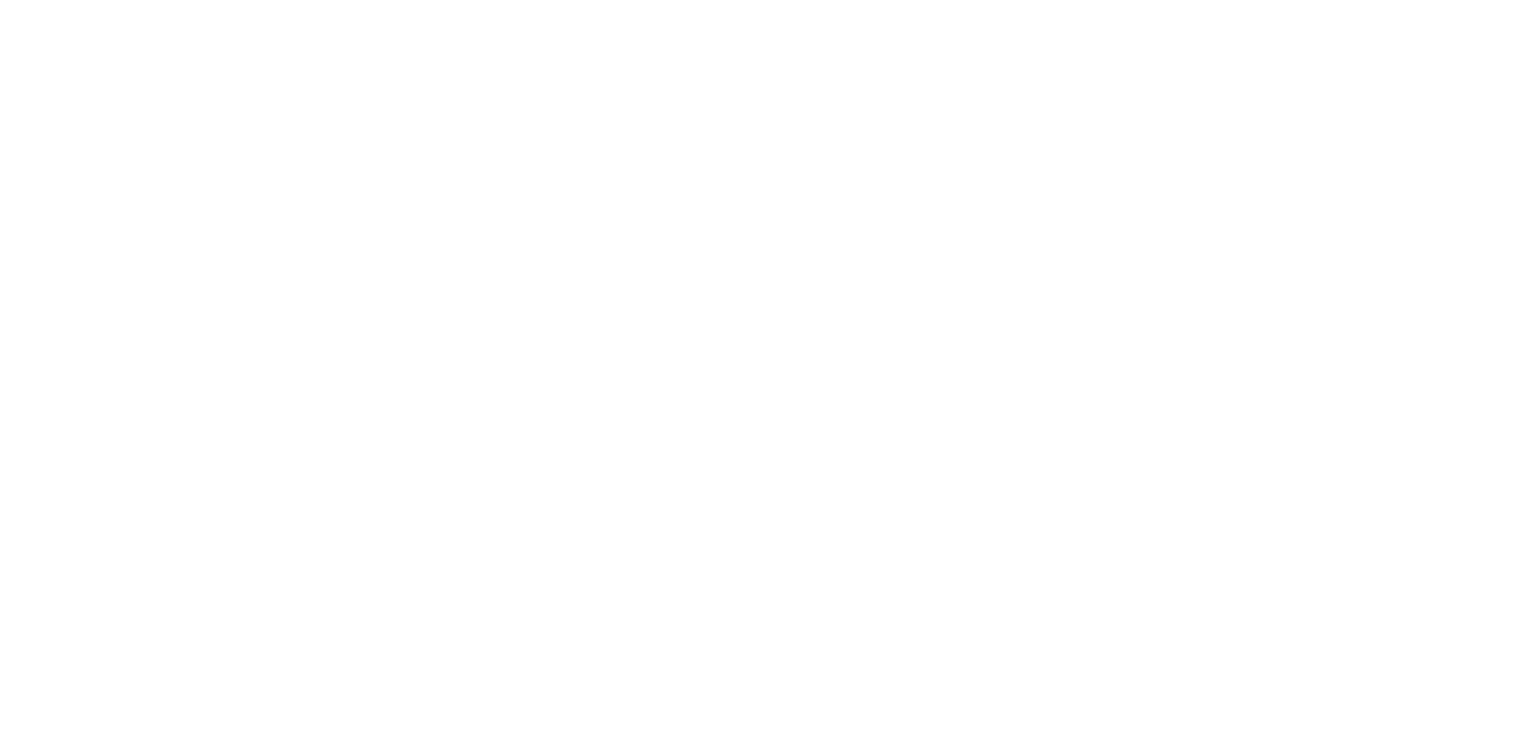 scroll, scrollTop: 0, scrollLeft: 0, axis: both 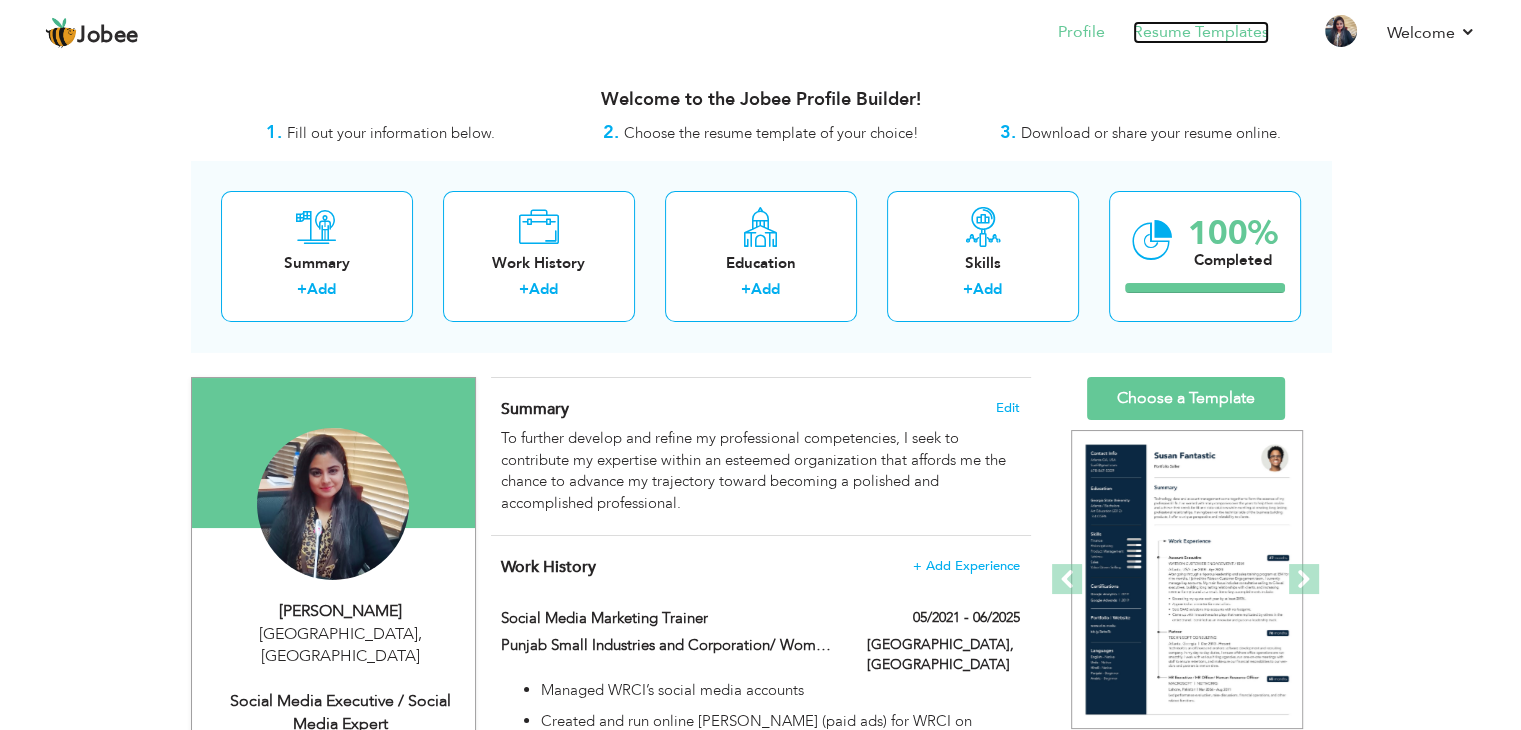 click on "Resume Templates" at bounding box center (1201, 32) 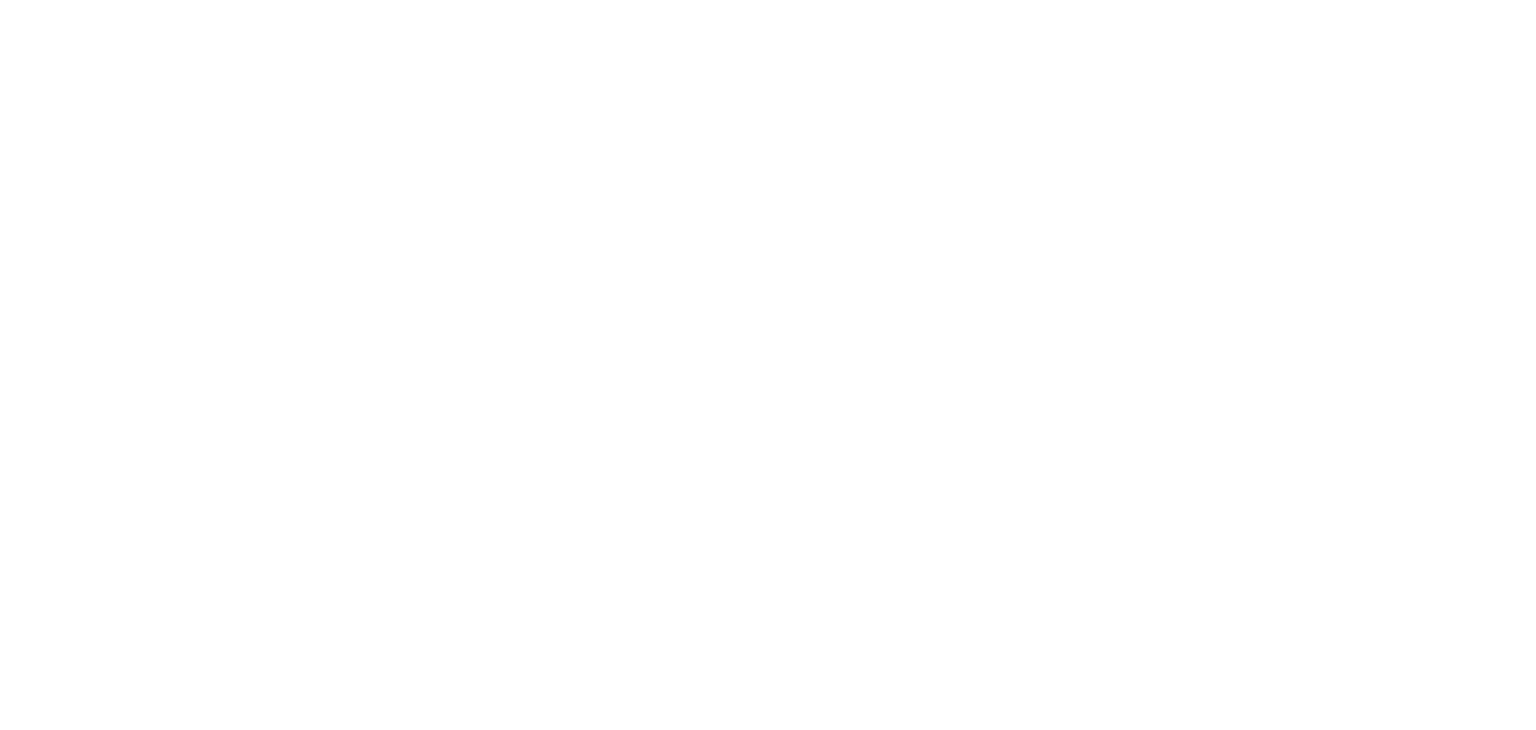 scroll, scrollTop: 0, scrollLeft: 0, axis: both 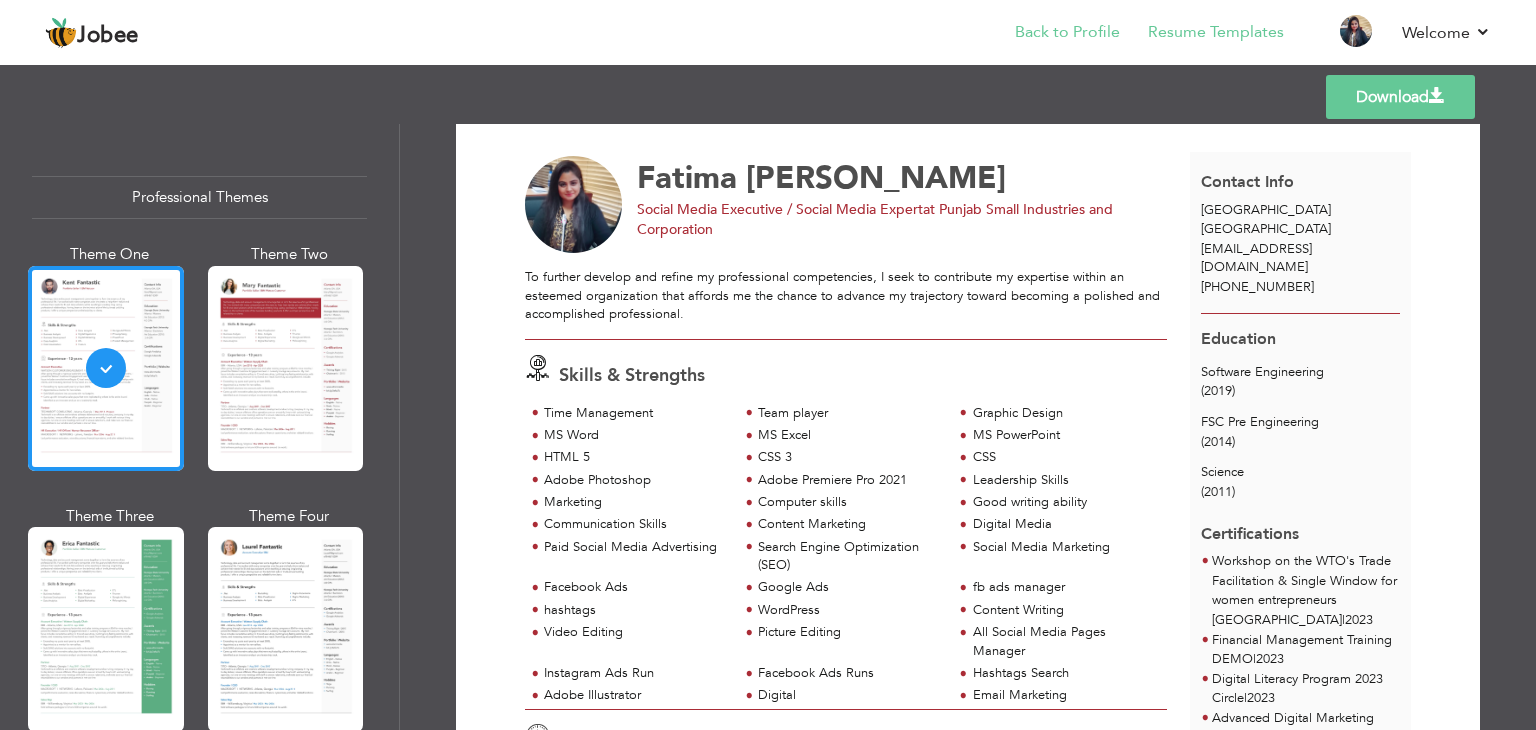 click on "Back to Profile" at bounding box center [1053, 34] 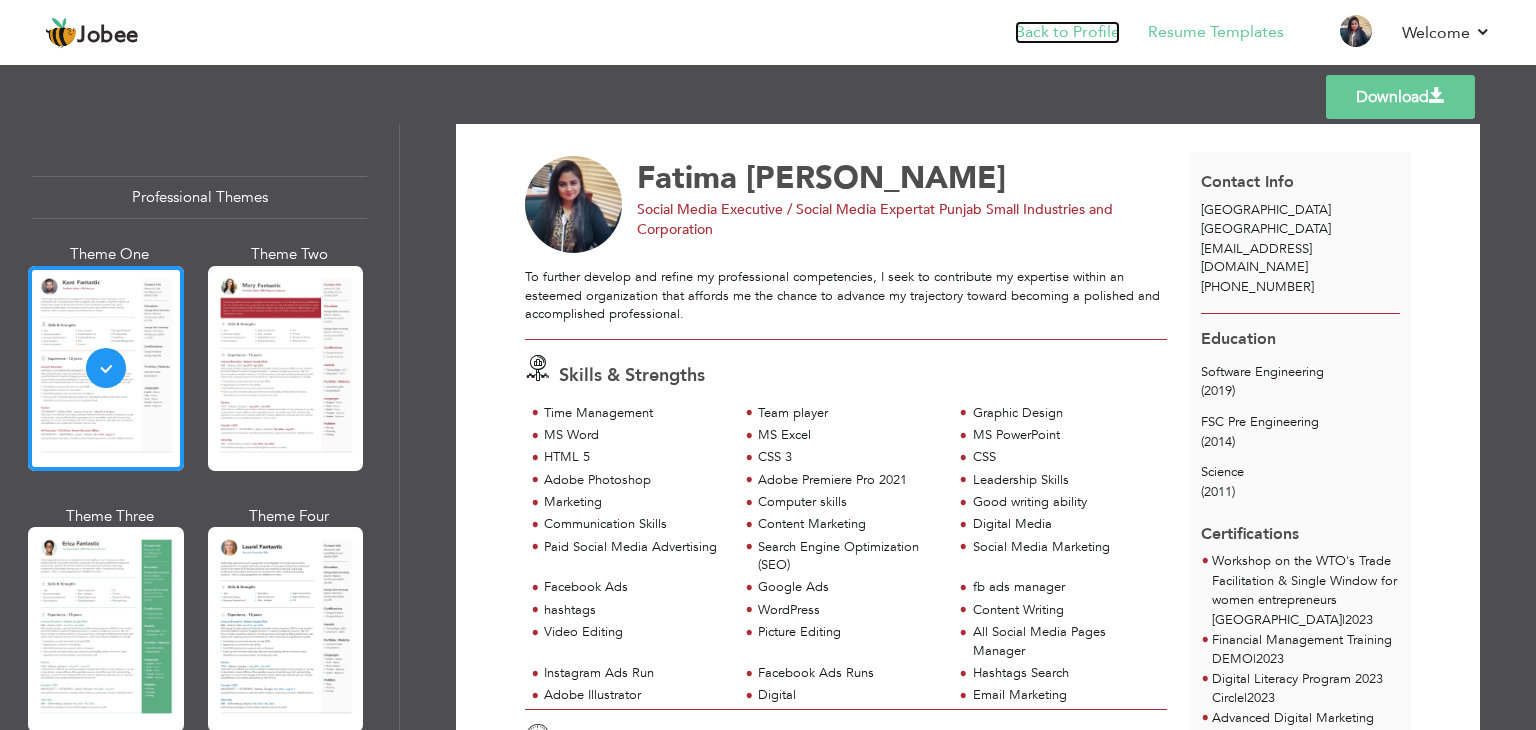 click on "Back to Profile" at bounding box center [1067, 32] 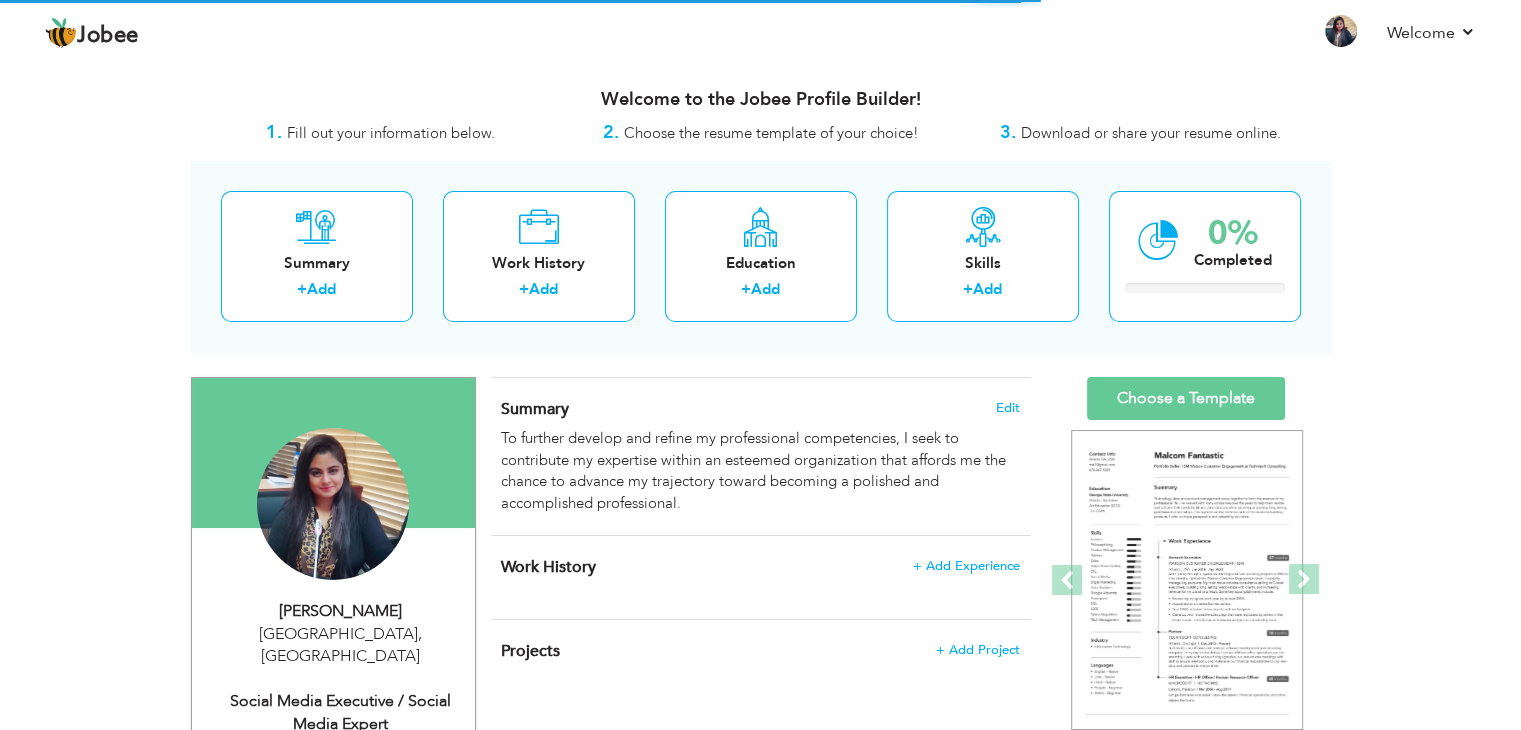 scroll, scrollTop: 0, scrollLeft: 0, axis: both 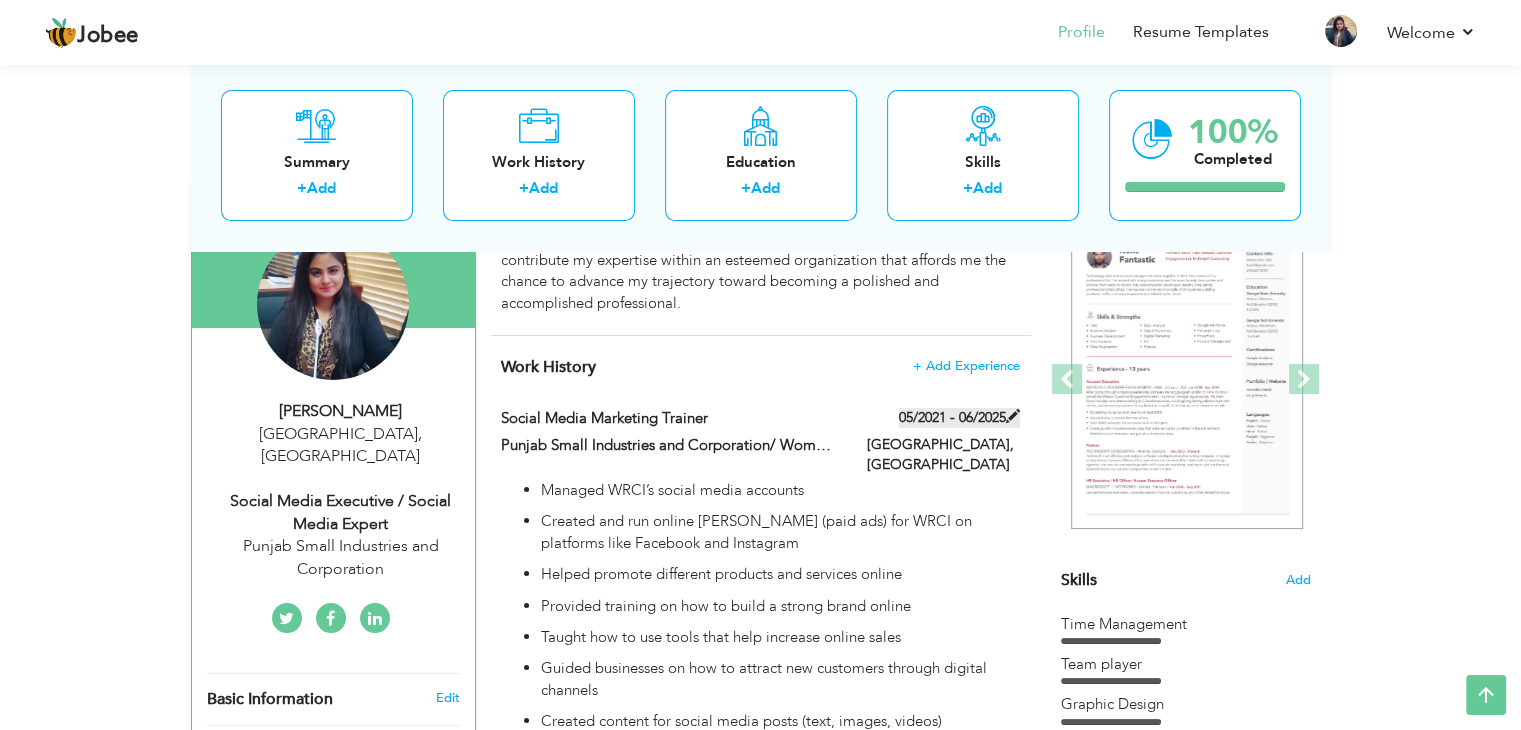 click at bounding box center (1013, 416) 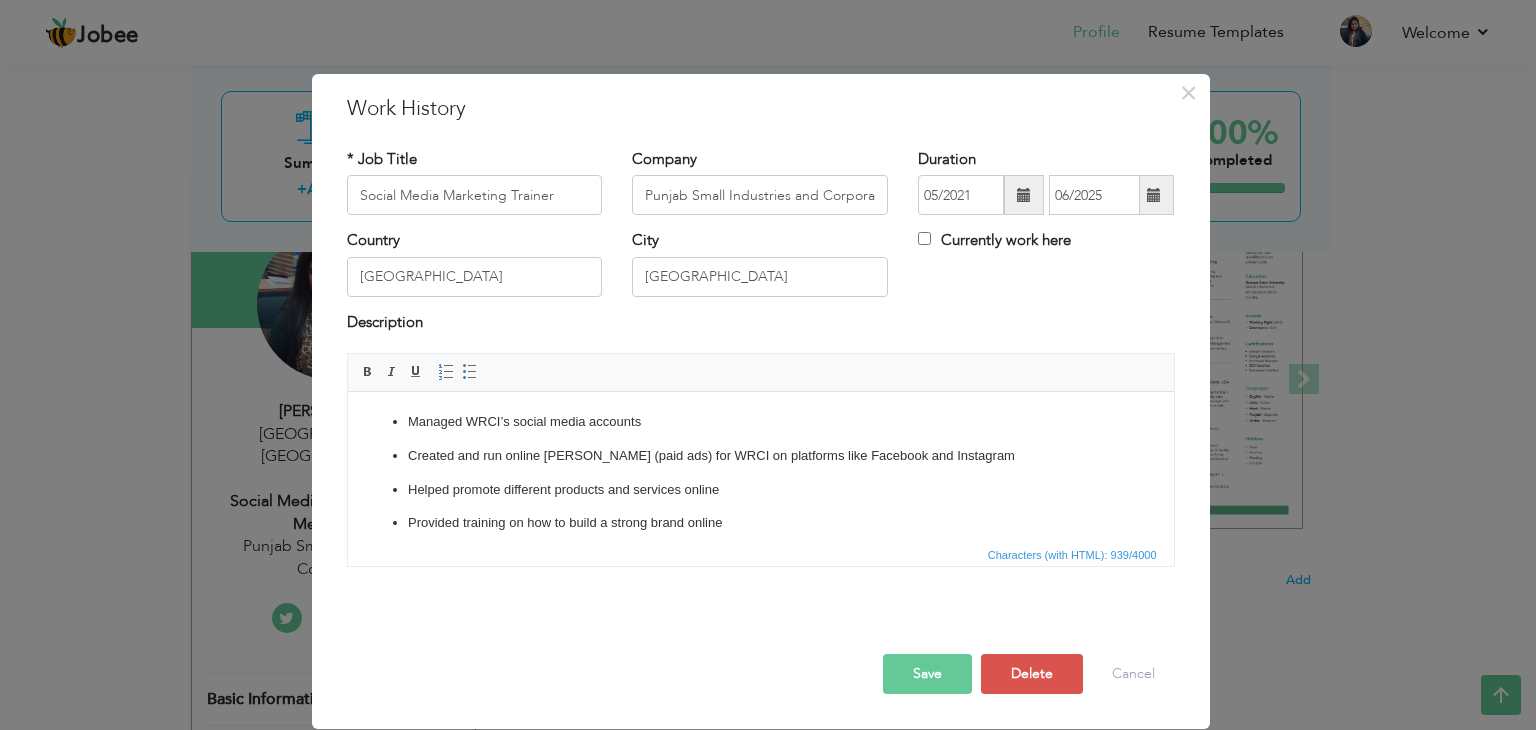 click on "Save" at bounding box center [927, 674] 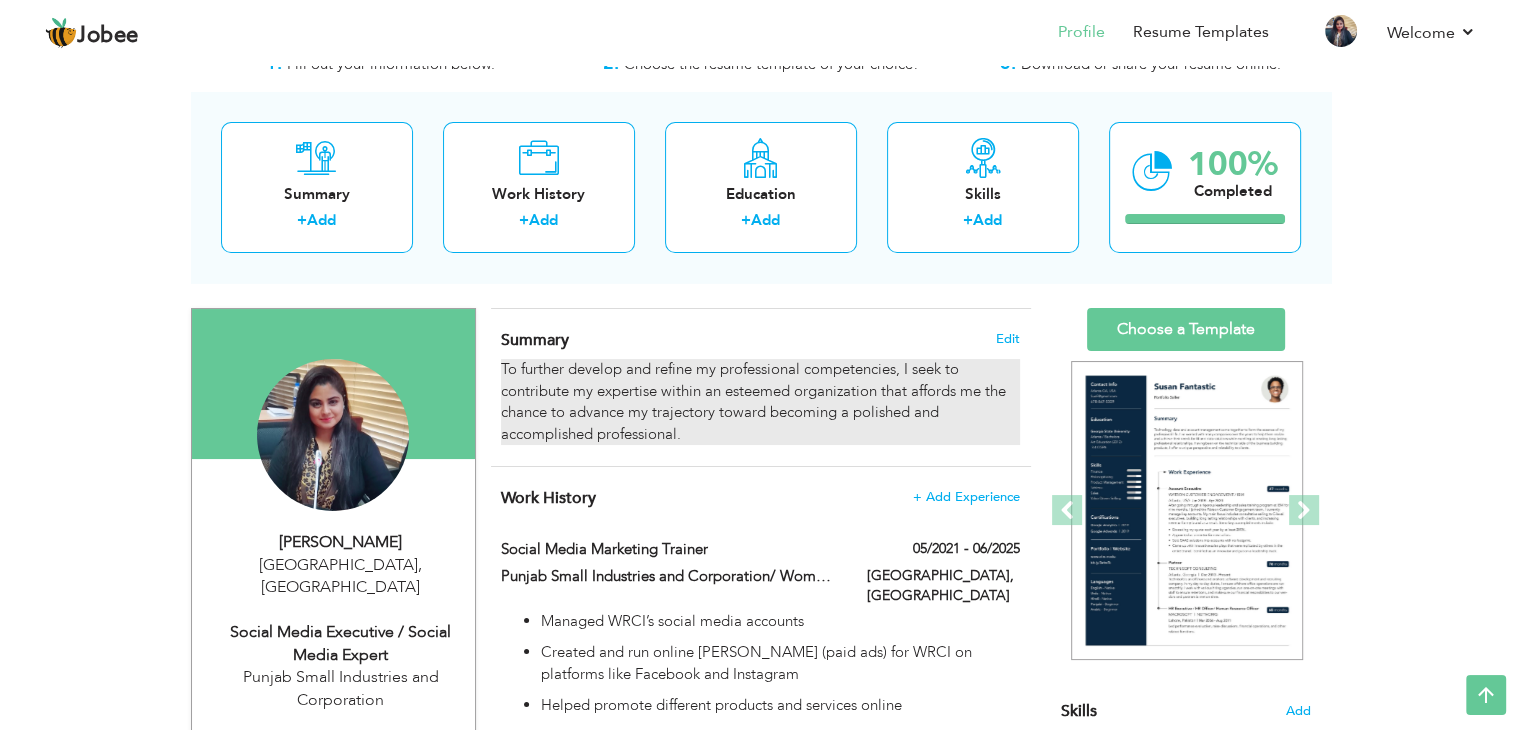 scroll, scrollTop: 0, scrollLeft: 0, axis: both 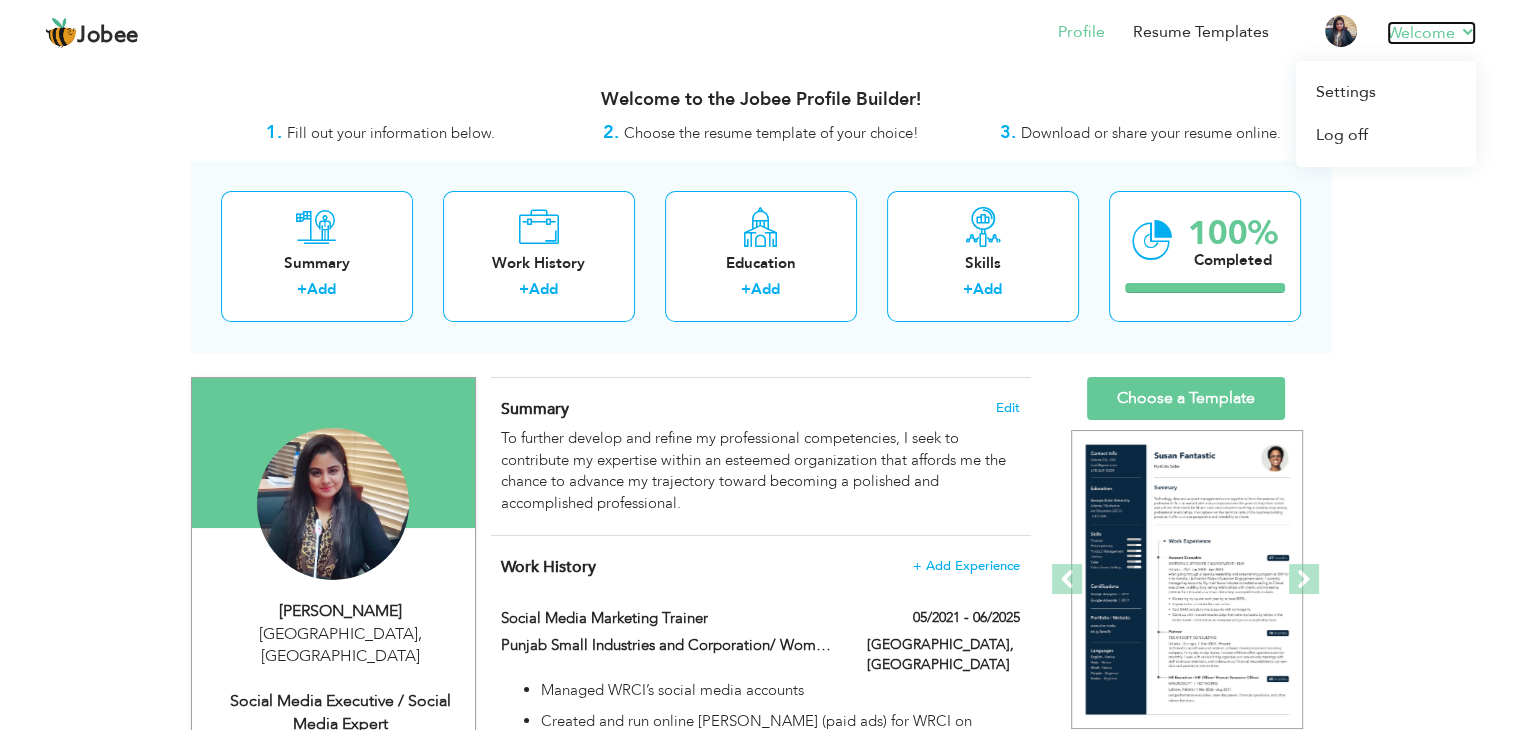 click on "Welcome" at bounding box center [1431, 33] 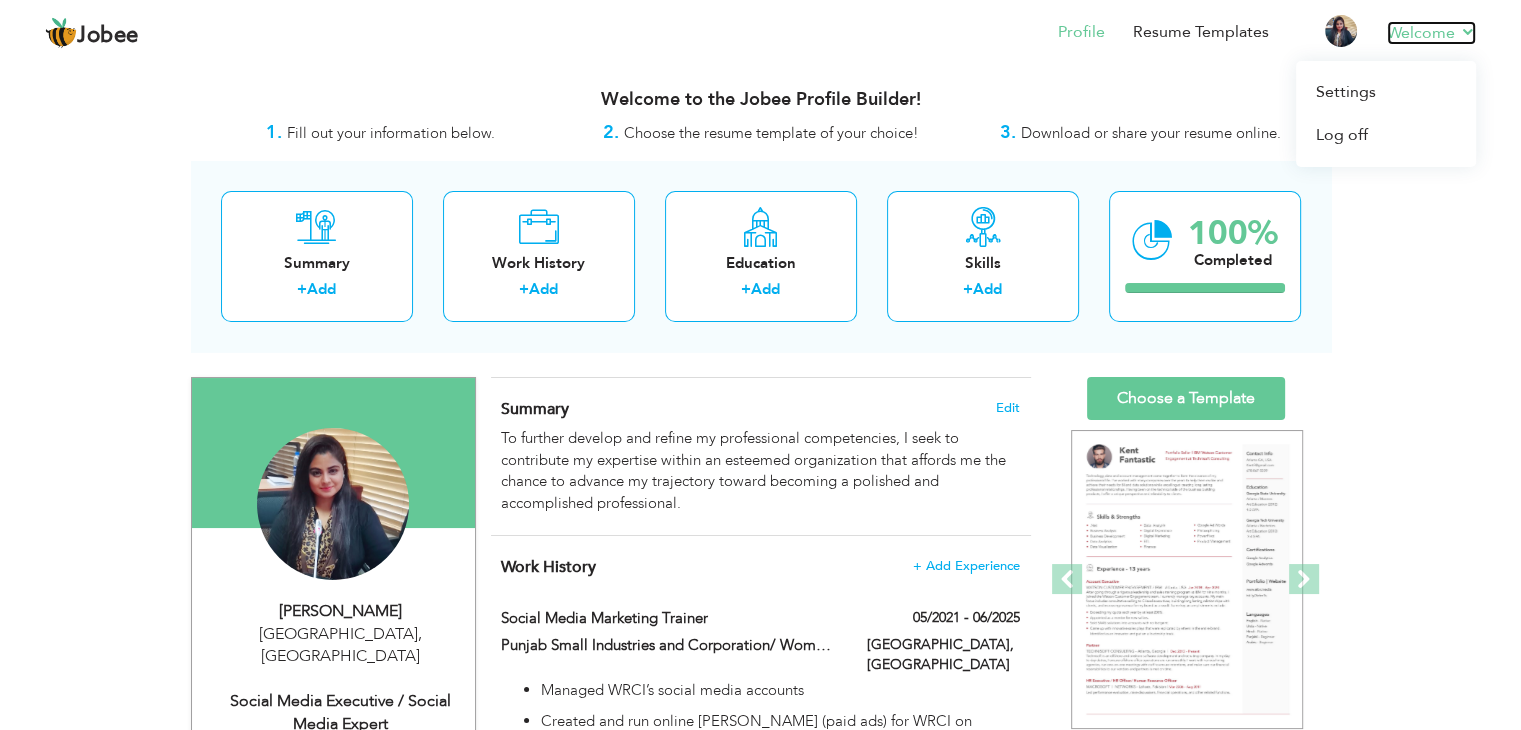 click on "Welcome" at bounding box center [1431, 33] 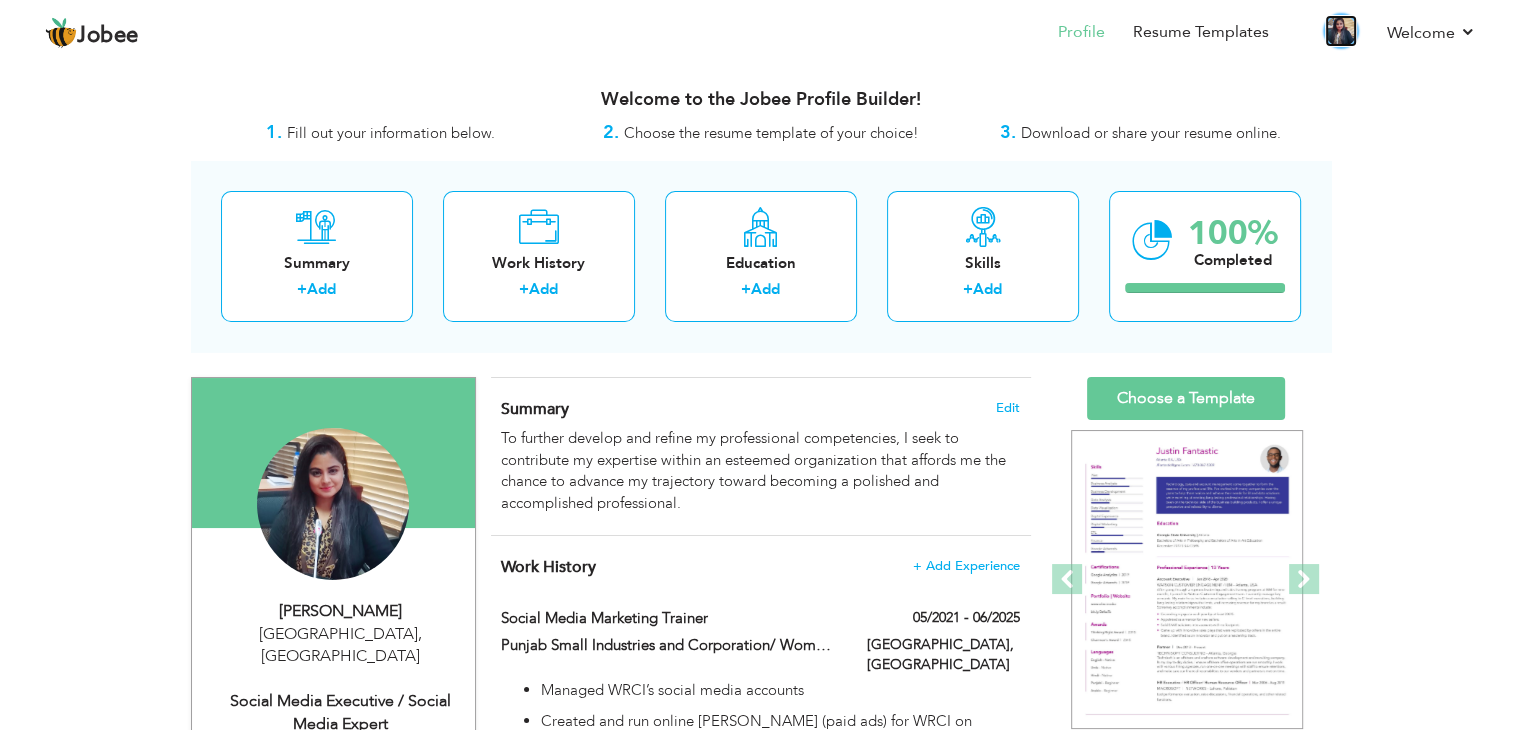click at bounding box center [1341, 31] 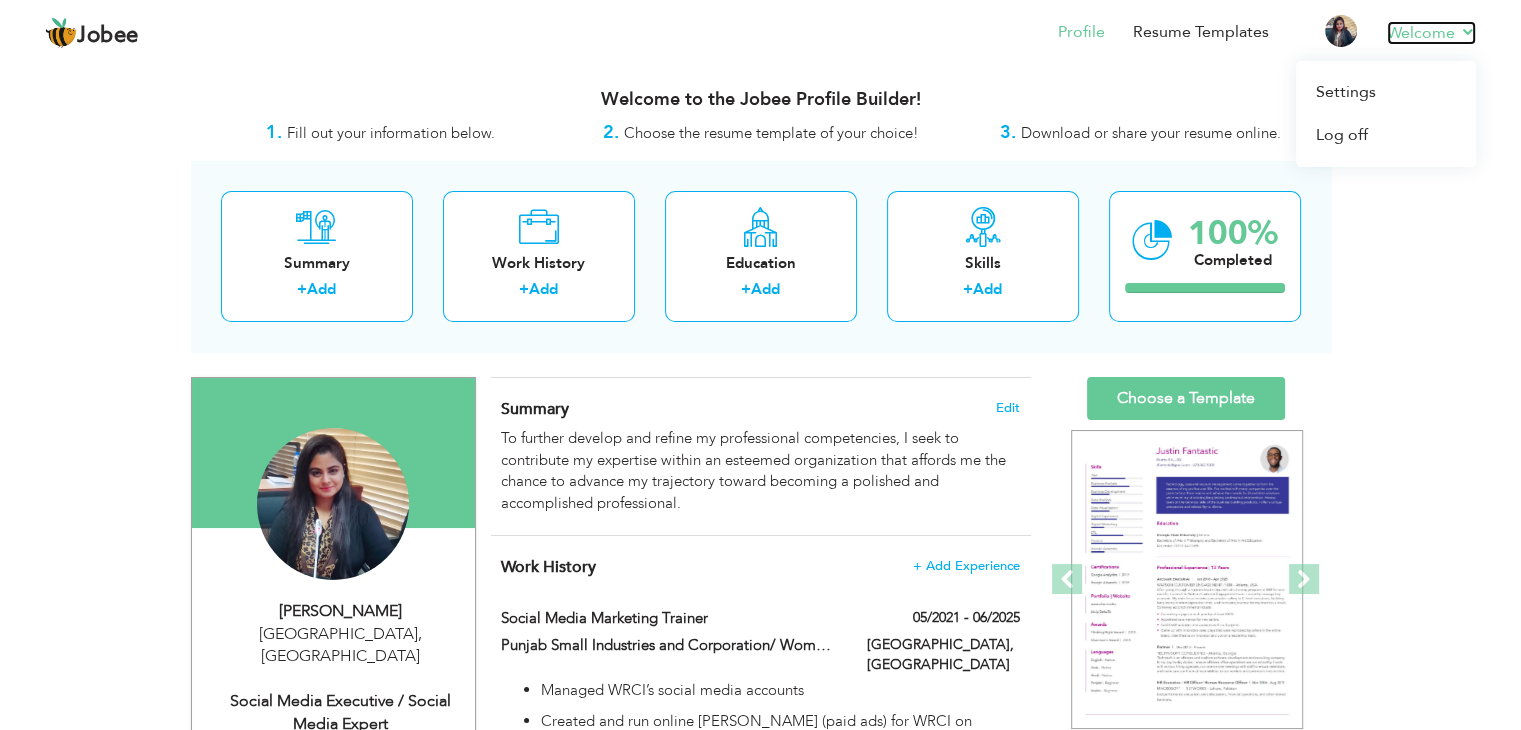 click on "Welcome" at bounding box center (1431, 33) 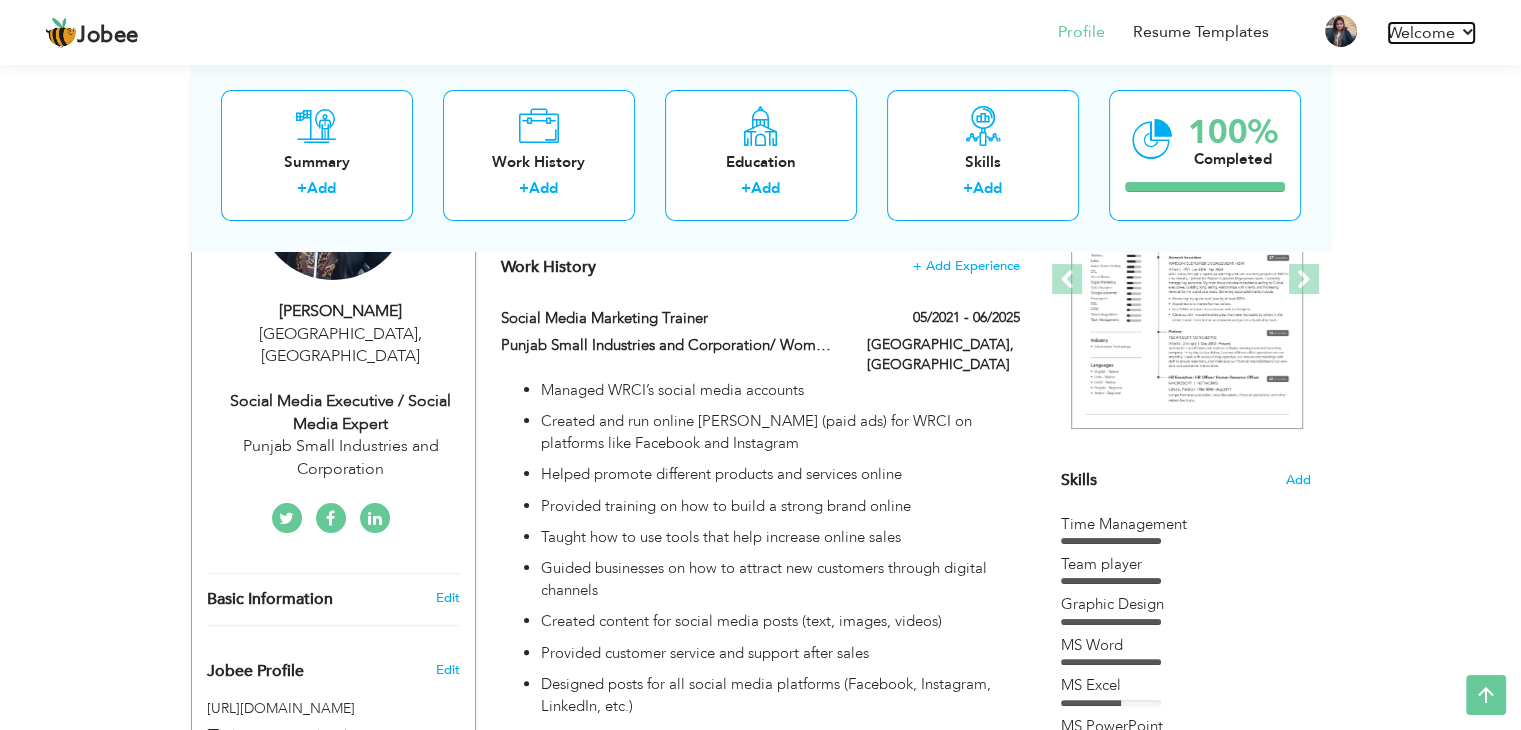 scroll, scrollTop: 0, scrollLeft: 0, axis: both 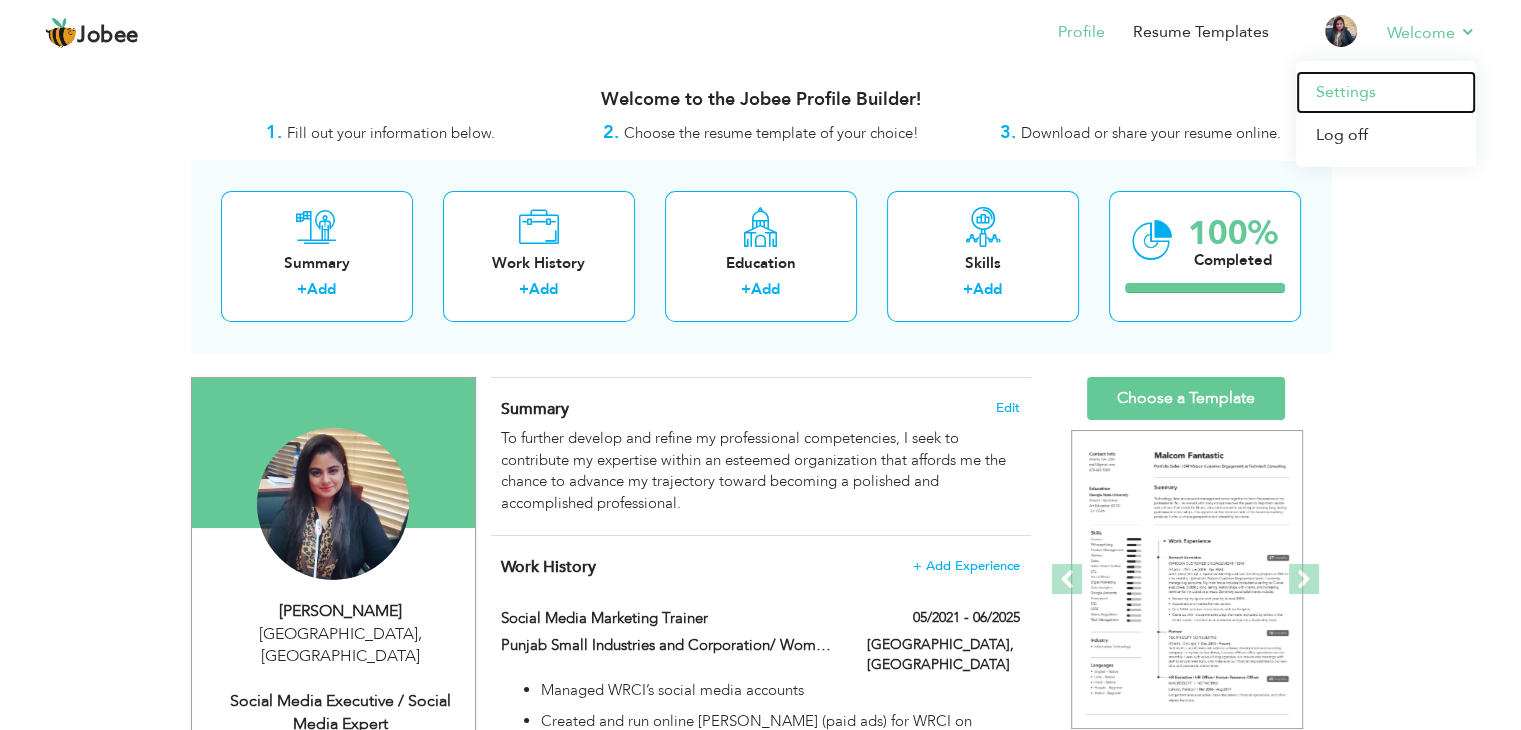 click on "Settings" at bounding box center [1386, 92] 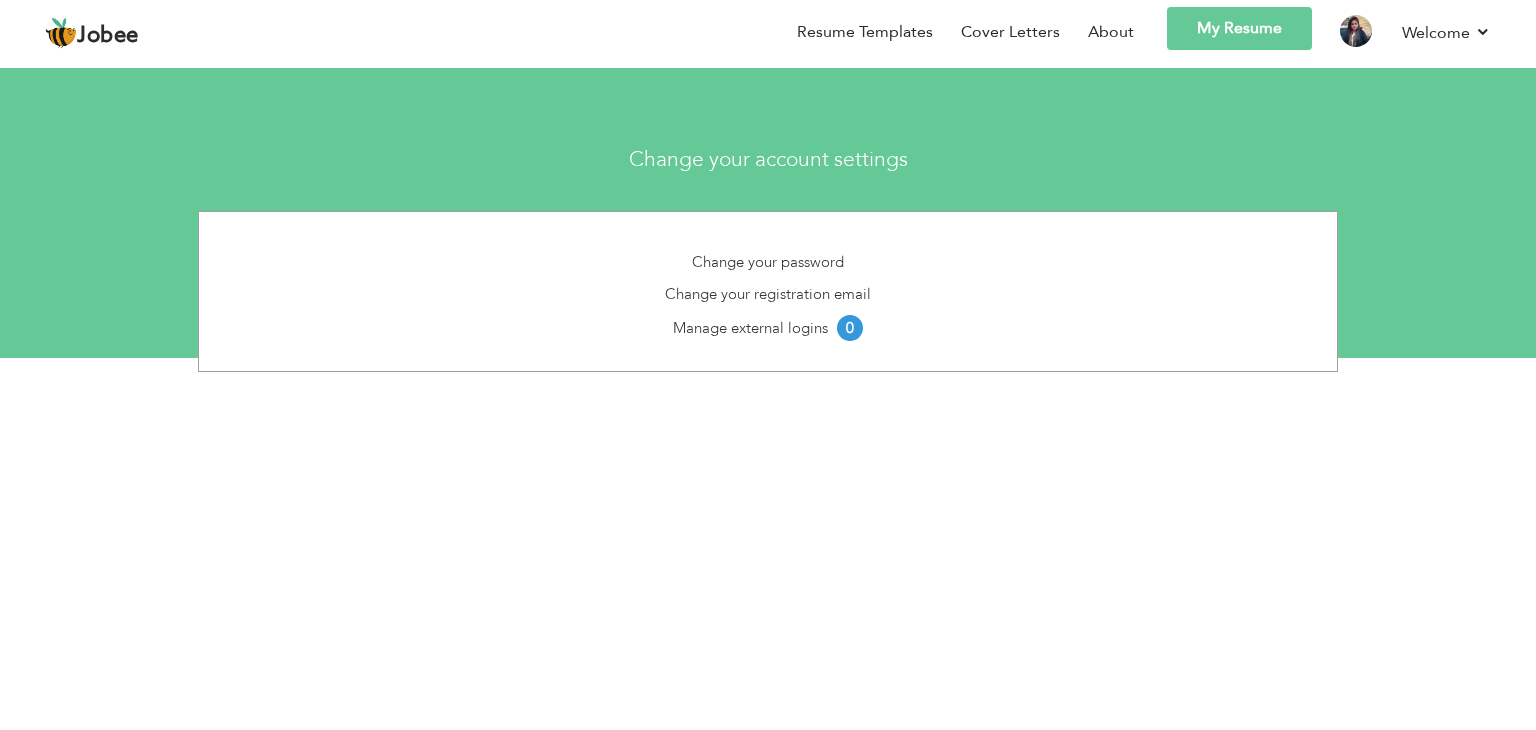 scroll, scrollTop: 0, scrollLeft: 0, axis: both 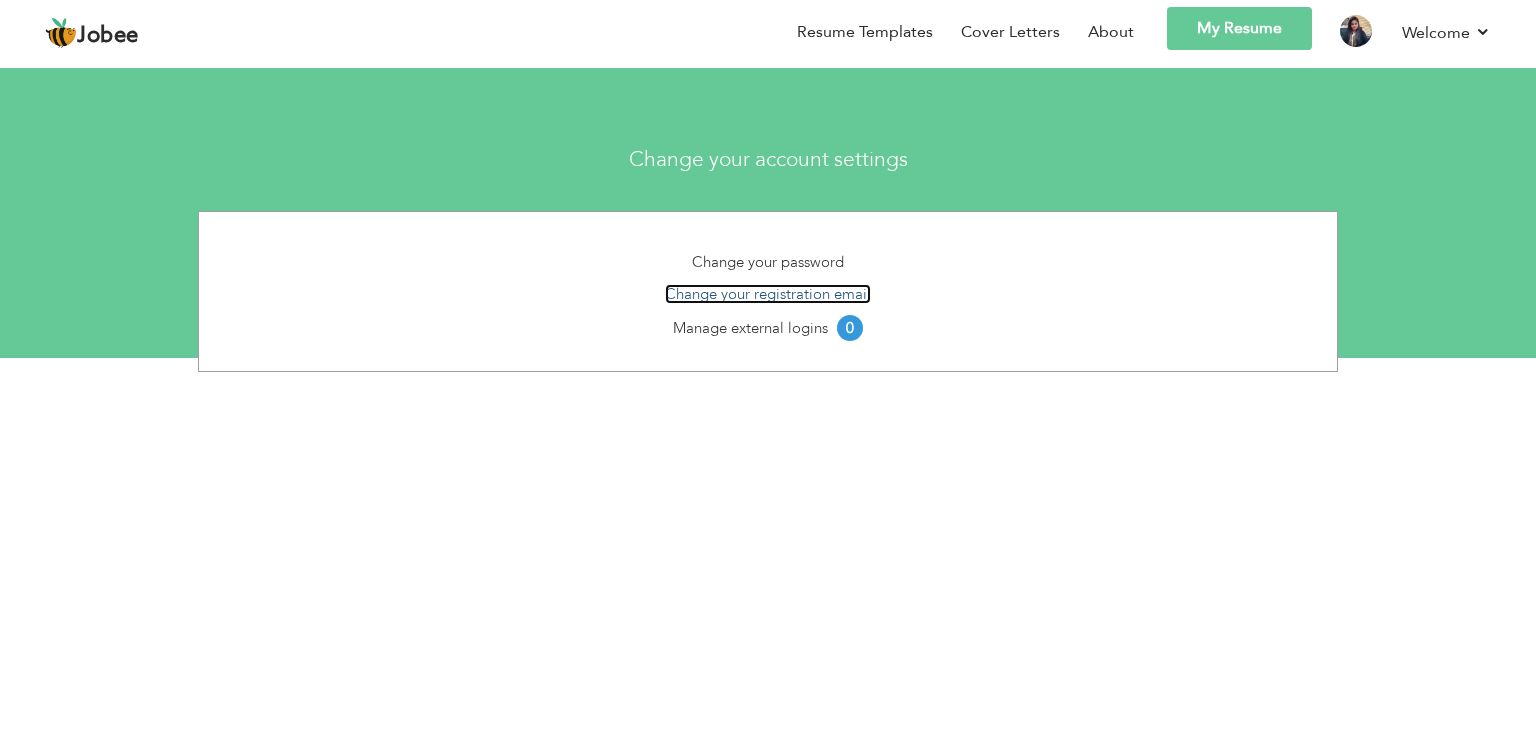 click on "Change your registration email" at bounding box center [768, 294] 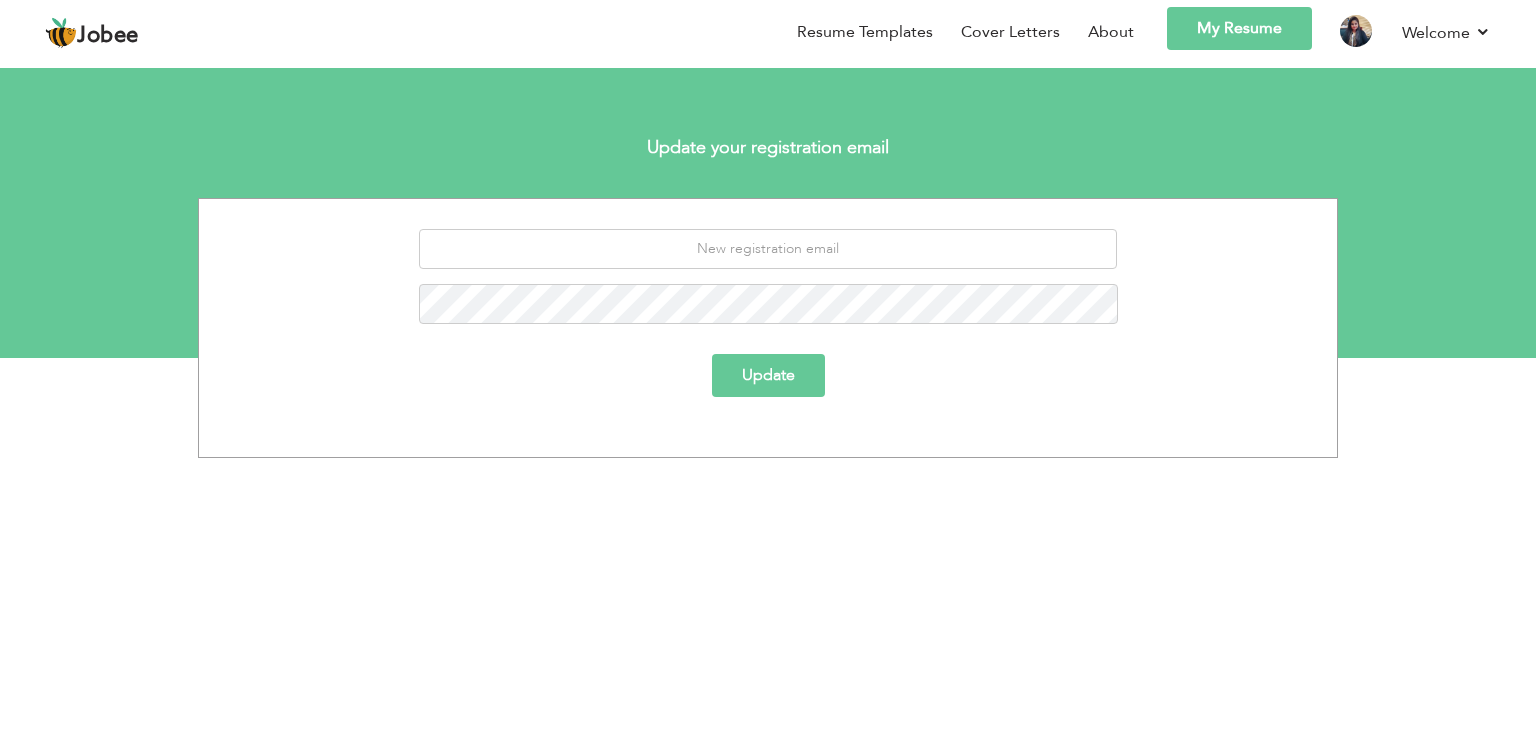 scroll, scrollTop: 0, scrollLeft: 0, axis: both 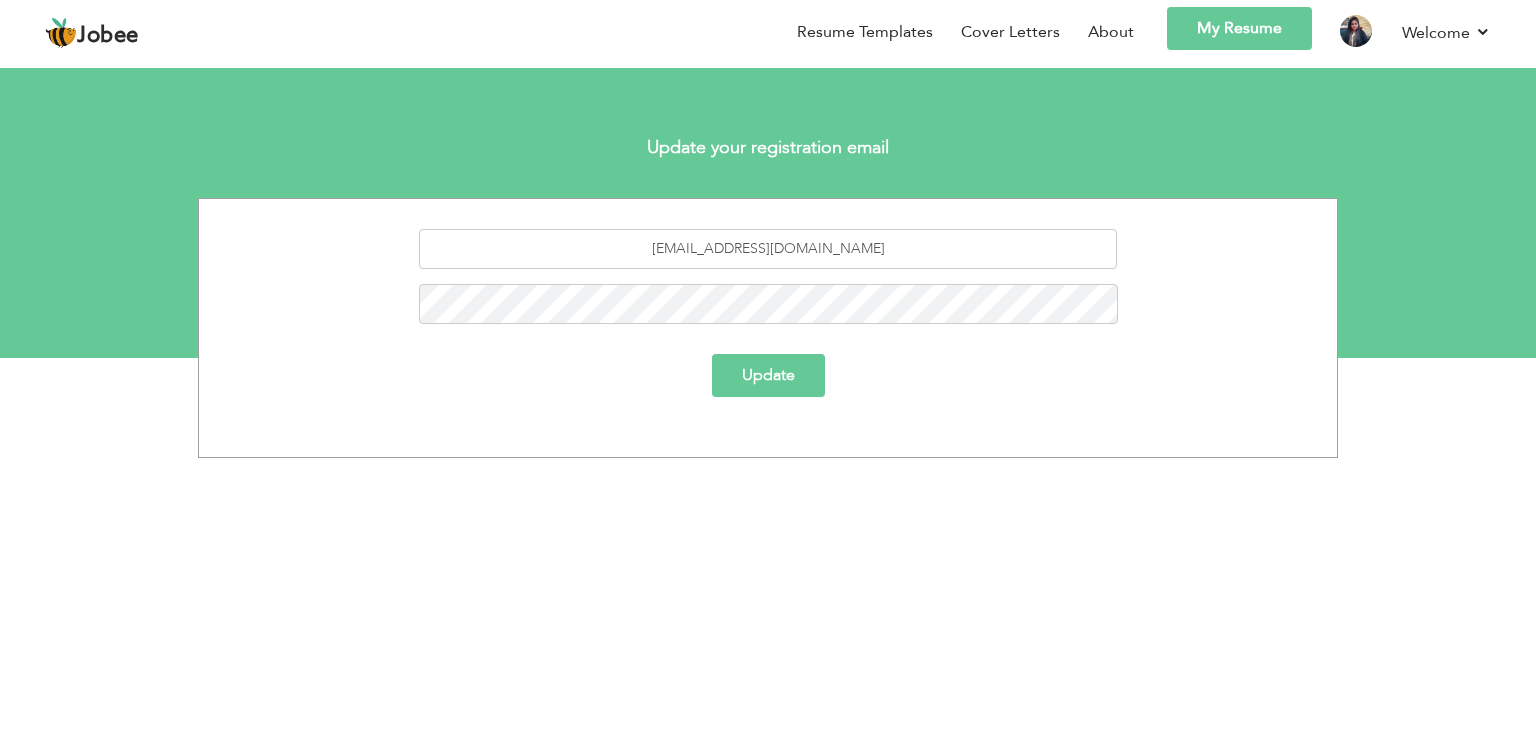 click on "Update" at bounding box center [768, 375] 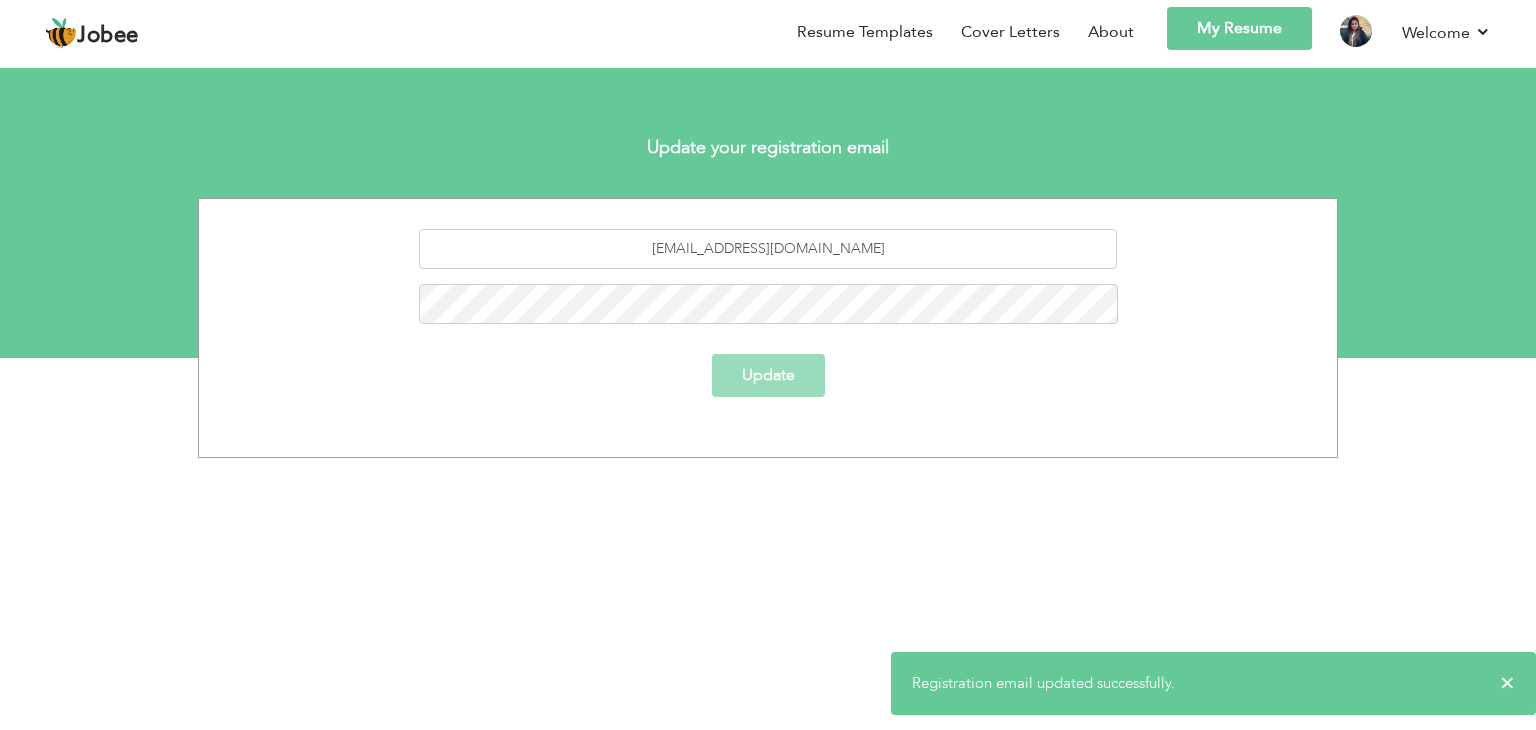 scroll, scrollTop: 0, scrollLeft: 0, axis: both 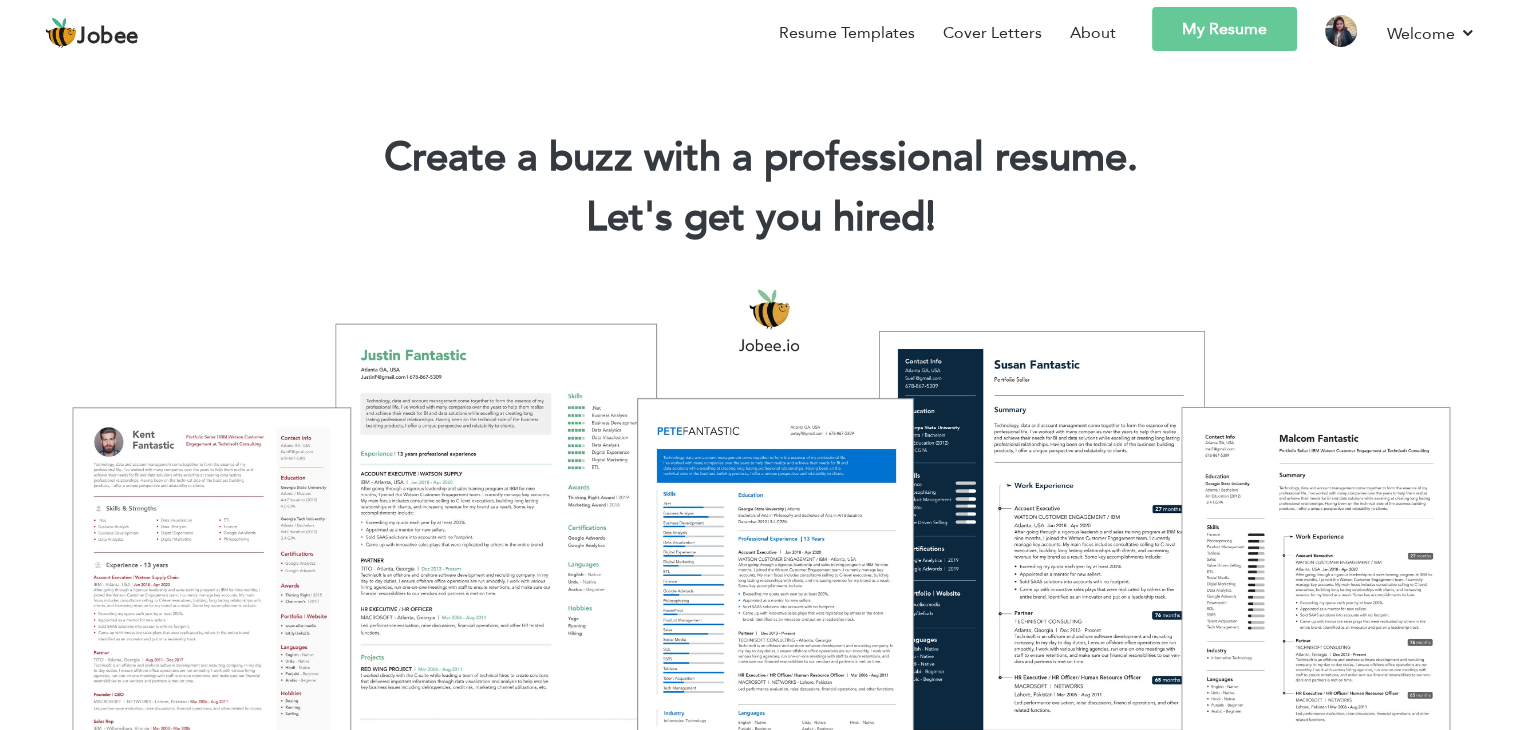 click on "My Resume" at bounding box center (1224, 29) 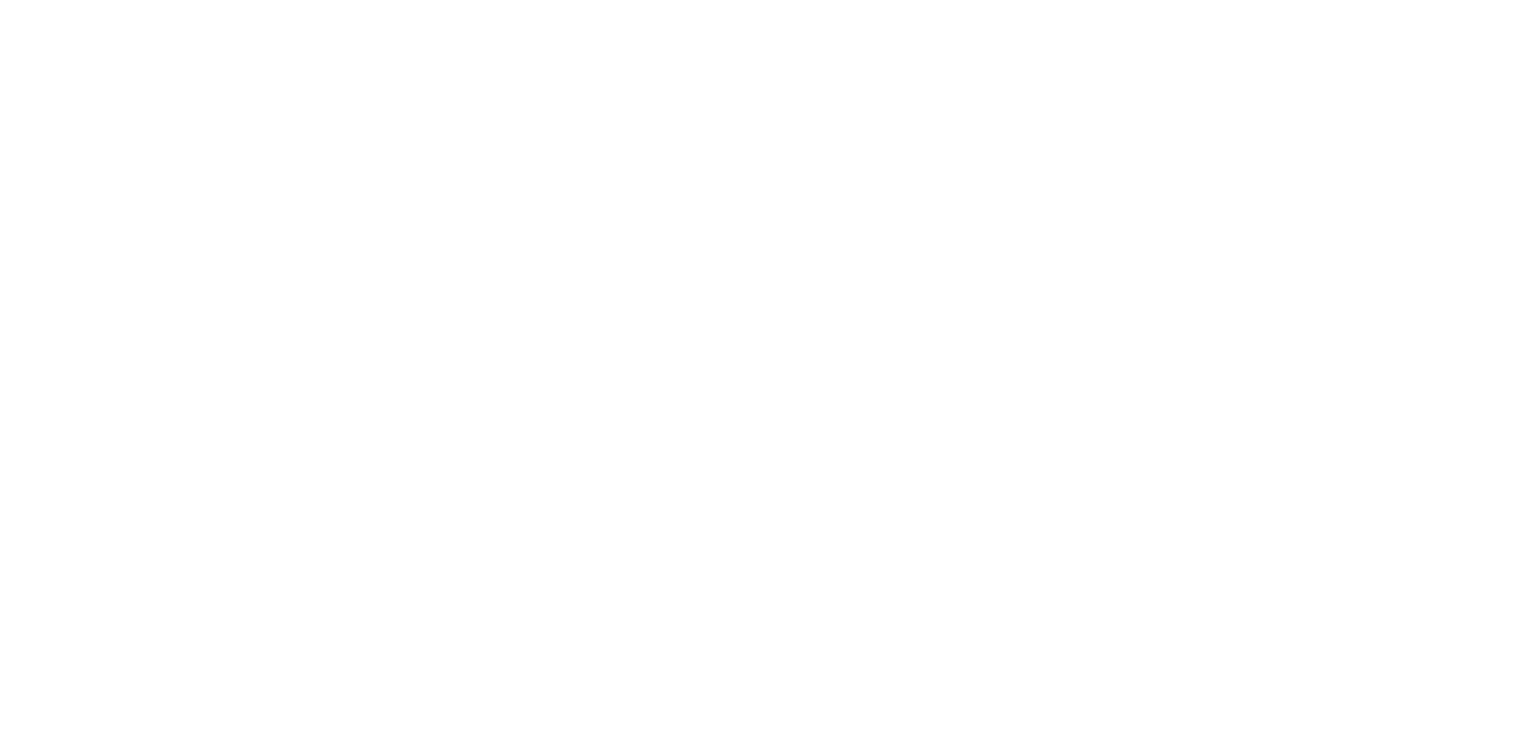scroll, scrollTop: 0, scrollLeft: 0, axis: both 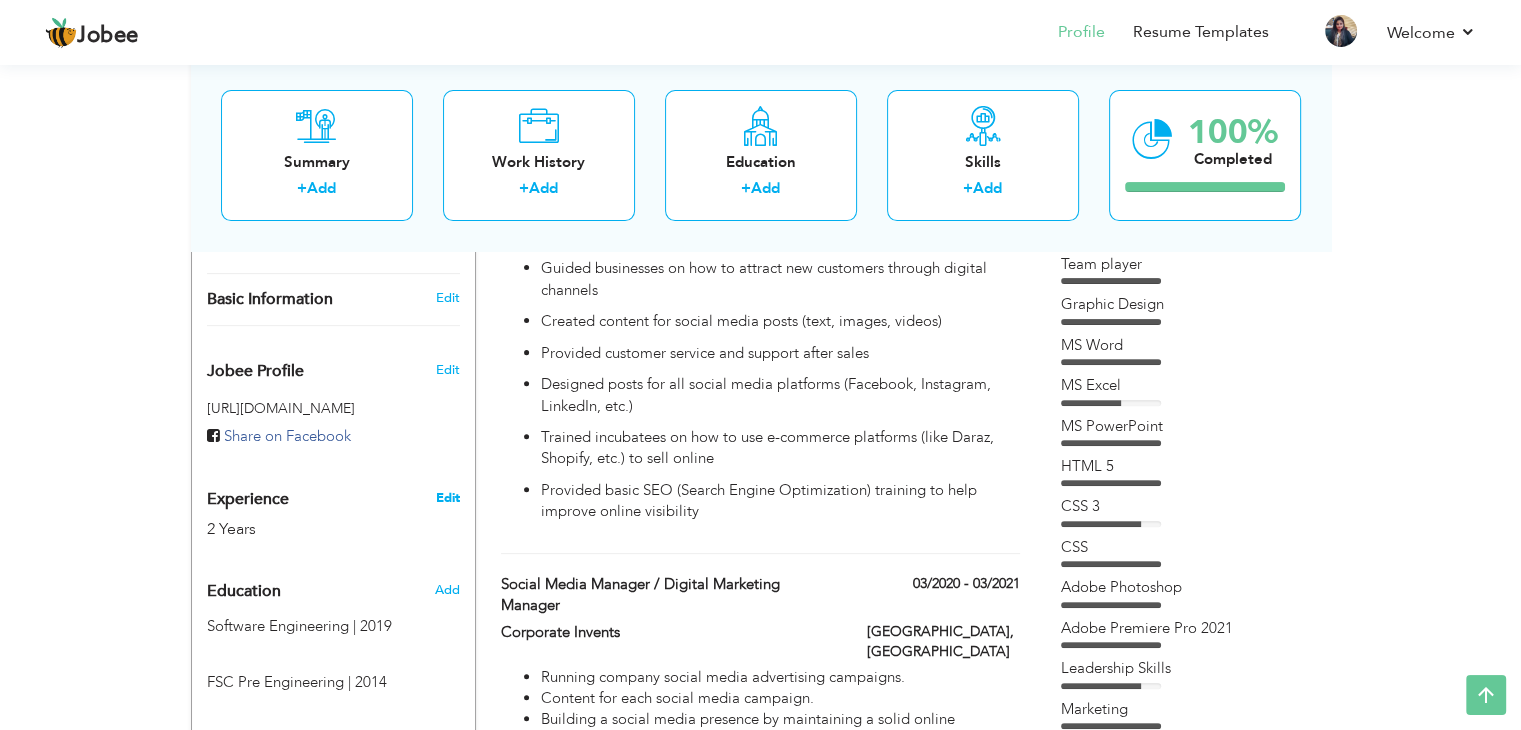 click on "Edit" at bounding box center (447, 498) 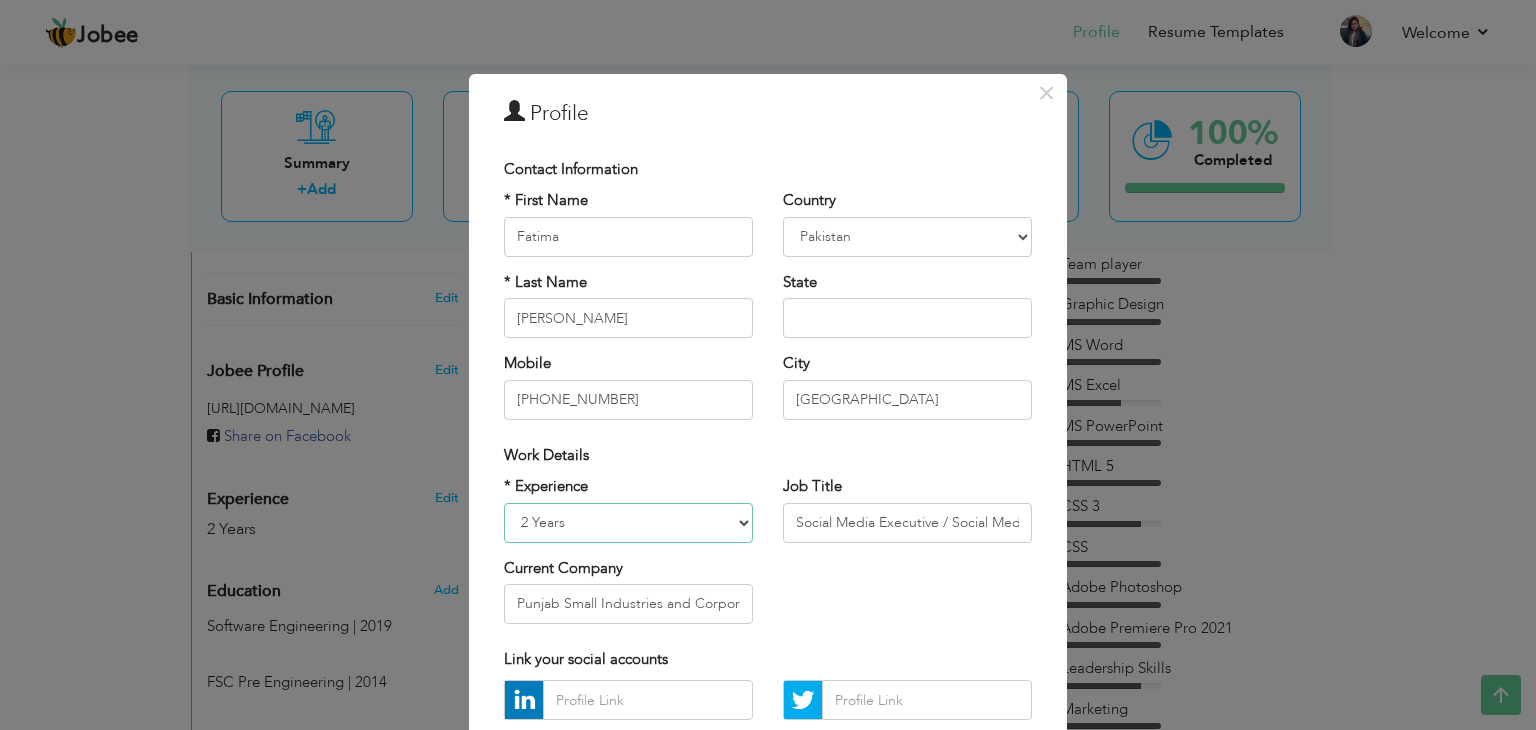 click on "Entry Level Less than 1 Year 1 Year 2 Years 3 Years 4 Years 5 Years 6 Years 7 Years 8 Years 9 Years 10 Years 11 Years 12 Years 13 Years 14 Years 15 Years 16 Years 17 Years 18 Years 19 Years 20 Years 21 Years 22 Years 23 Years 24 Years 25 Years 26 Years 27 Years 28 Years 29 Years 30 Years 31 Years 32 Years 33 Years 34 Years 35 Years More than 35 Years" at bounding box center (628, 523) 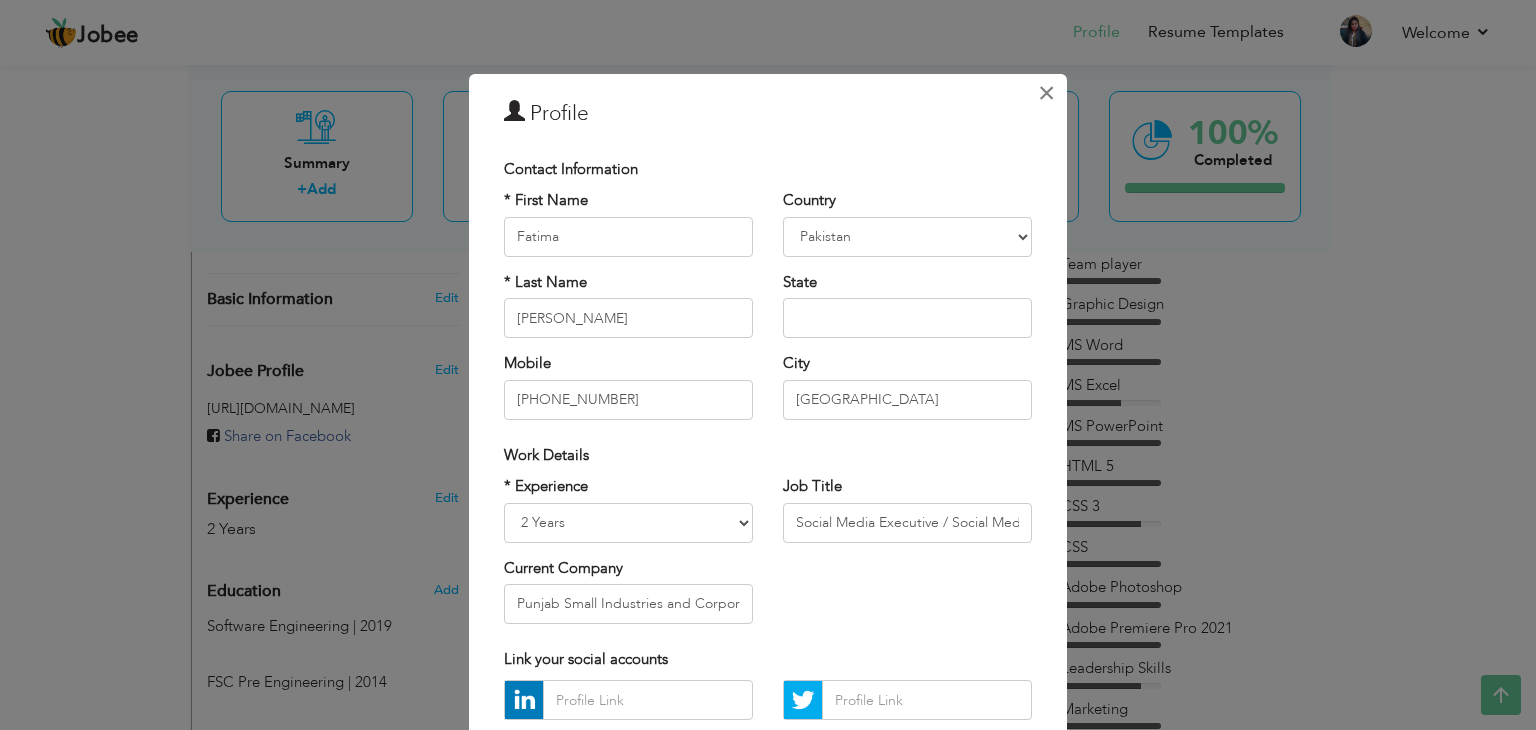 click on "×" at bounding box center [1046, 93] 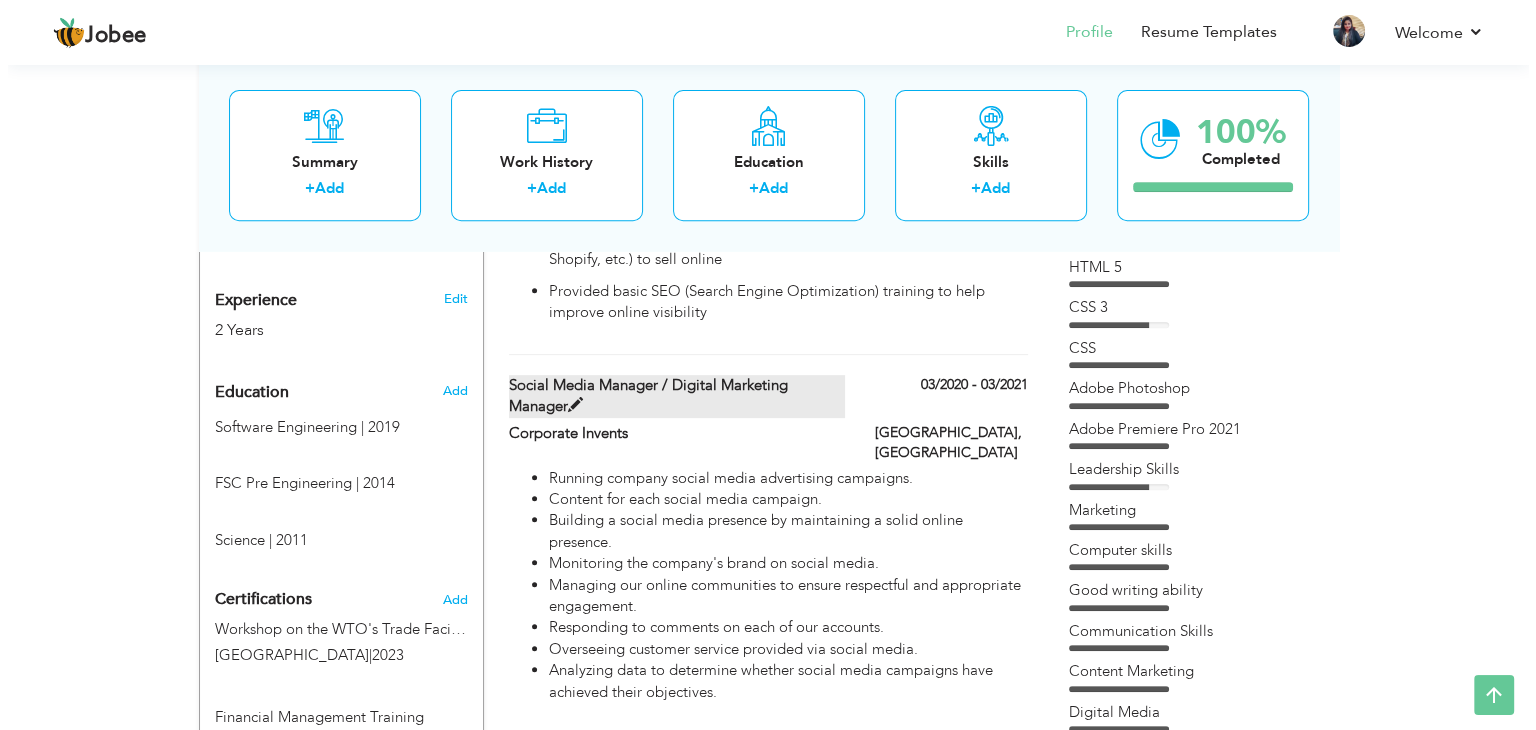 scroll, scrollTop: 555, scrollLeft: 0, axis: vertical 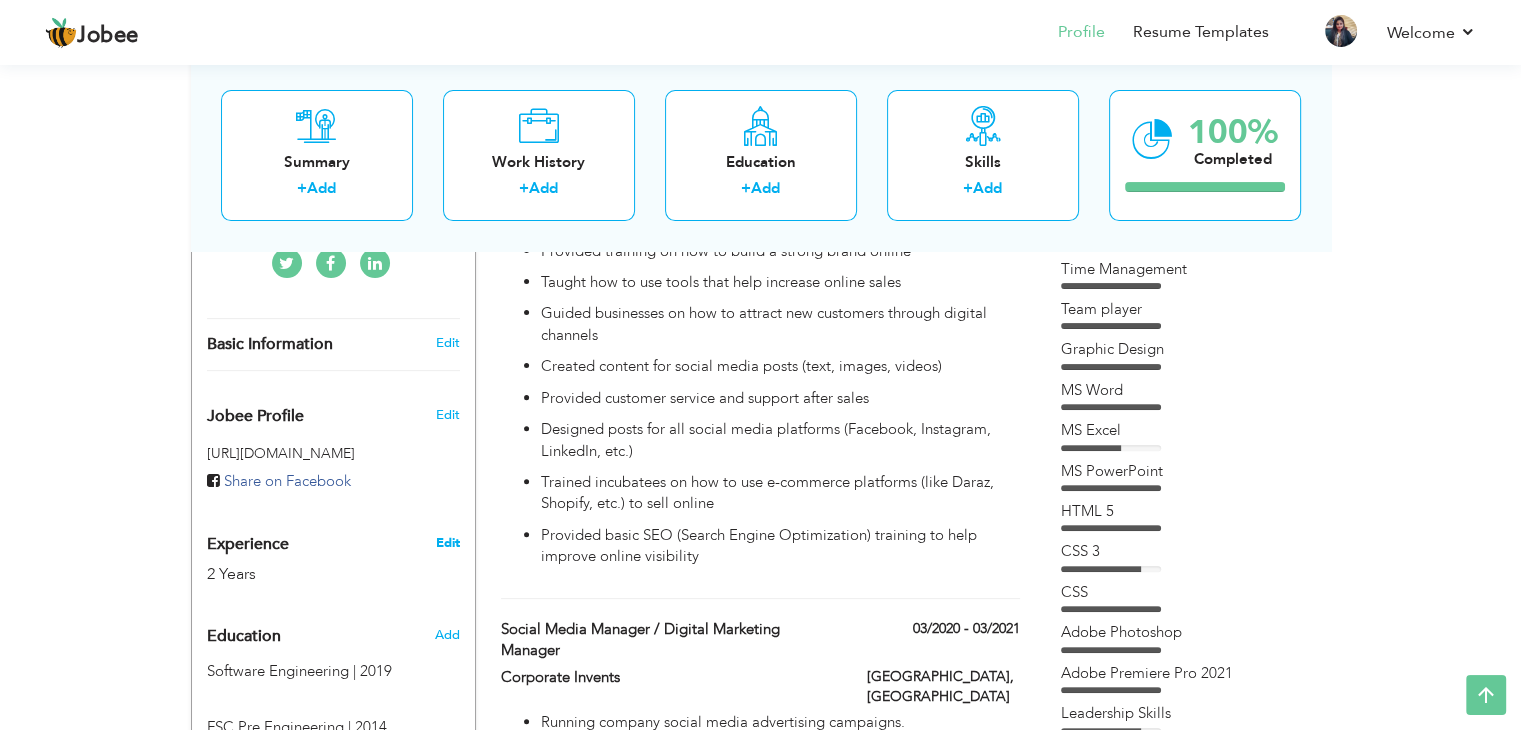 click on "Edit" at bounding box center (447, 543) 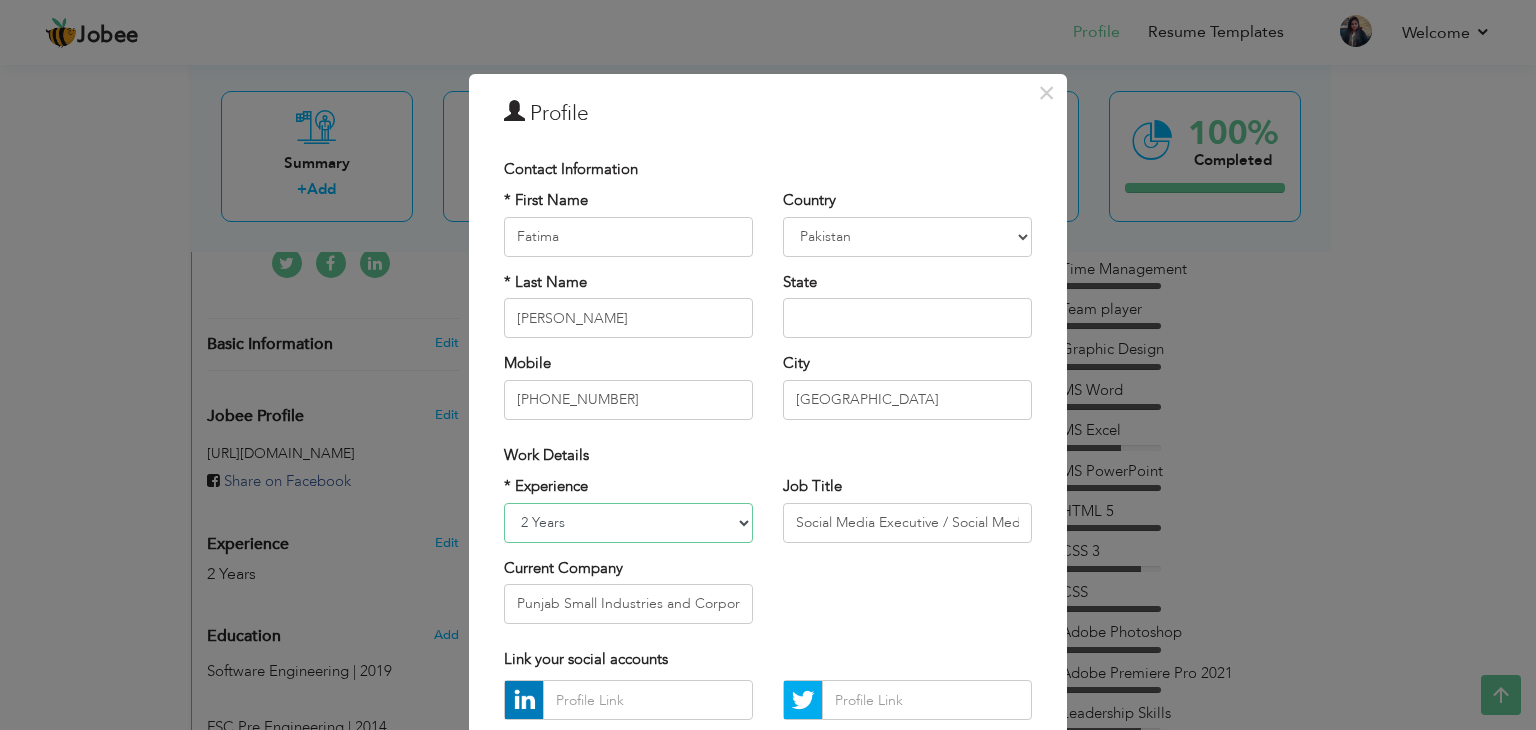 click on "Entry Level Less than 1 Year 1 Year 2 Years 3 Years 4 Years 5 Years 6 Years 7 Years 8 Years 9 Years 10 Years 11 Years 12 Years 13 Years 14 Years 15 Years 16 Years 17 Years 18 Years 19 Years 20 Years 21 Years 22 Years 23 Years 24 Years 25 Years 26 Years 27 Years 28 Years 29 Years 30 Years 31 Years 32 Years 33 Years 34 Years 35 Years More than 35 Years" at bounding box center (628, 523) 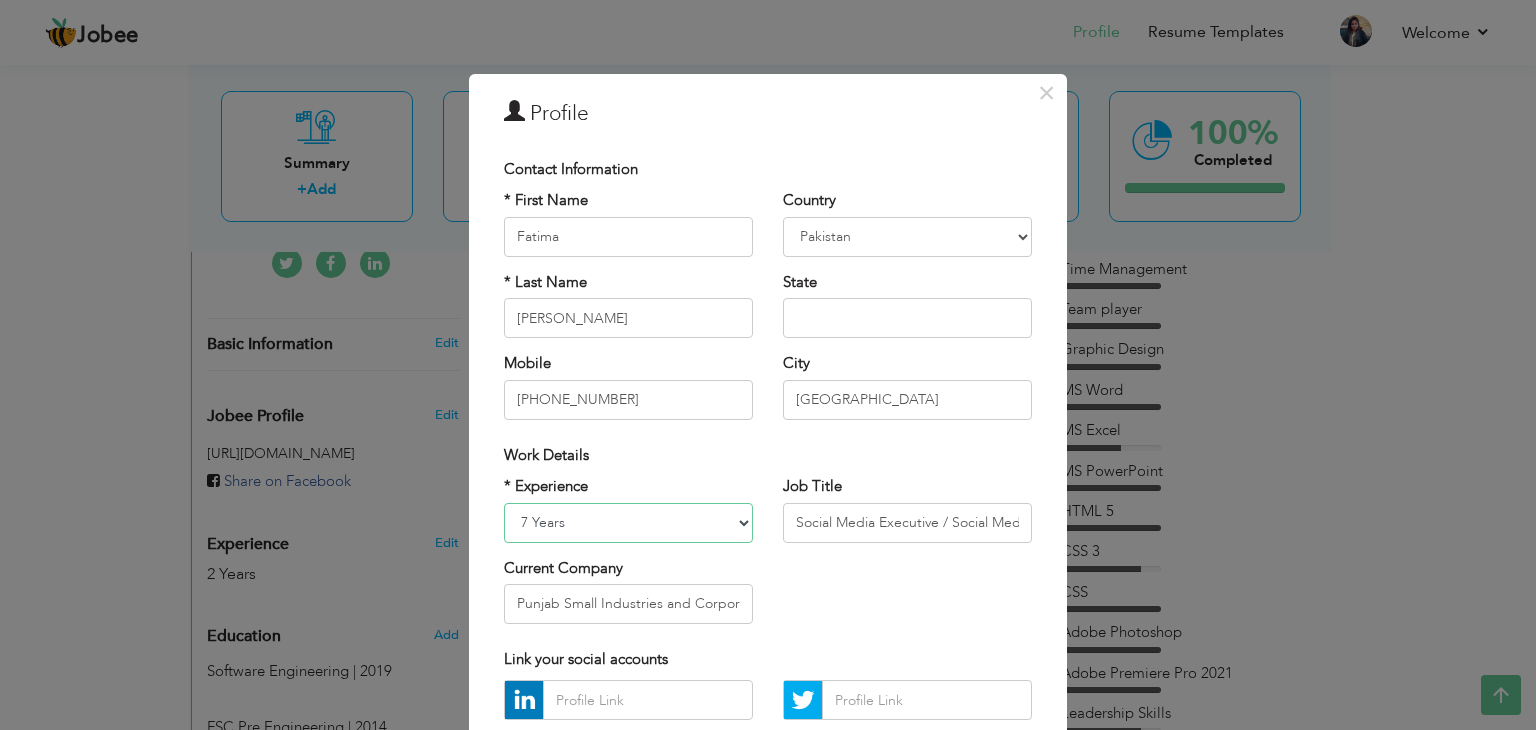 click on "Entry Level Less than 1 Year 1 Year 2 Years 3 Years 4 Years 5 Years 6 Years 7 Years 8 Years 9 Years 10 Years 11 Years 12 Years 13 Years 14 Years 15 Years 16 Years 17 Years 18 Years 19 Years 20 Years 21 Years 22 Years 23 Years 24 Years 25 Years 26 Years 27 Years 28 Years 29 Years 30 Years 31 Years 32 Years 33 Years 34 Years 35 Years More than 35 Years" at bounding box center [628, 523] 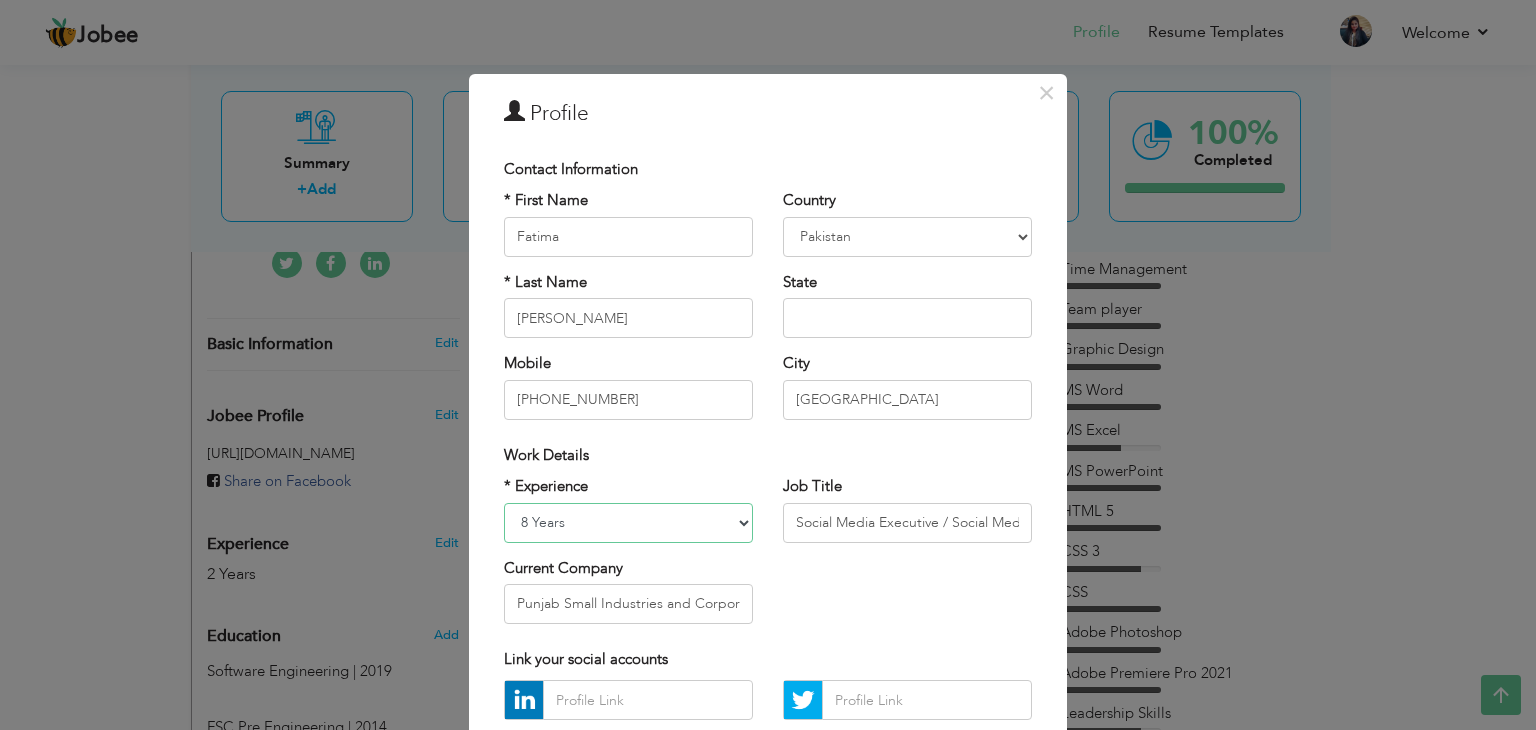click on "Entry Level Less than 1 Year 1 Year 2 Years 3 Years 4 Years 5 Years 6 Years 7 Years 8 Years 9 Years 10 Years 11 Years 12 Years 13 Years 14 Years 15 Years 16 Years 17 Years 18 Years 19 Years 20 Years 21 Years 22 Years 23 Years 24 Years 25 Years 26 Years 27 Years 28 Years 29 Years 30 Years 31 Years 32 Years 33 Years 34 Years 35 Years More than 35 Years" at bounding box center [628, 523] 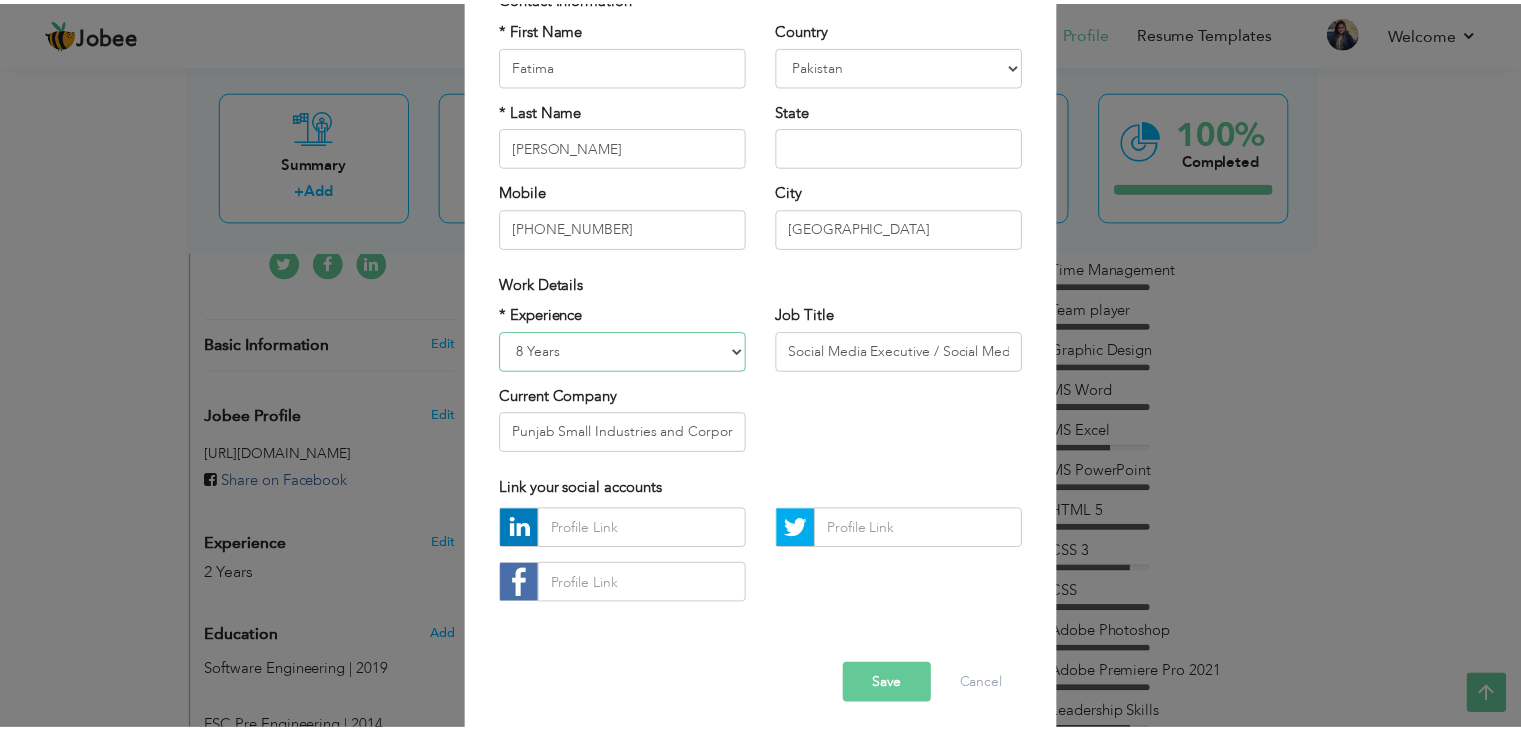 scroll, scrollTop: 181, scrollLeft: 0, axis: vertical 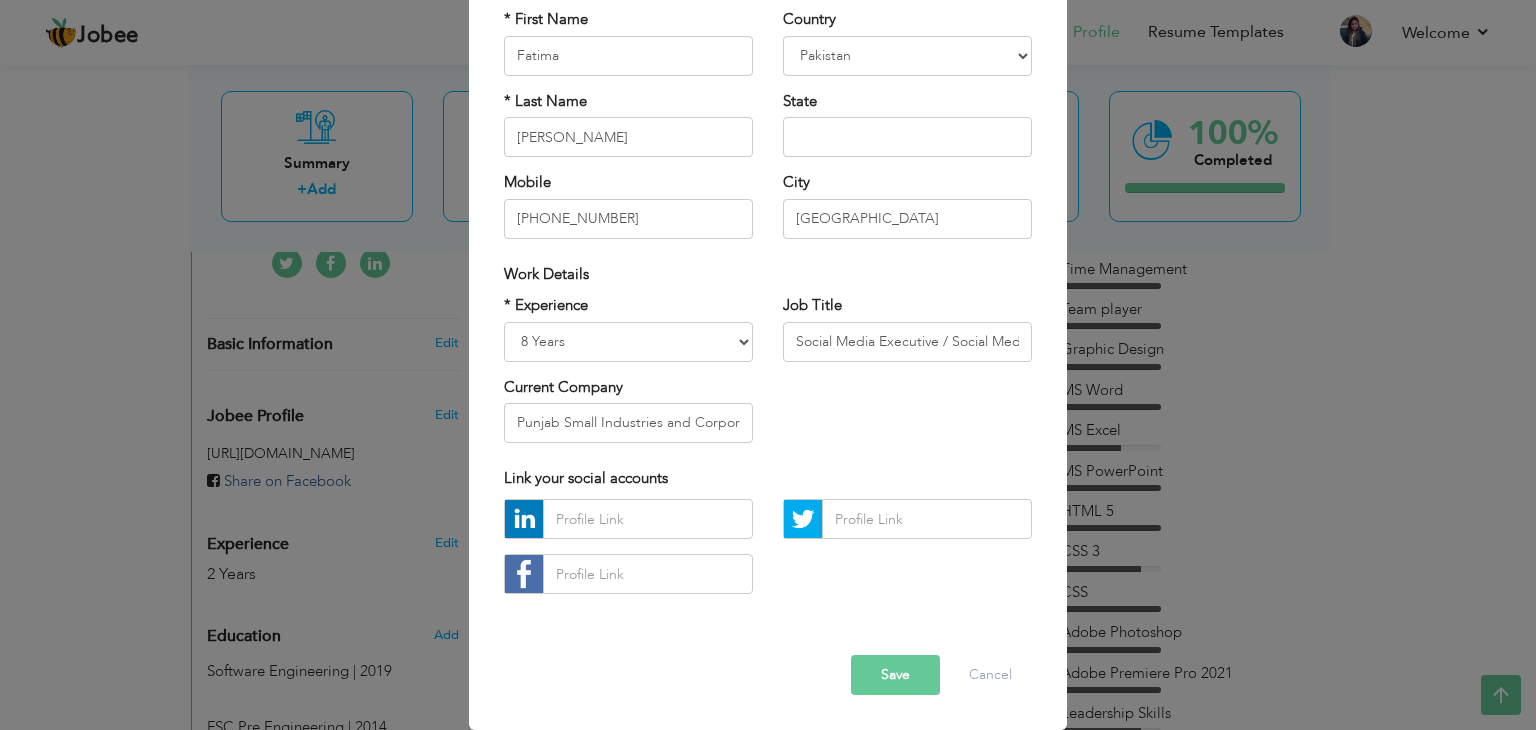 click on "Save" at bounding box center [895, 675] 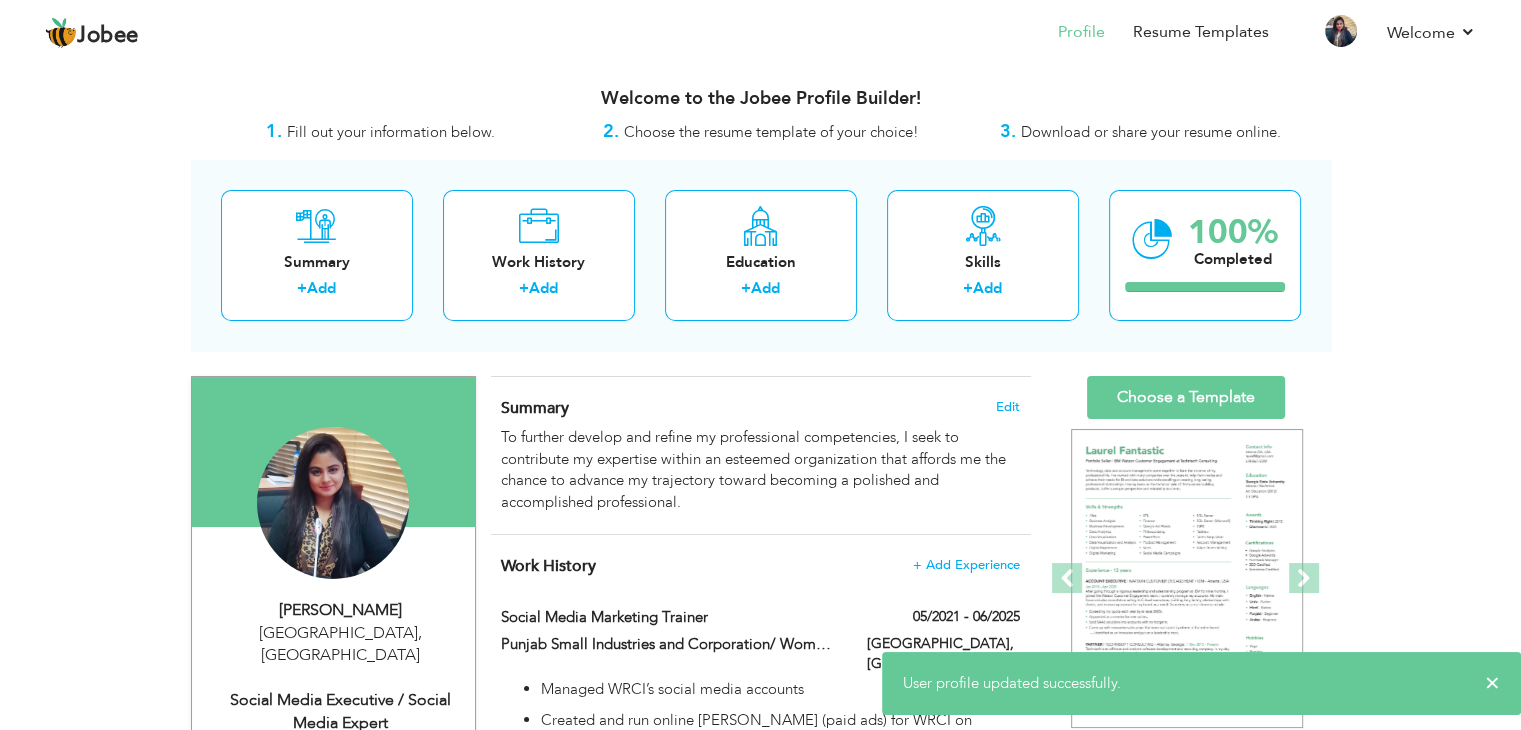 scroll, scrollTop: 0, scrollLeft: 0, axis: both 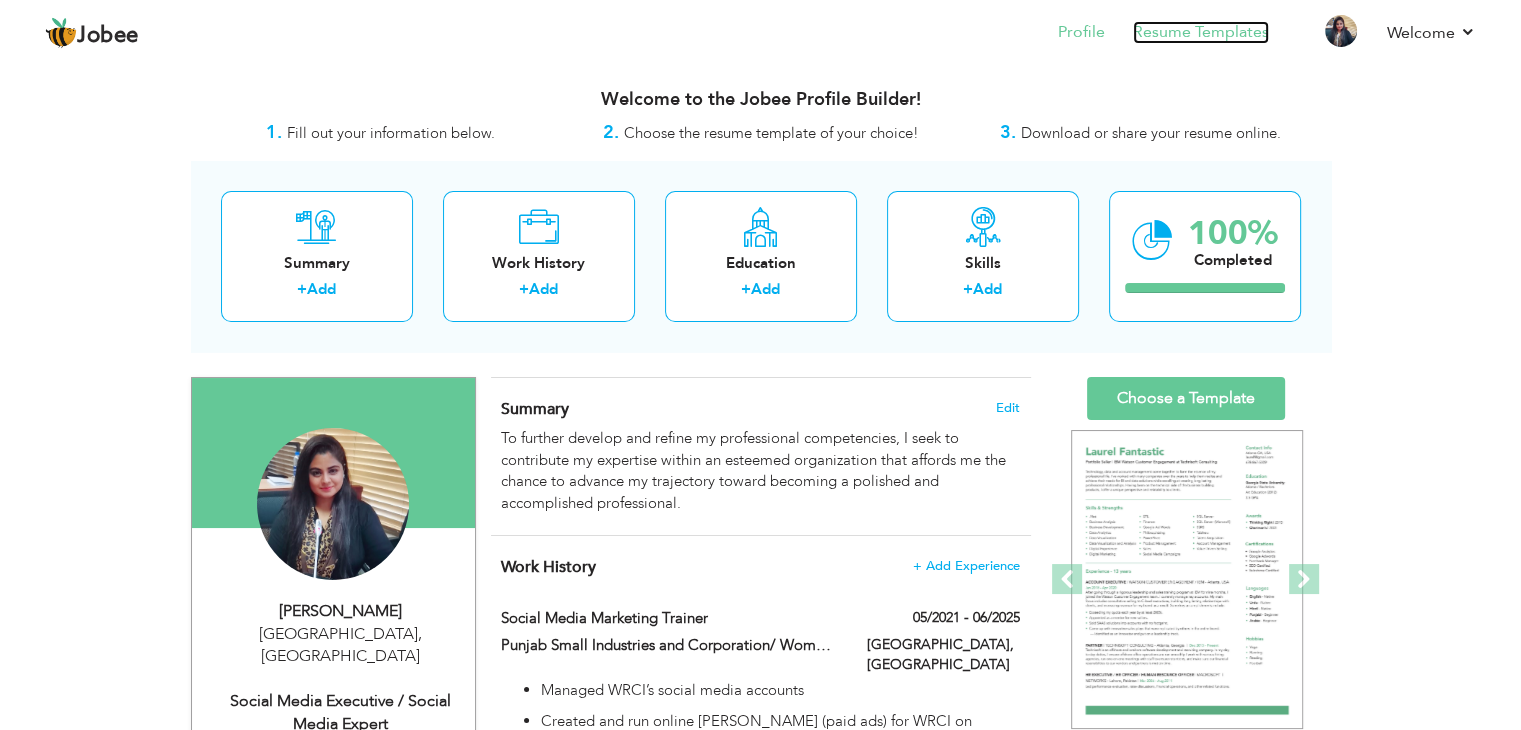 click on "Resume Templates" at bounding box center (1201, 32) 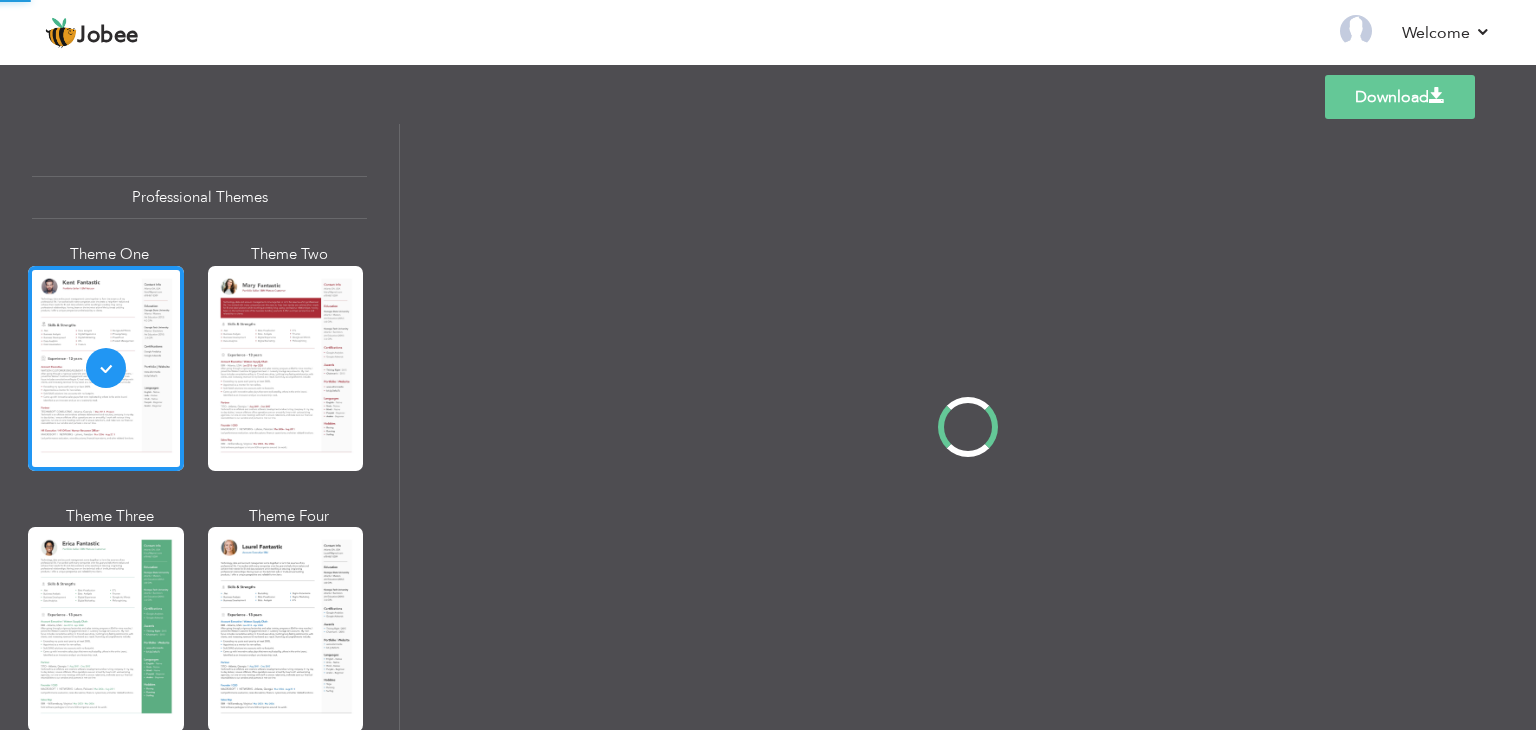 scroll, scrollTop: 0, scrollLeft: 0, axis: both 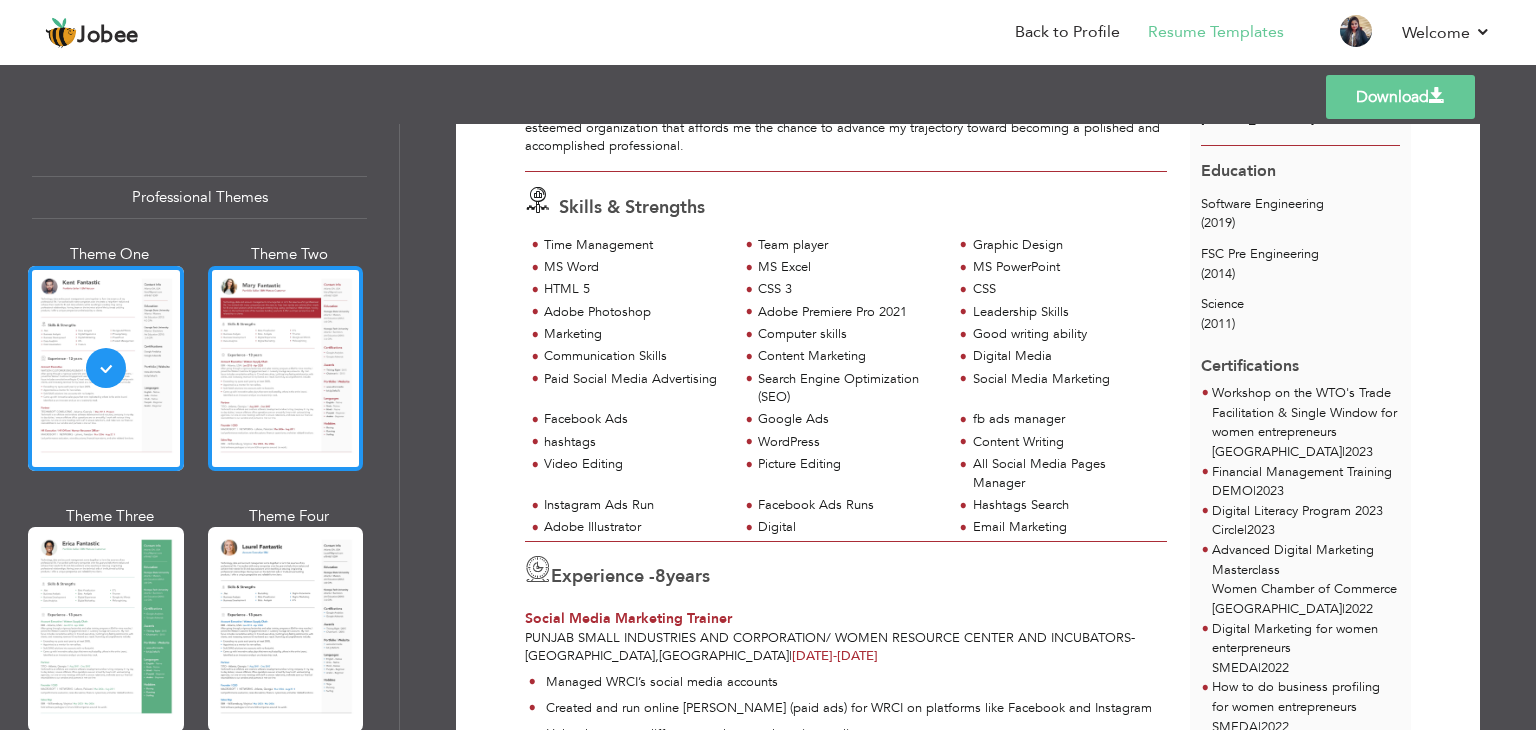 click at bounding box center [286, 368] 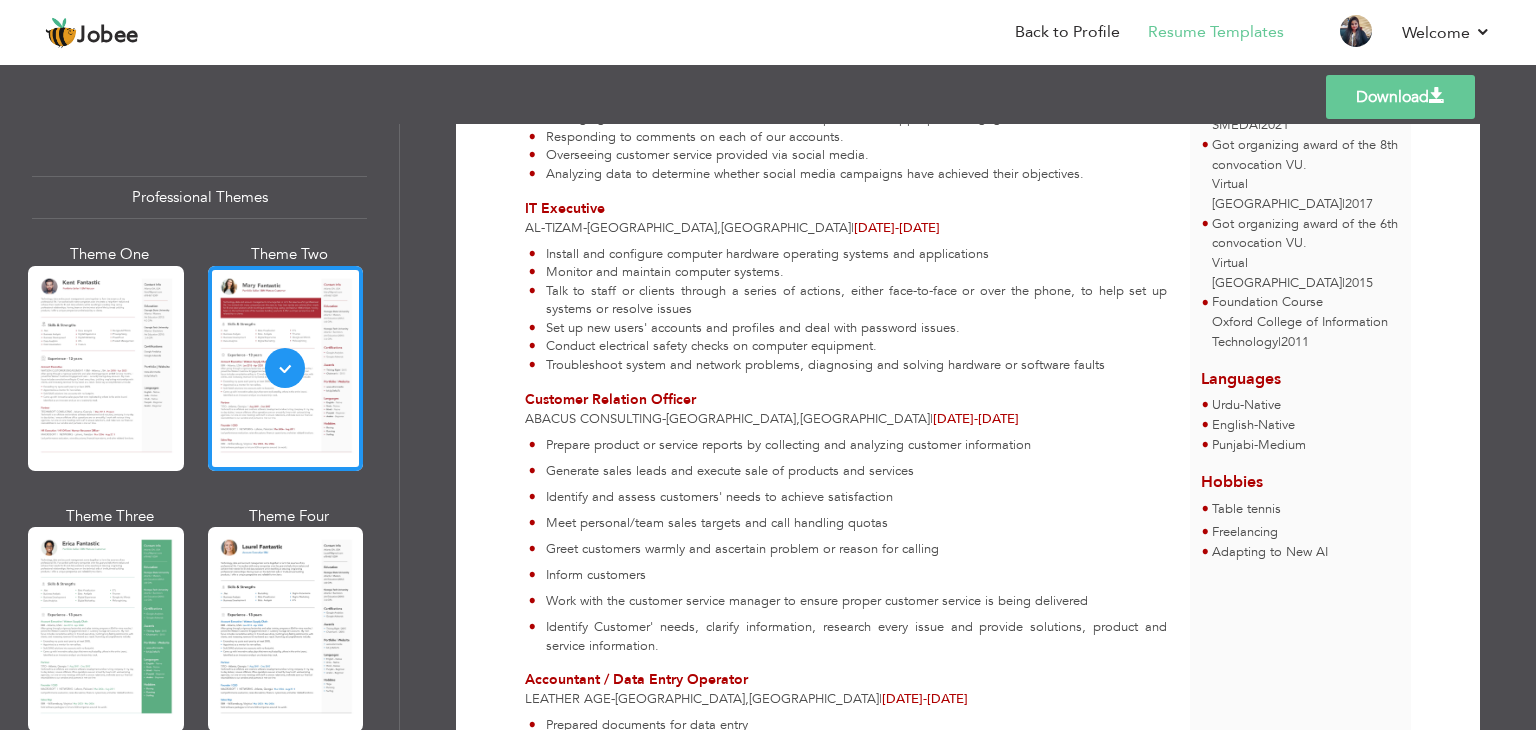 scroll, scrollTop: 1509, scrollLeft: 0, axis: vertical 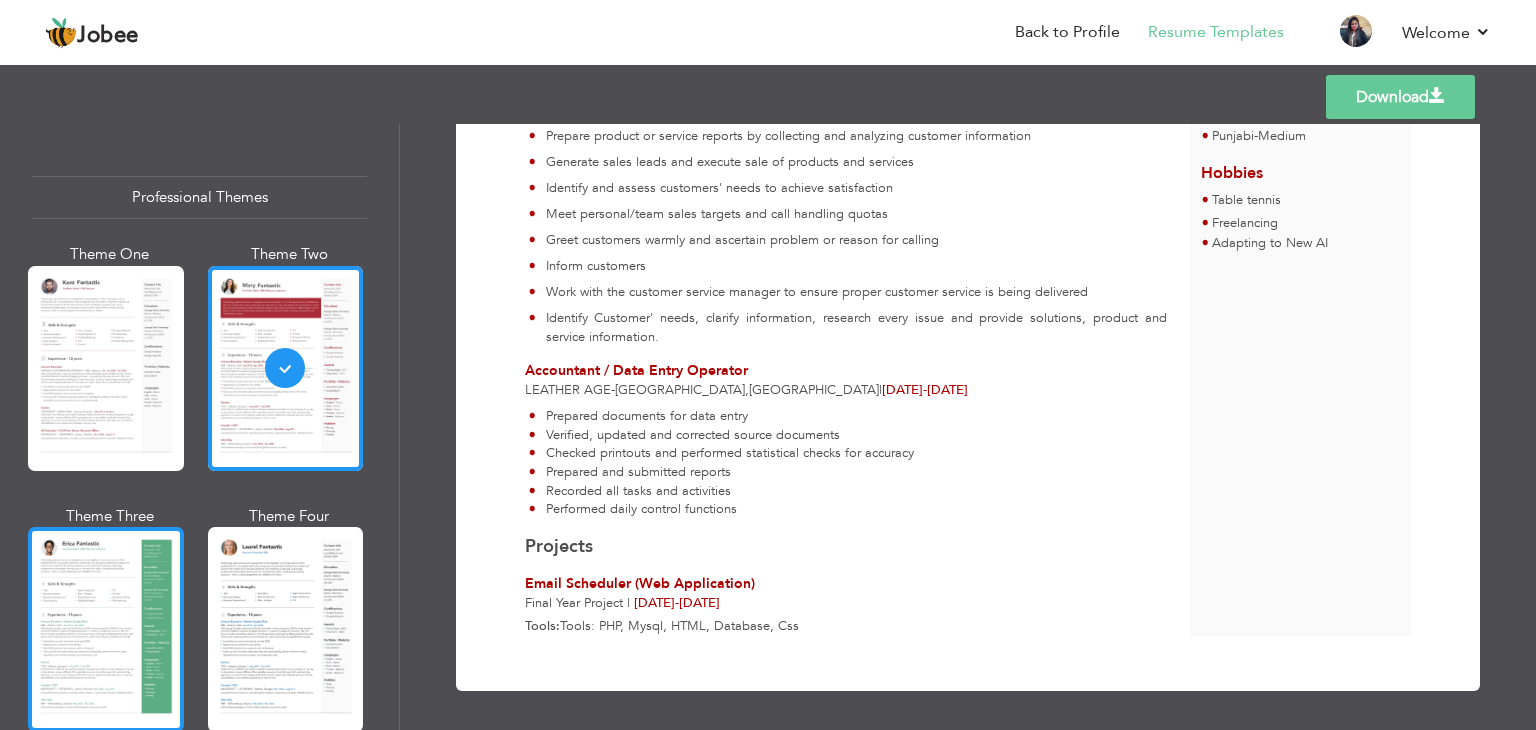click at bounding box center [106, 629] 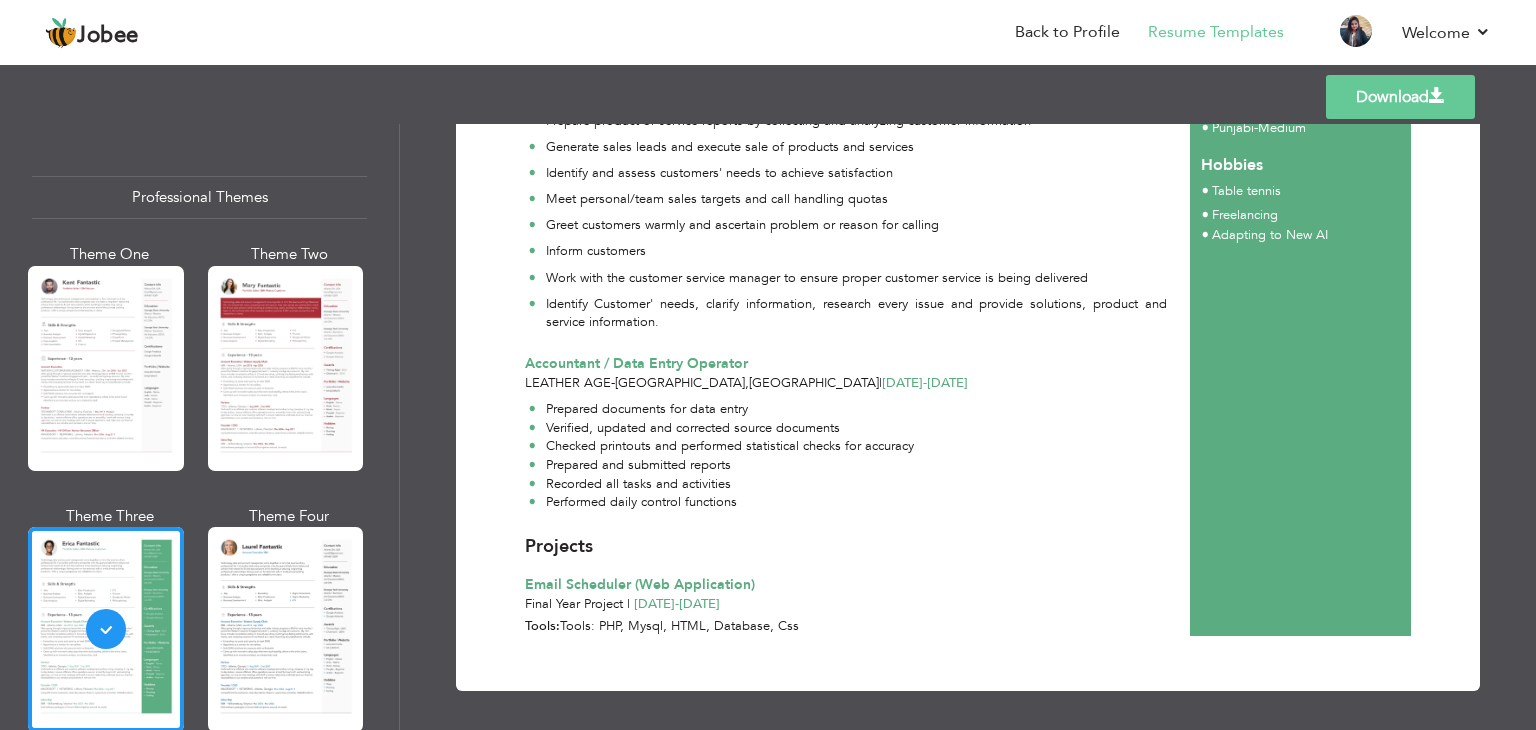 scroll, scrollTop: 1532, scrollLeft: 0, axis: vertical 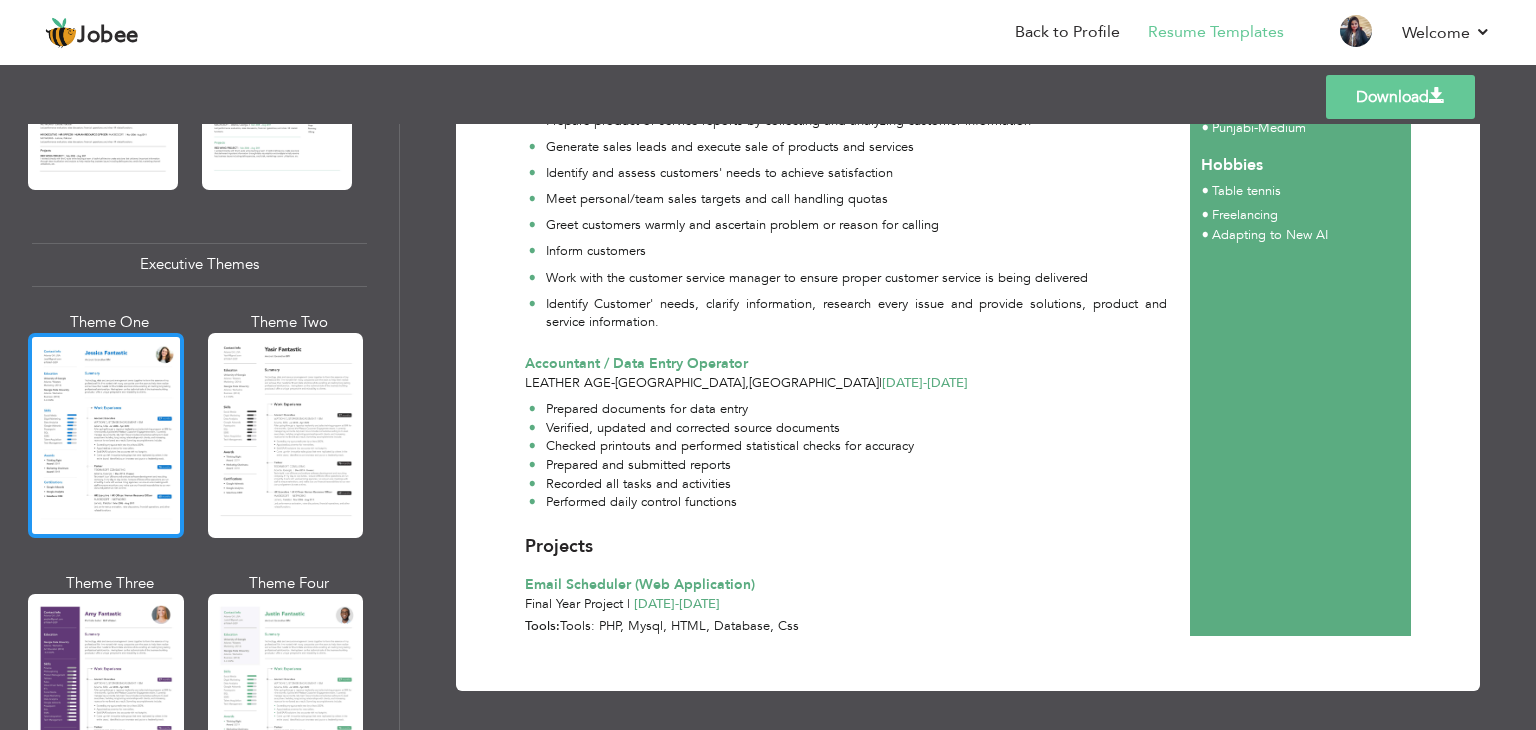 click at bounding box center [106, 435] 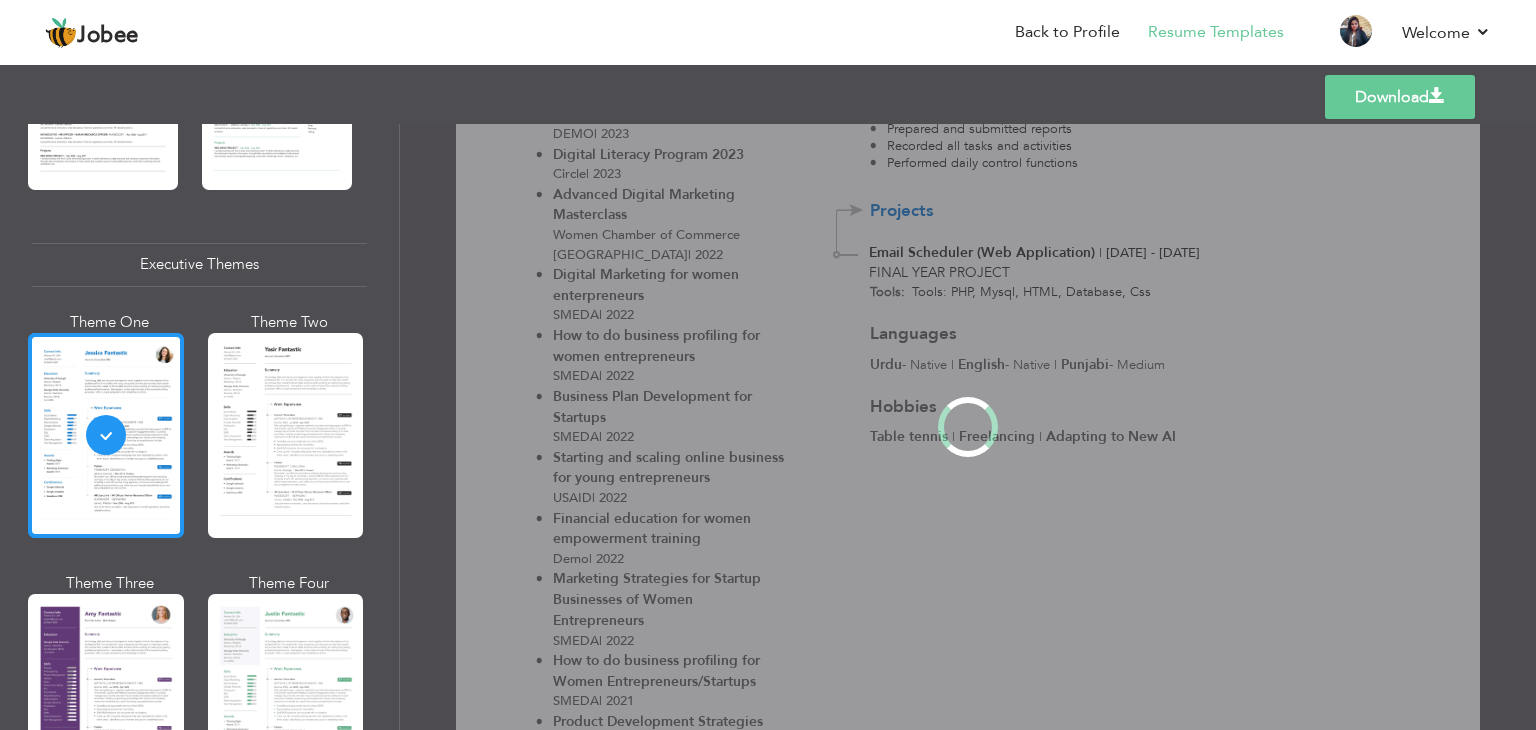 scroll, scrollTop: 0, scrollLeft: 0, axis: both 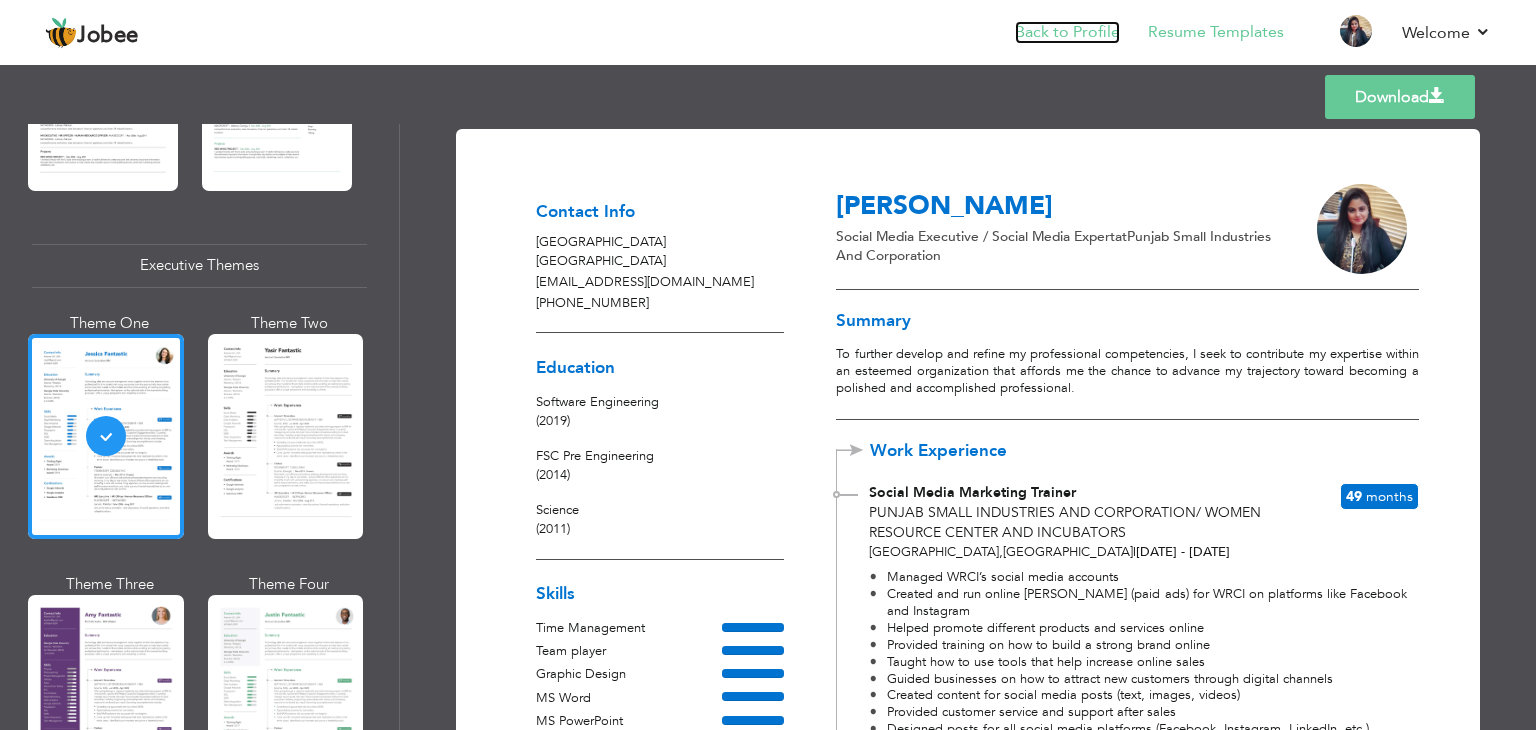 click on "Back to Profile" at bounding box center (1067, 32) 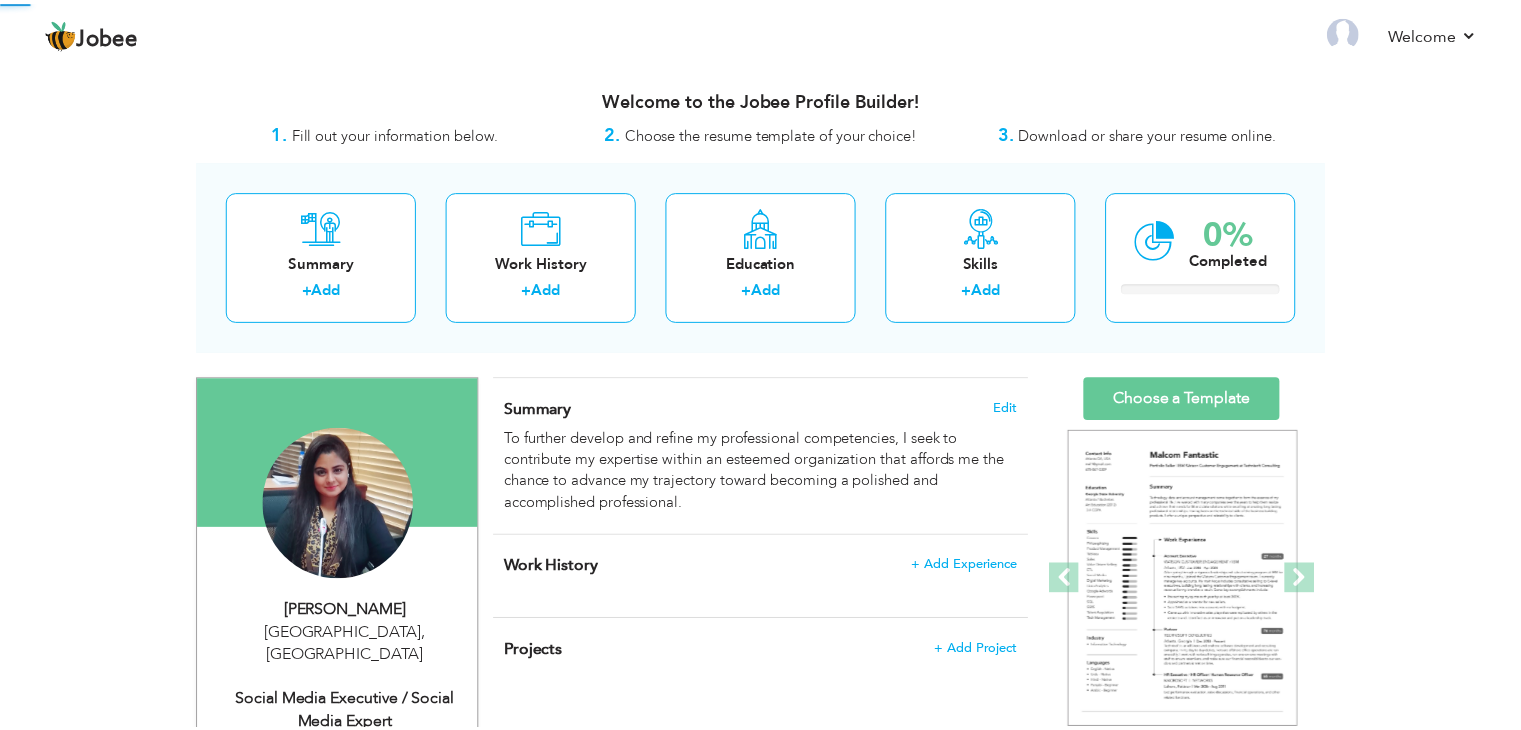 scroll, scrollTop: 0, scrollLeft: 0, axis: both 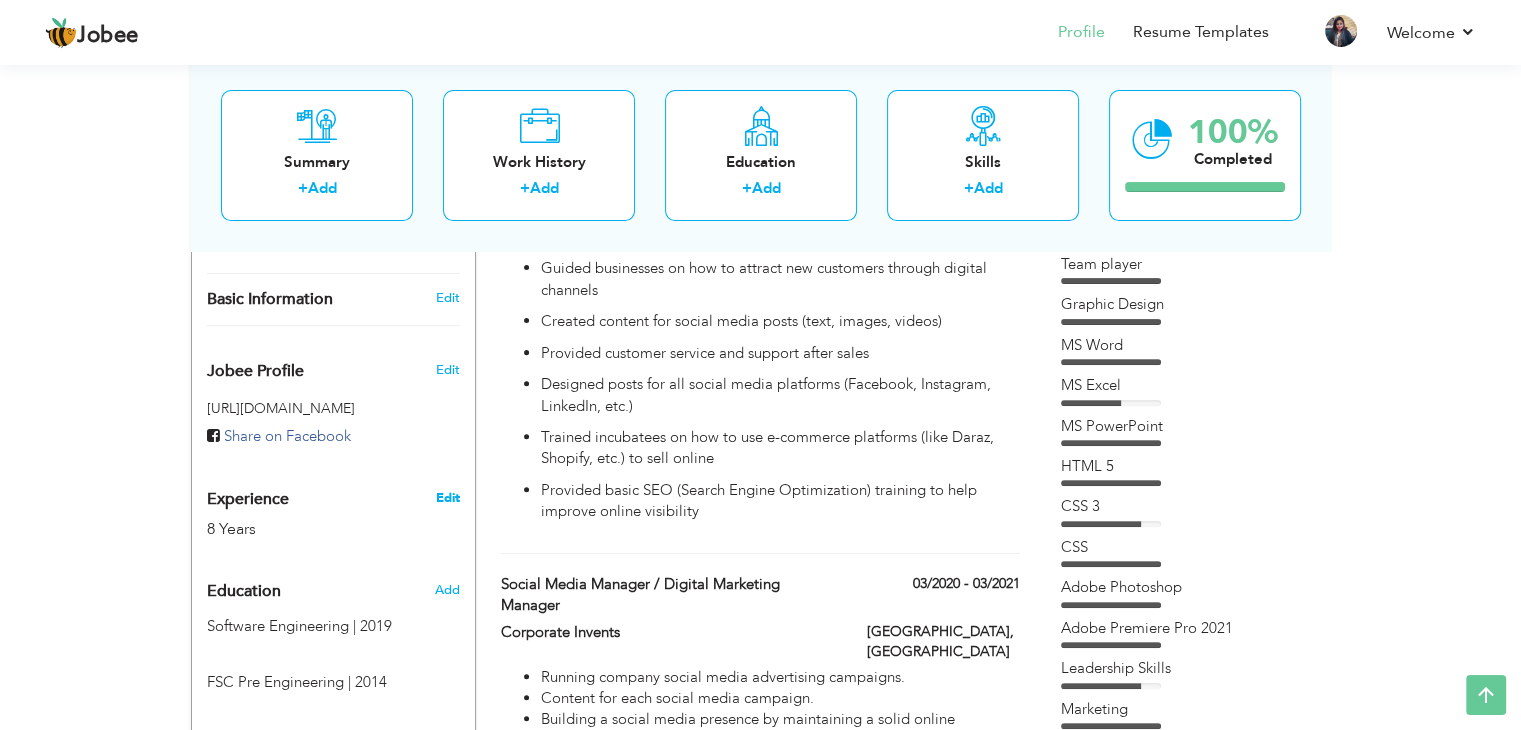 click on "Edit" at bounding box center [447, 498] 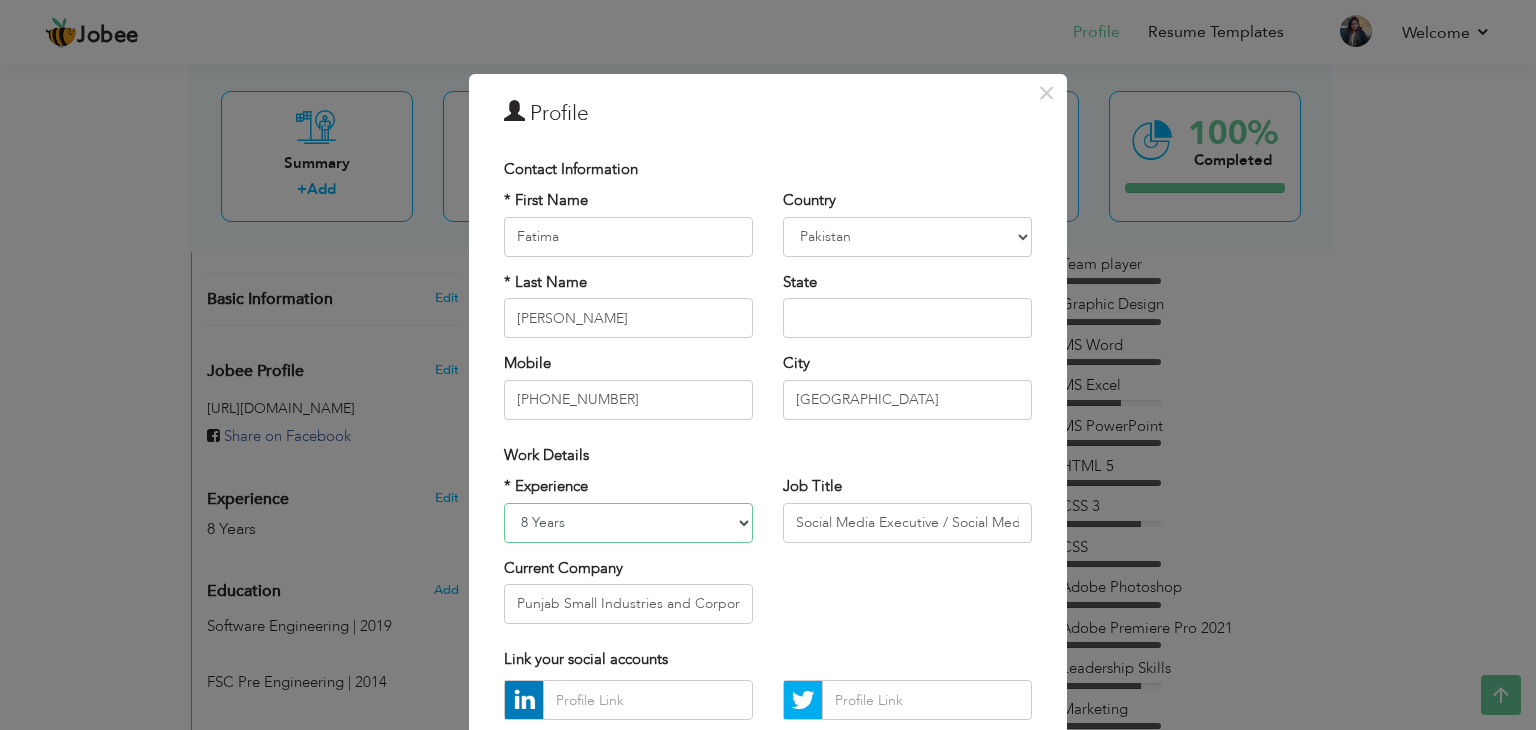 click on "Entry Level Less than 1 Year 1 Year 2 Years 3 Years 4 Years 5 Years 6 Years 7 Years 8 Years 9 Years 10 Years 11 Years 12 Years 13 Years 14 Years 15 Years 16 Years 17 Years 18 Years 19 Years 20 Years 21 Years 22 Years 23 Years 24 Years 25 Years 26 Years 27 Years 28 Years 29 Years 30 Years 31 Years 32 Years 33 Years 34 Years 35 Years More than 35 Years" at bounding box center [628, 523] 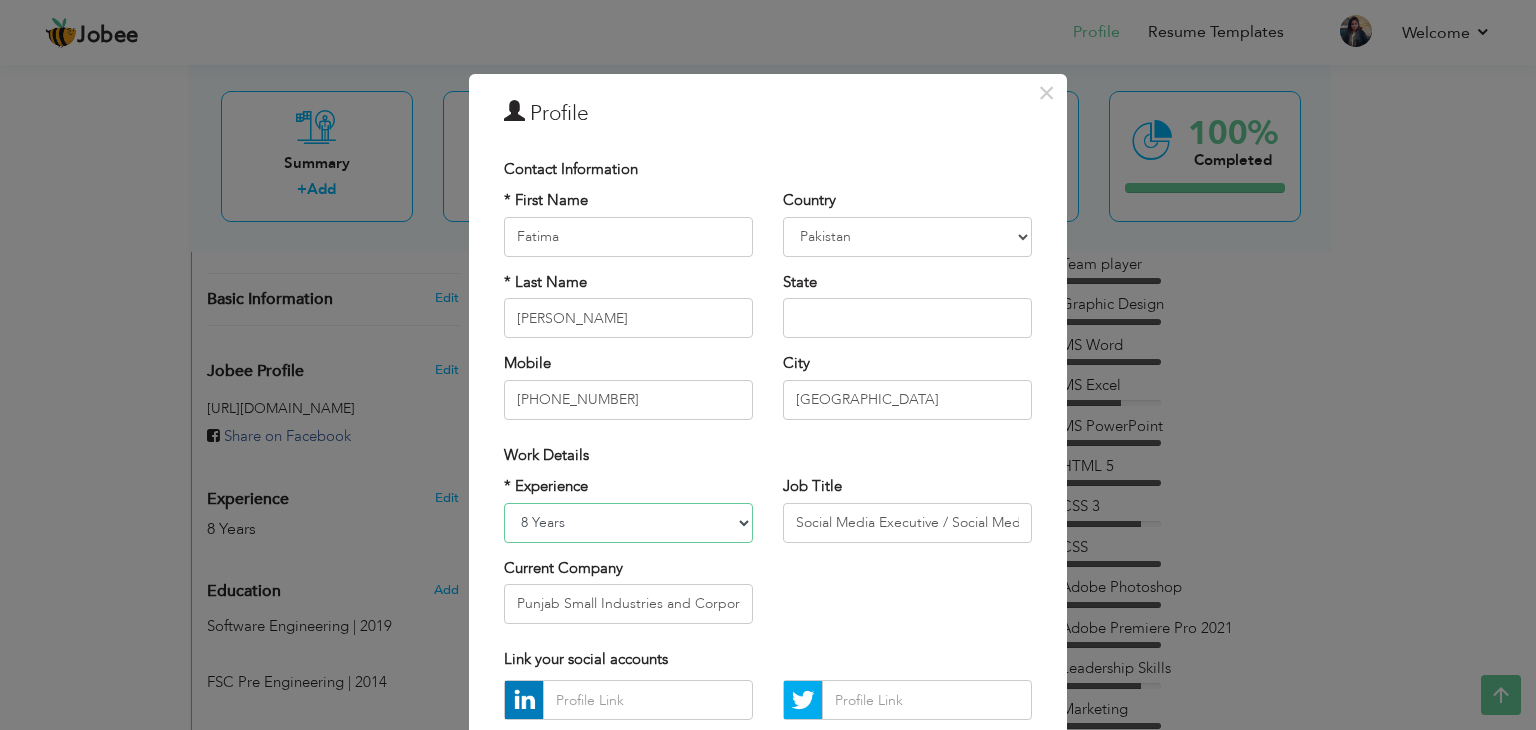 select on "number:15" 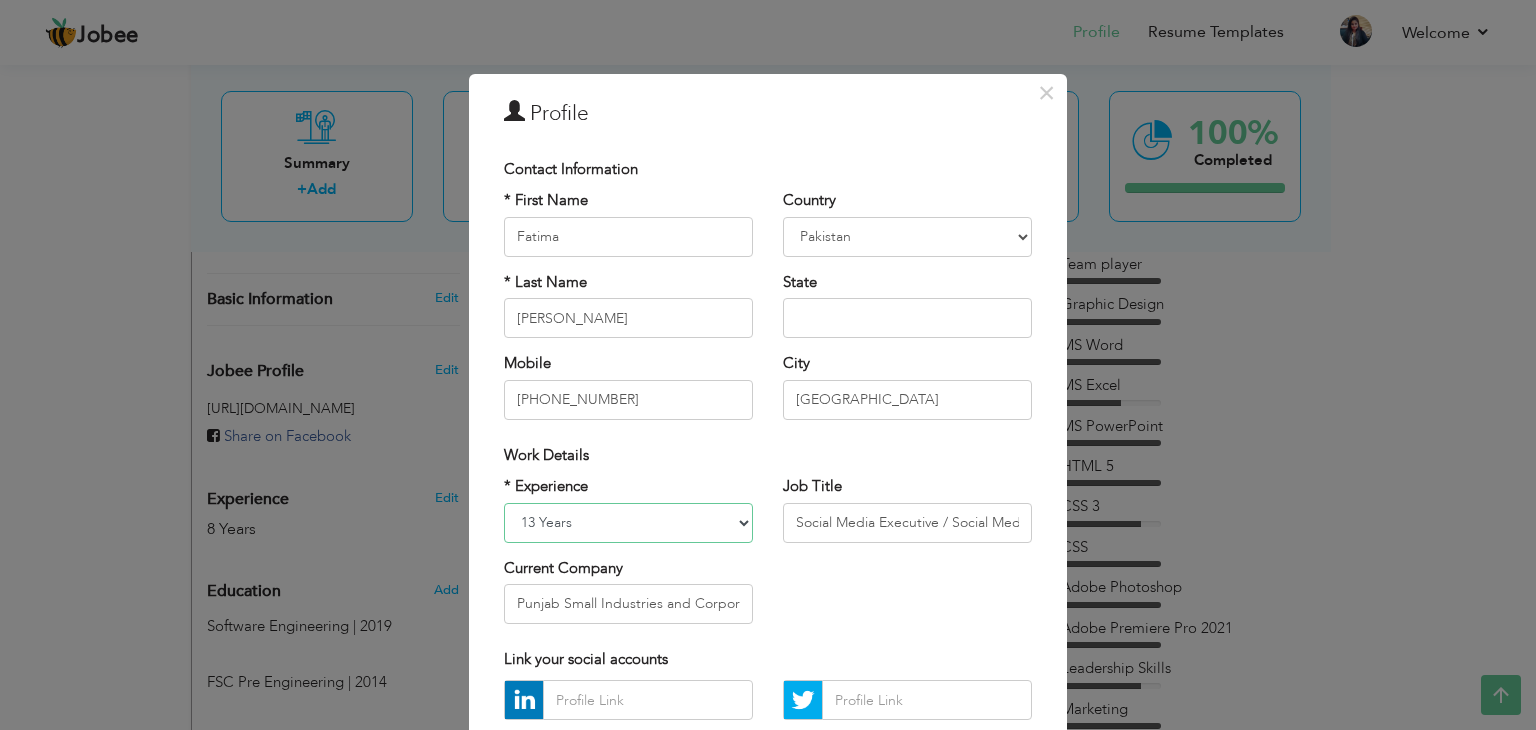 click on "Entry Level Less than 1 Year 1 Year 2 Years 3 Years 4 Years 5 Years 6 Years 7 Years 8 Years 9 Years 10 Years 11 Years 12 Years 13 Years 14 Years 15 Years 16 Years 17 Years 18 Years 19 Years 20 Years 21 Years 22 Years 23 Years 24 Years 25 Years 26 Years 27 Years 28 Years 29 Years 30 Years 31 Years 32 Years 33 Years 34 Years 35 Years More than 35 Years" at bounding box center [628, 523] 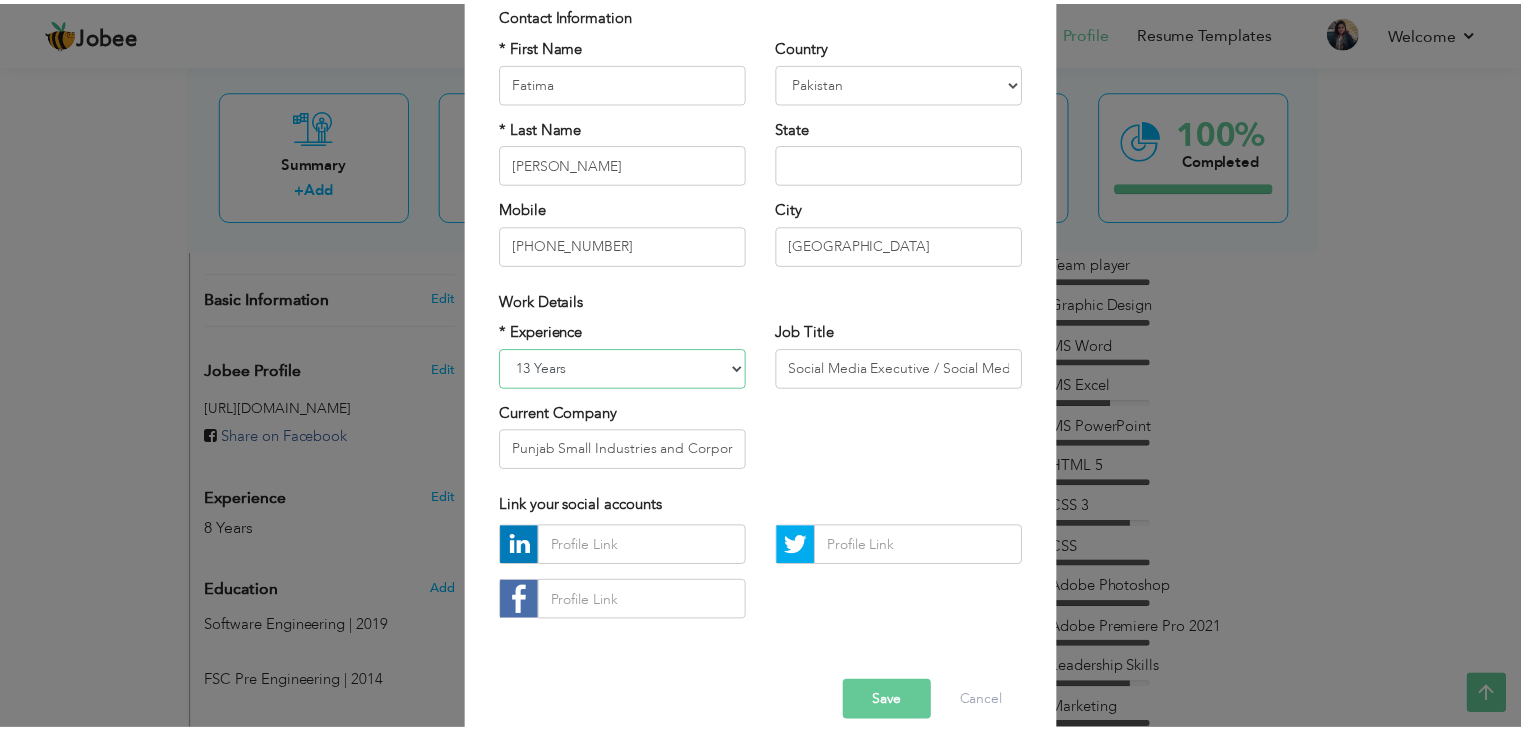 scroll, scrollTop: 181, scrollLeft: 0, axis: vertical 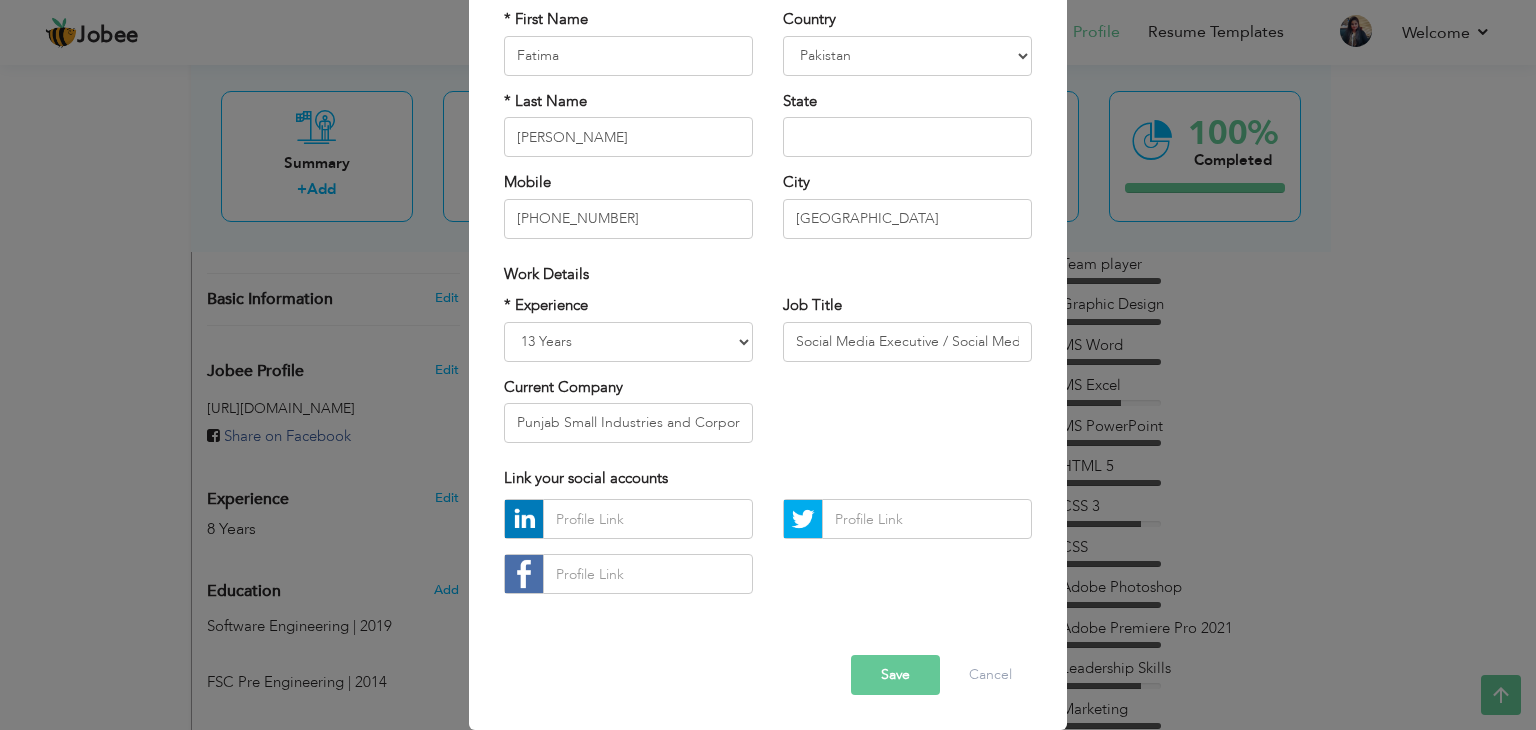 click on "Save" at bounding box center (895, 675) 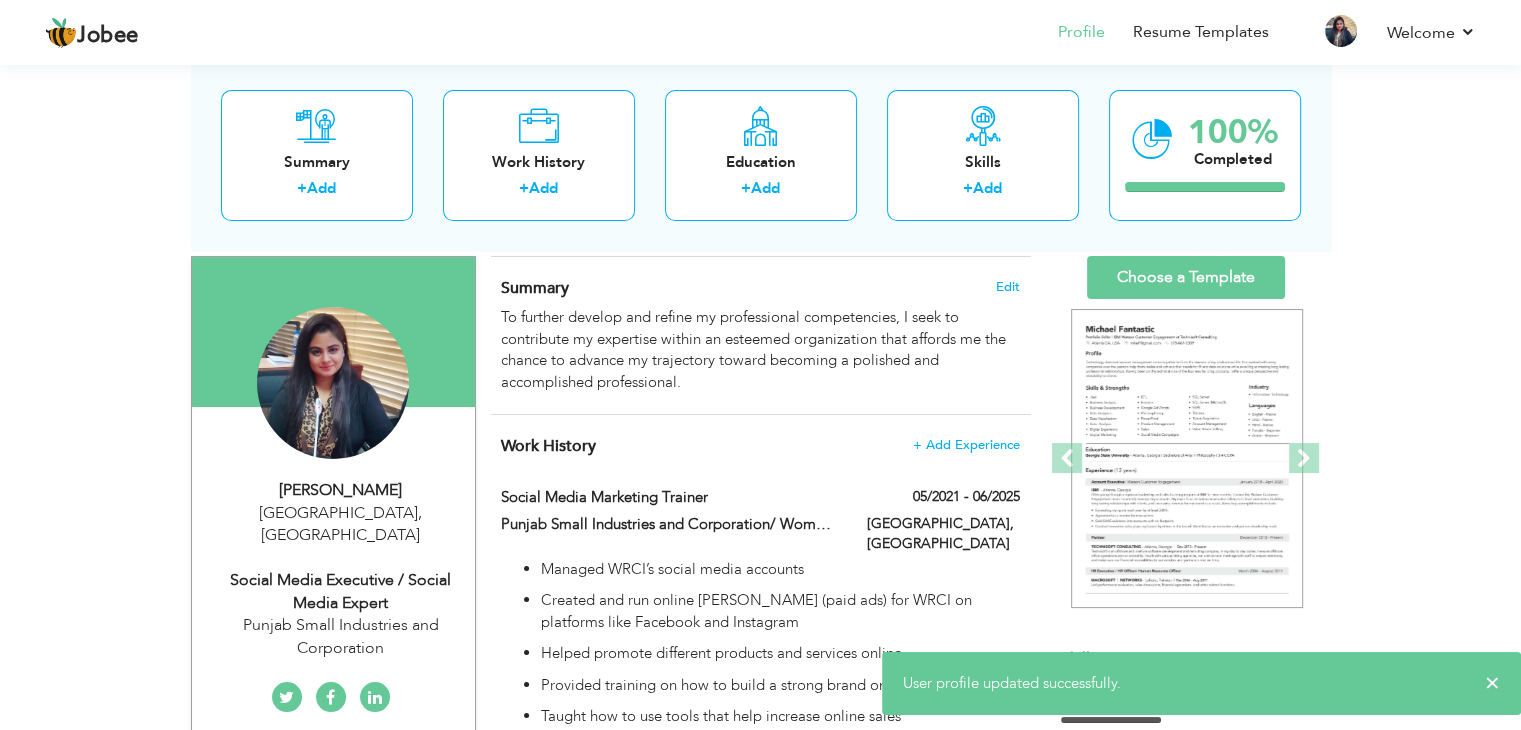 scroll, scrollTop: 100, scrollLeft: 0, axis: vertical 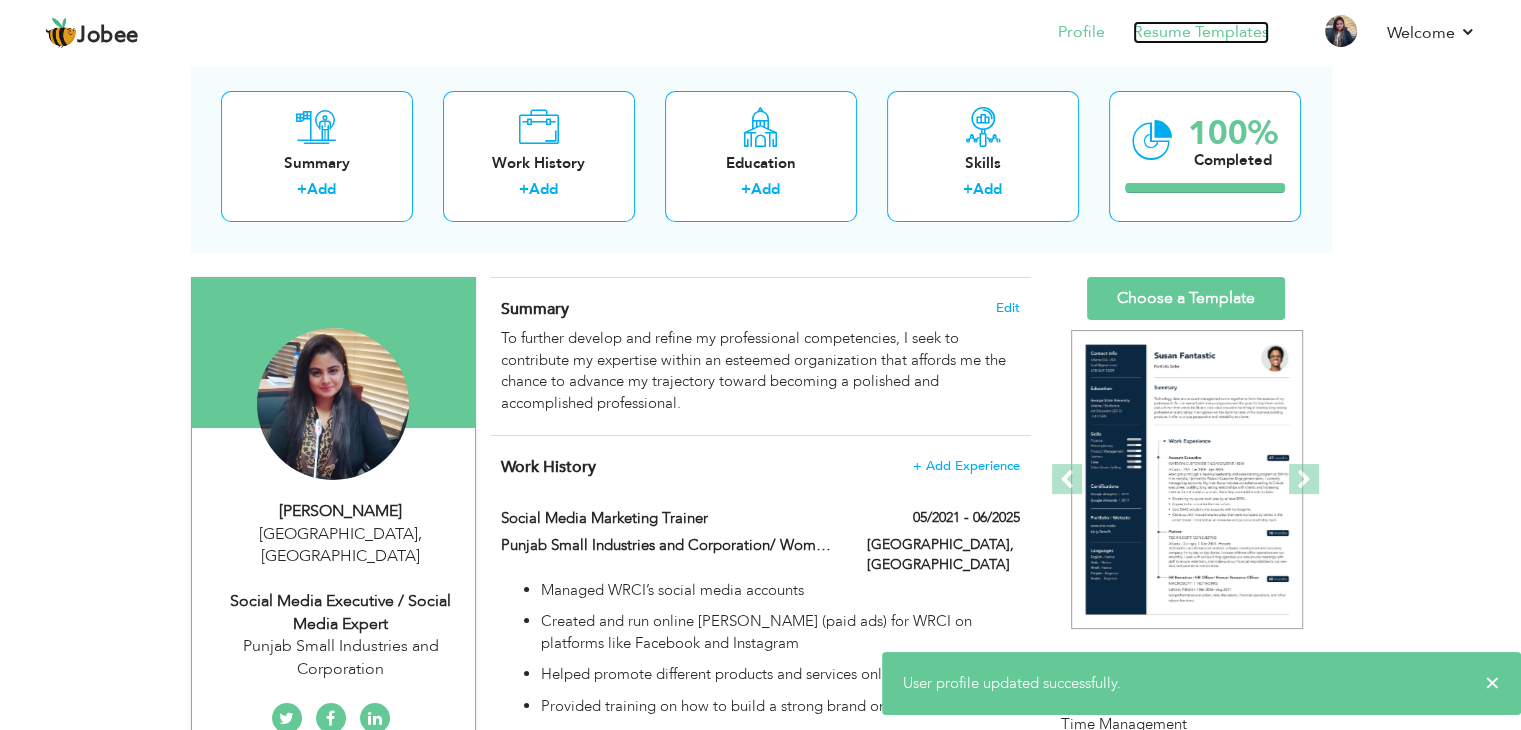 click on "Resume Templates" at bounding box center (1201, 32) 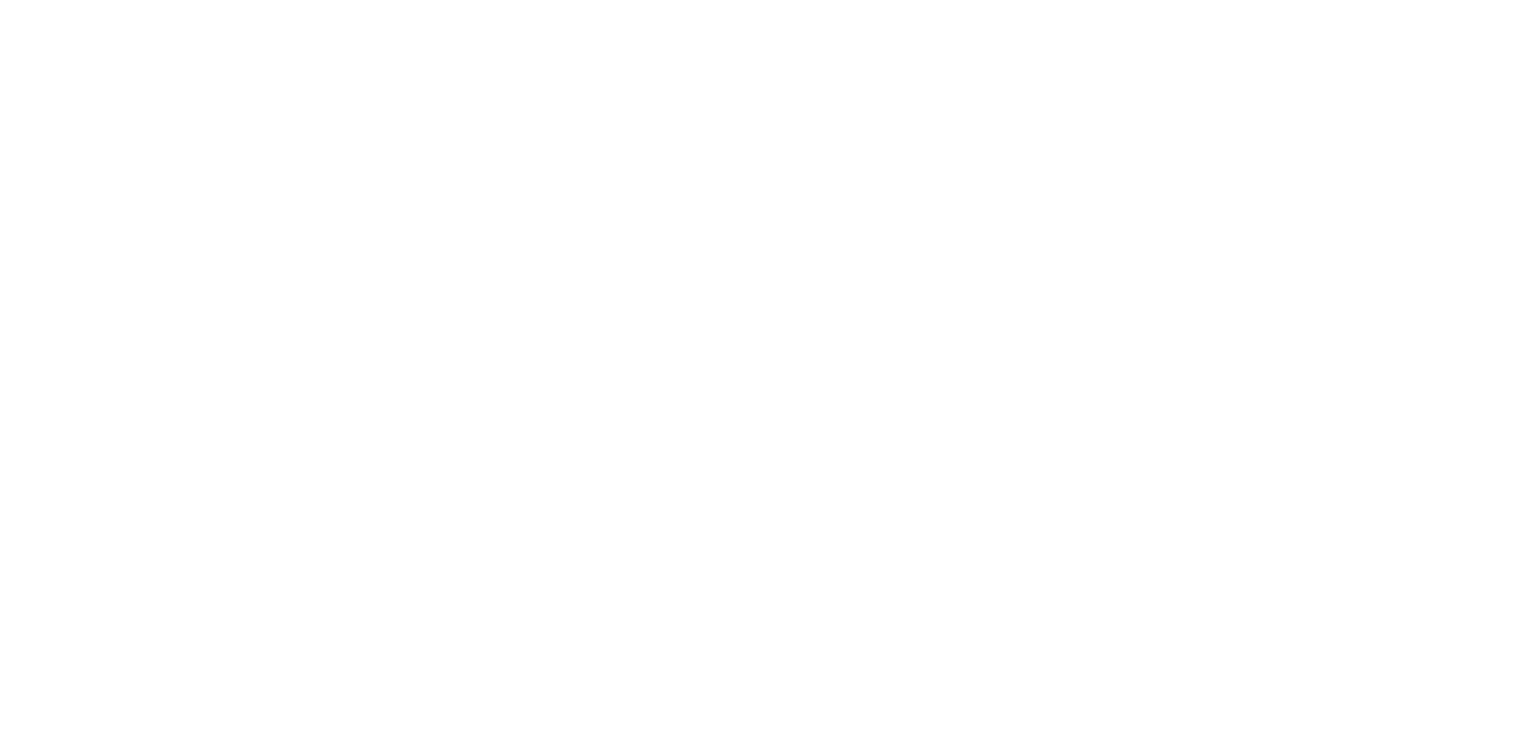 scroll, scrollTop: 0, scrollLeft: 0, axis: both 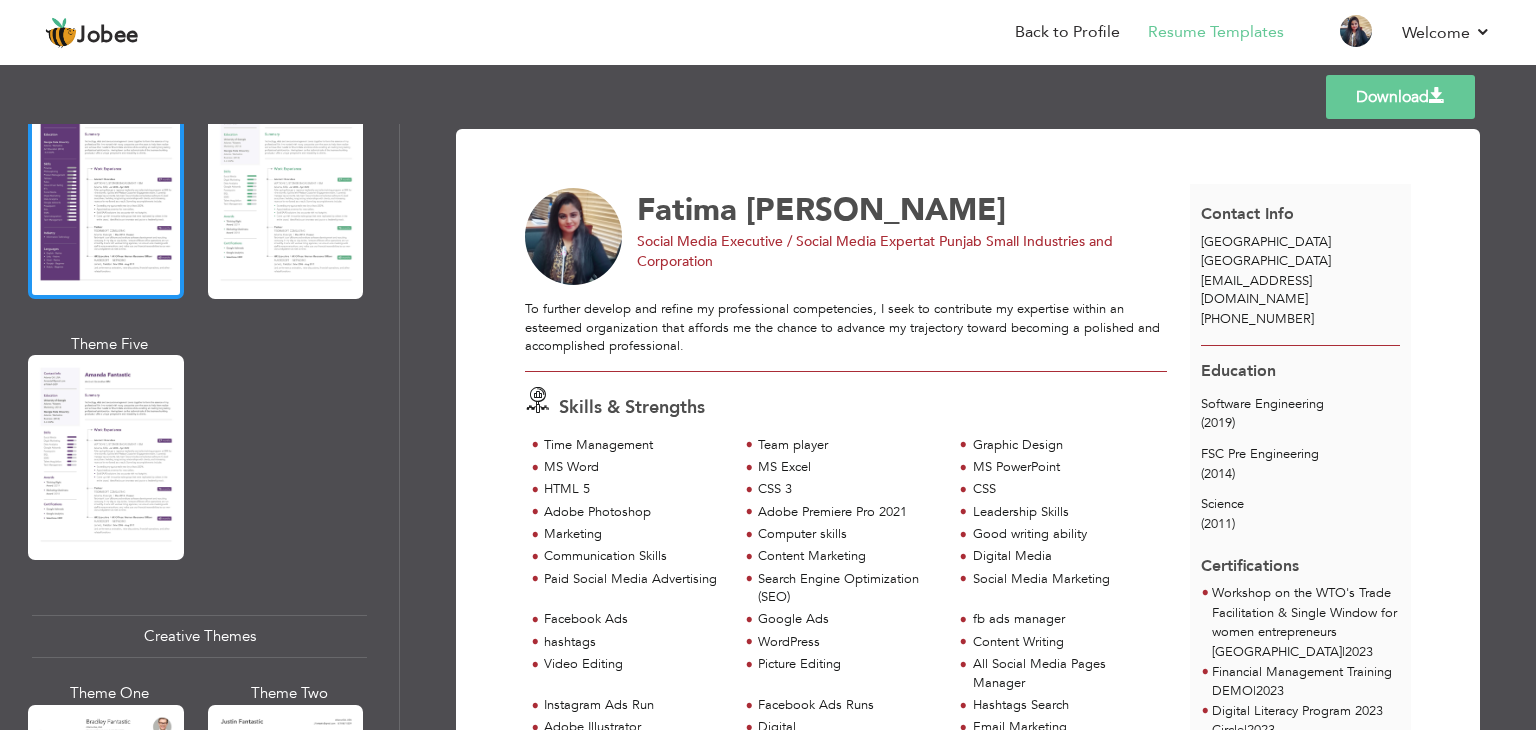 click at bounding box center [106, 196] 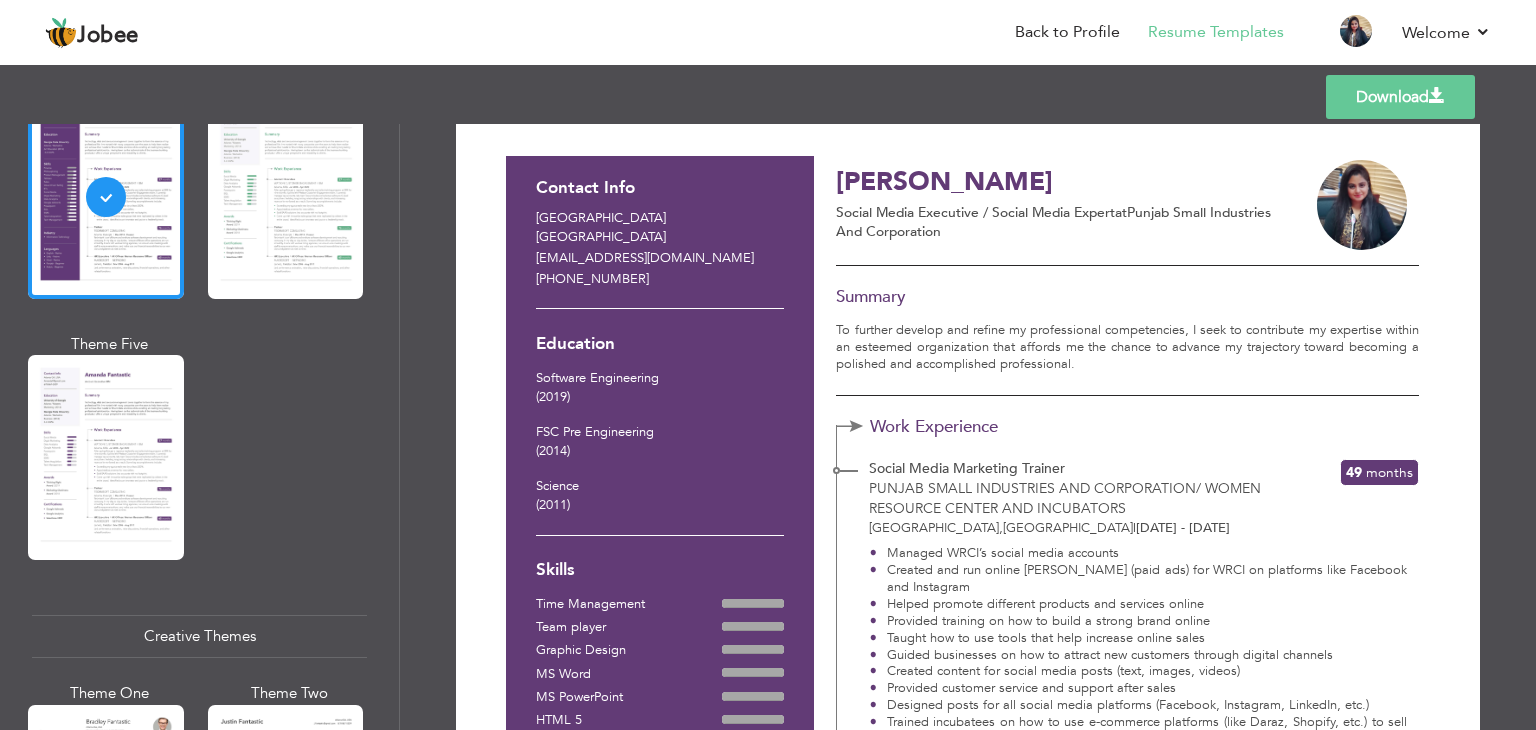 scroll, scrollTop: 0, scrollLeft: 0, axis: both 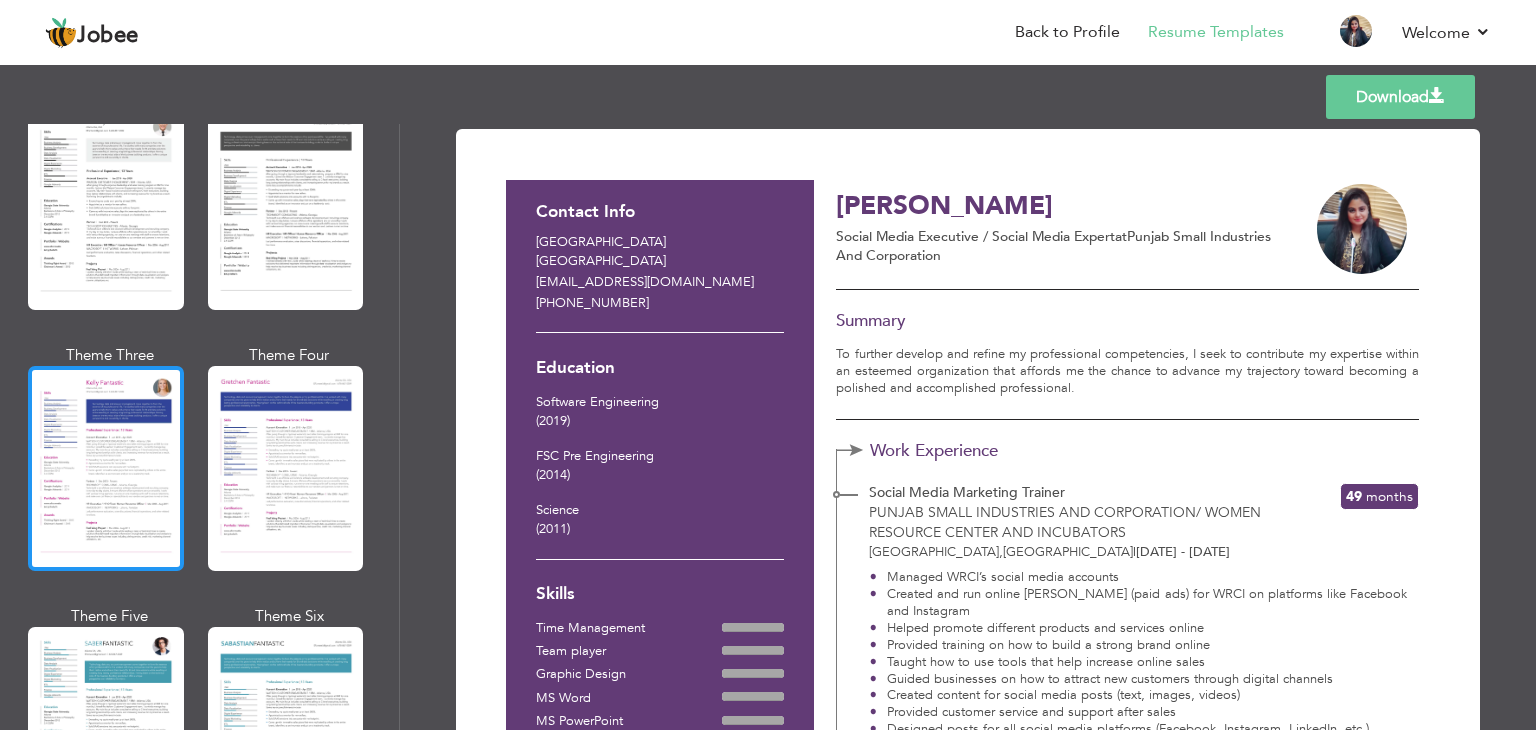 click at bounding box center (106, 468) 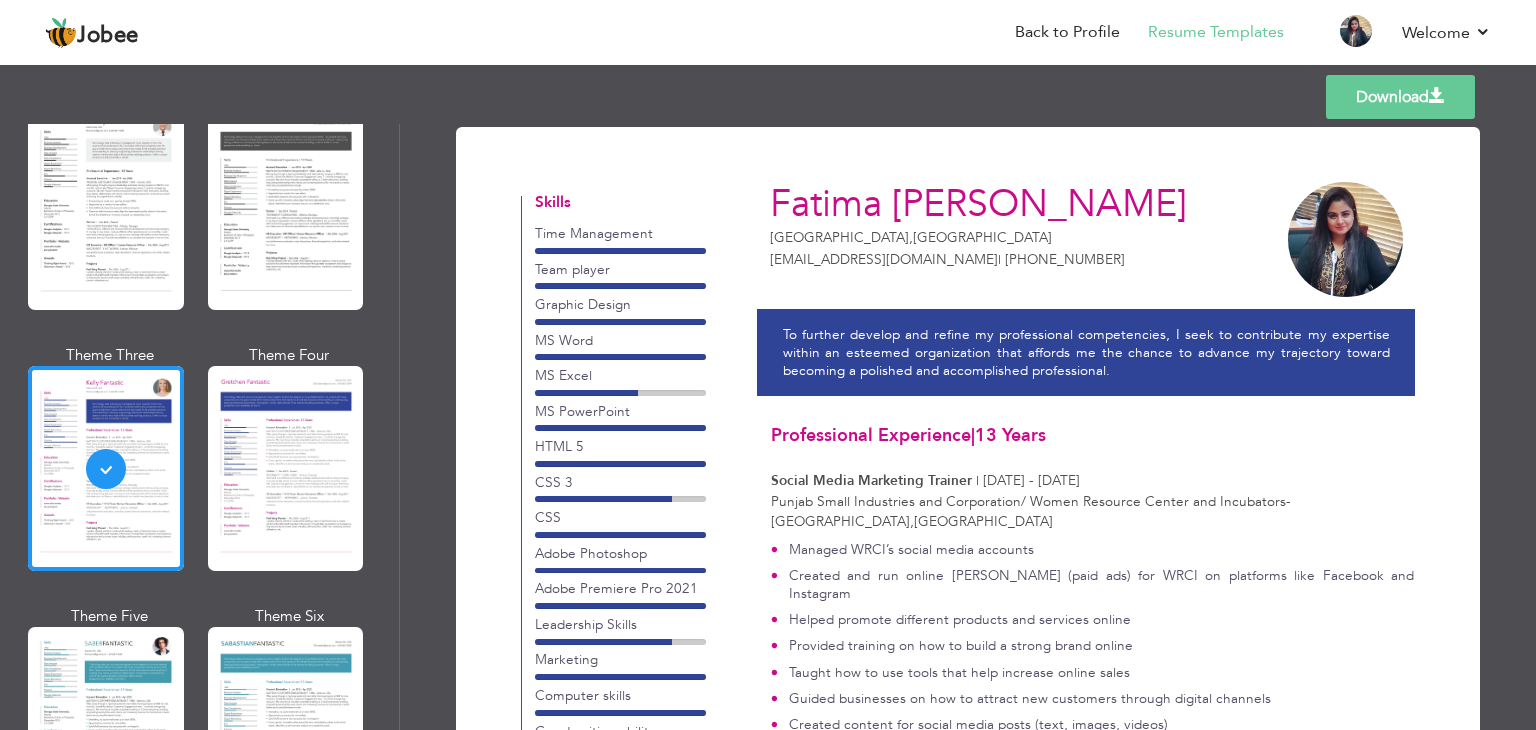 scroll, scrollTop: 0, scrollLeft: 0, axis: both 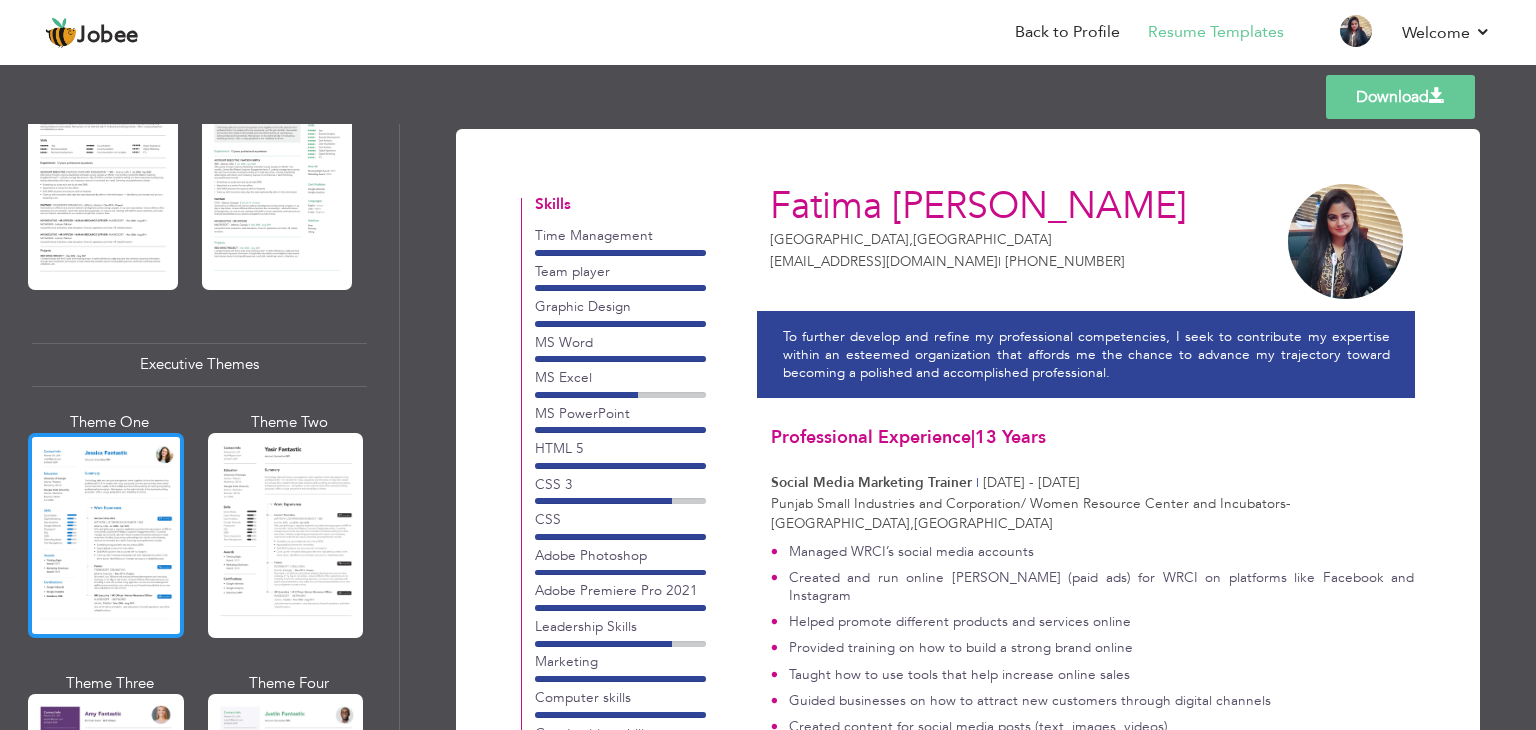 click at bounding box center [106, 535] 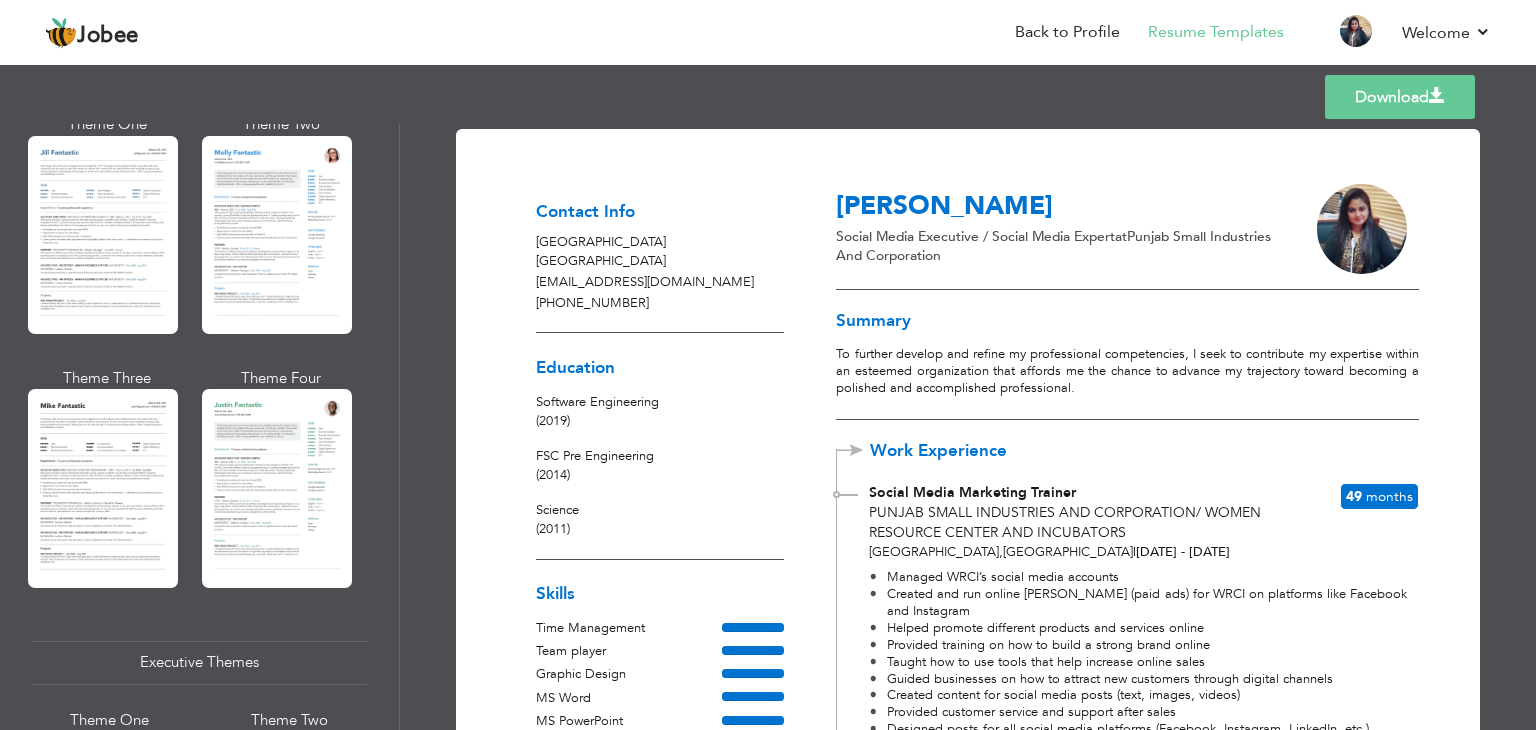 scroll, scrollTop: 999, scrollLeft: 0, axis: vertical 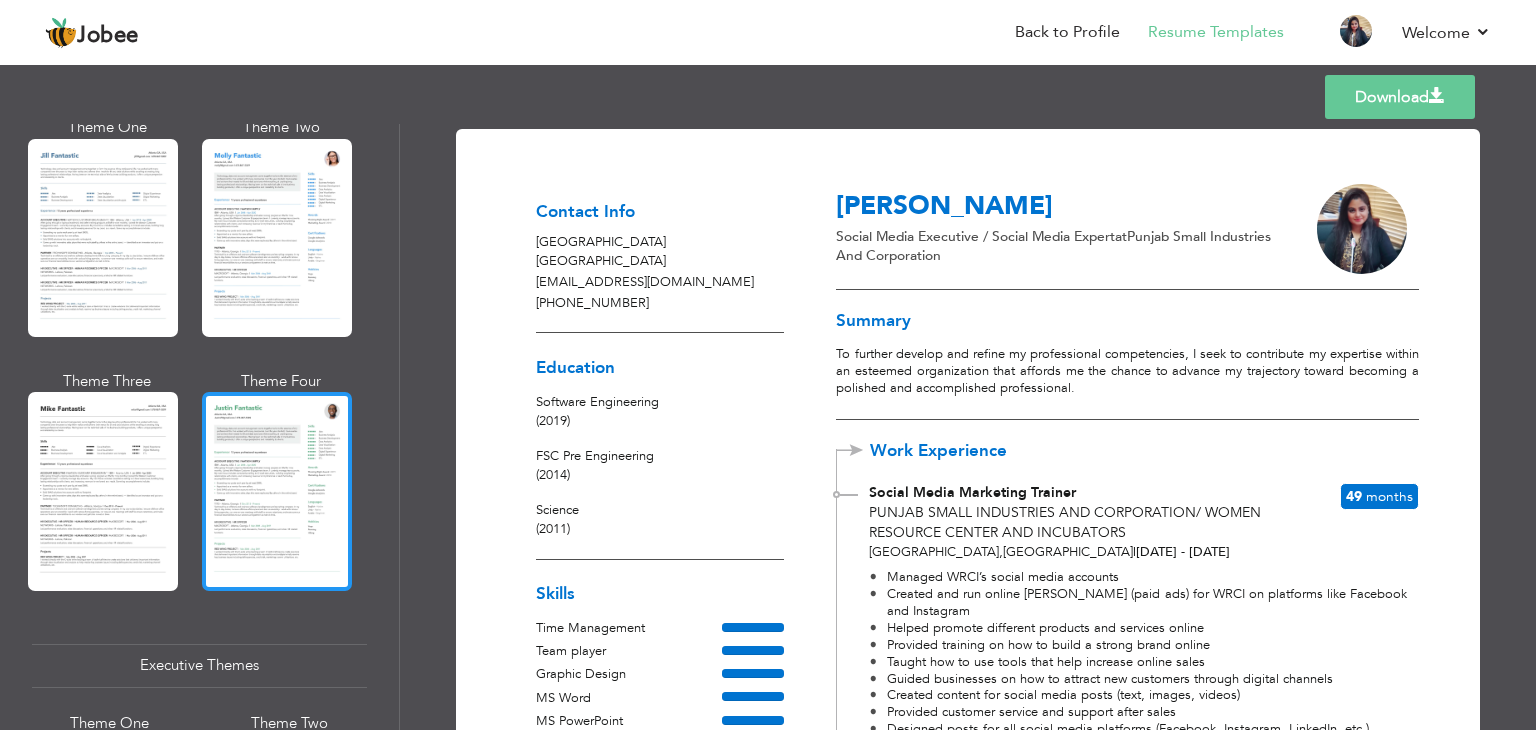 click at bounding box center [277, 491] 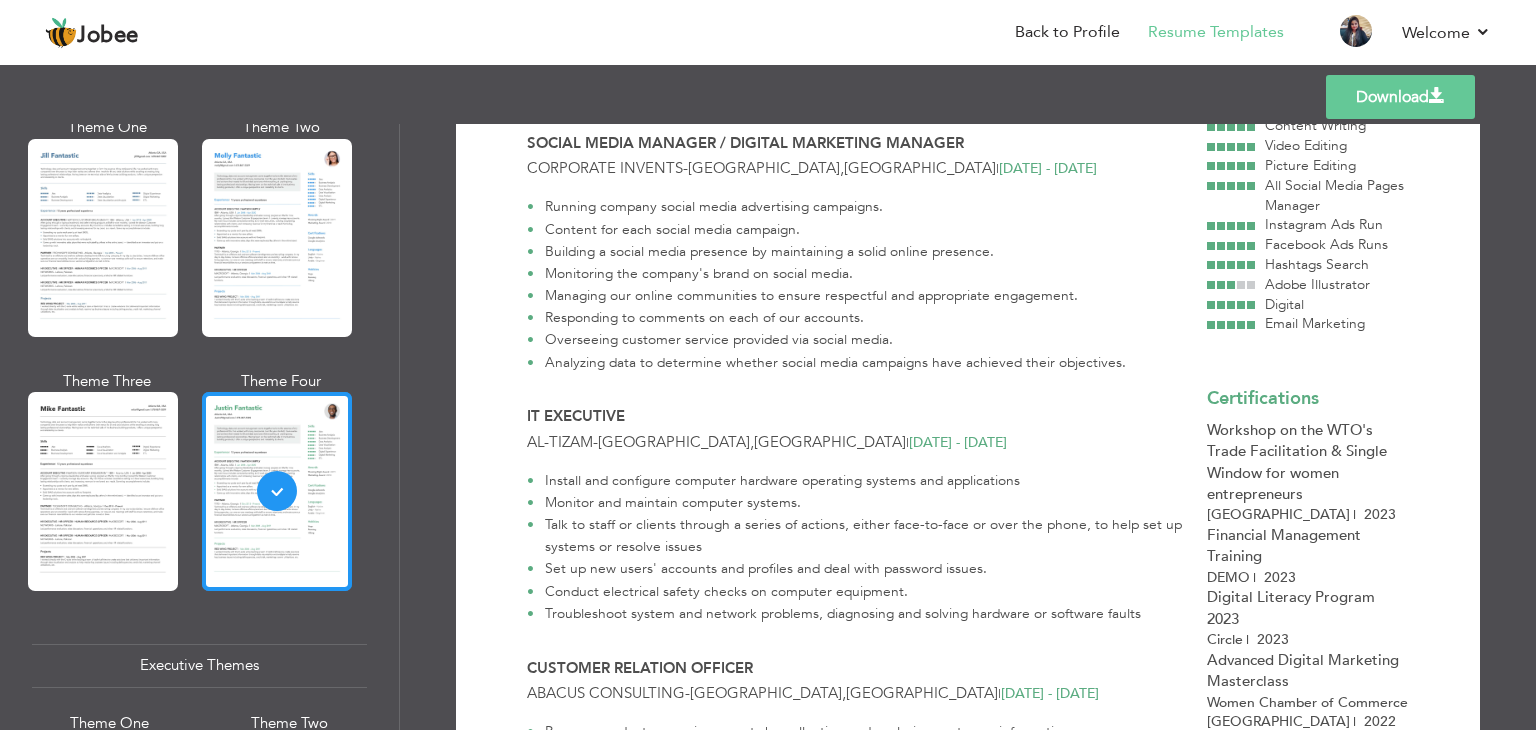 scroll, scrollTop: 774, scrollLeft: 0, axis: vertical 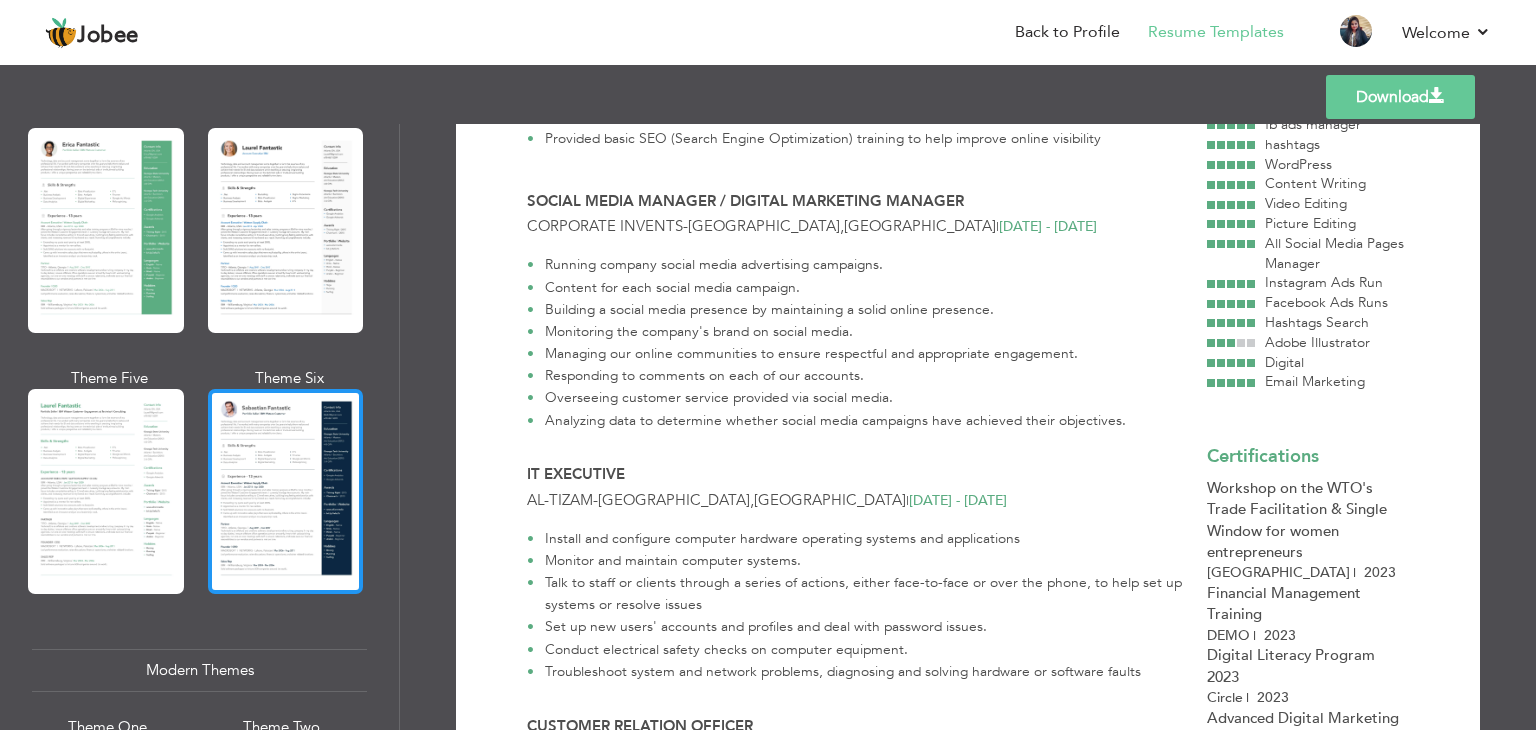 click at bounding box center (286, 491) 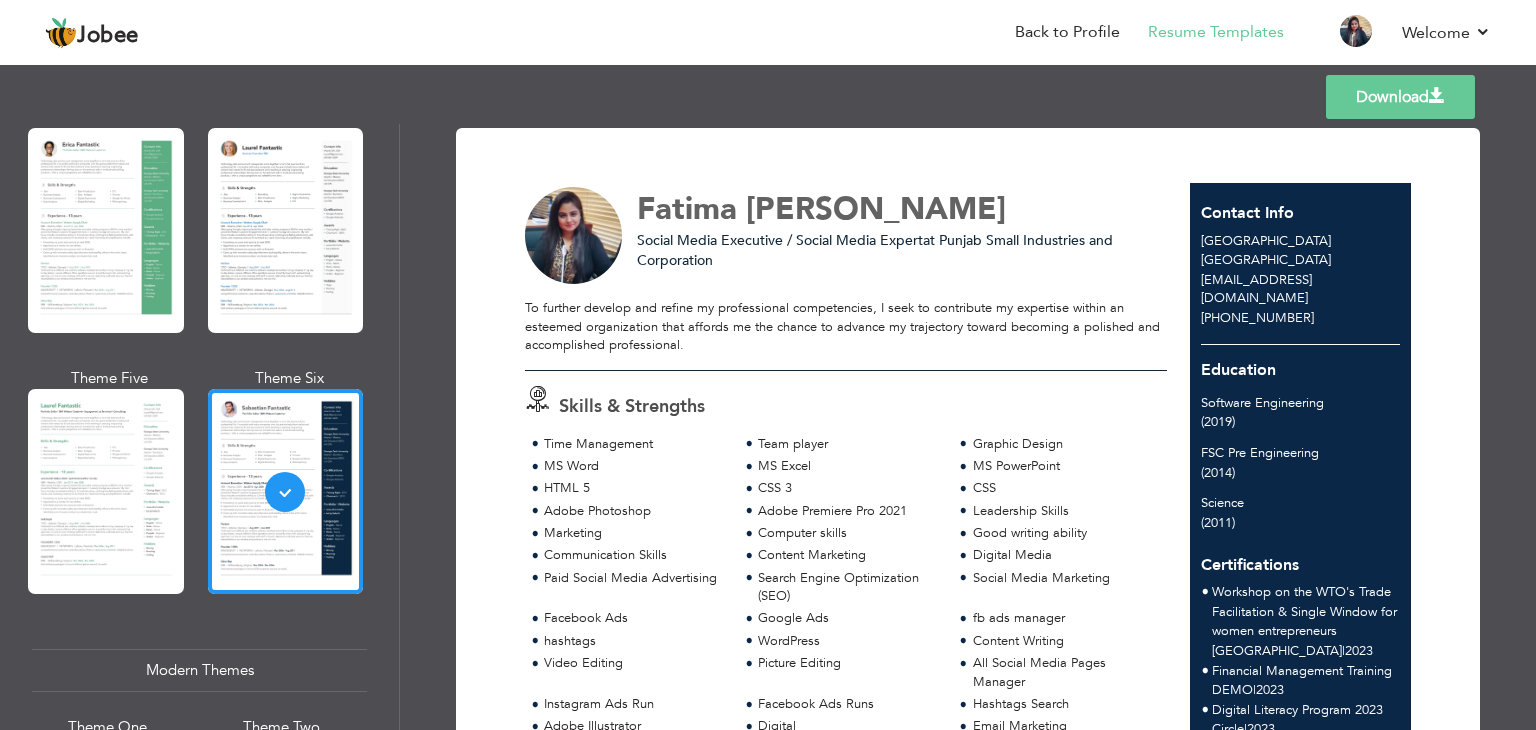 scroll, scrollTop: 0, scrollLeft: 0, axis: both 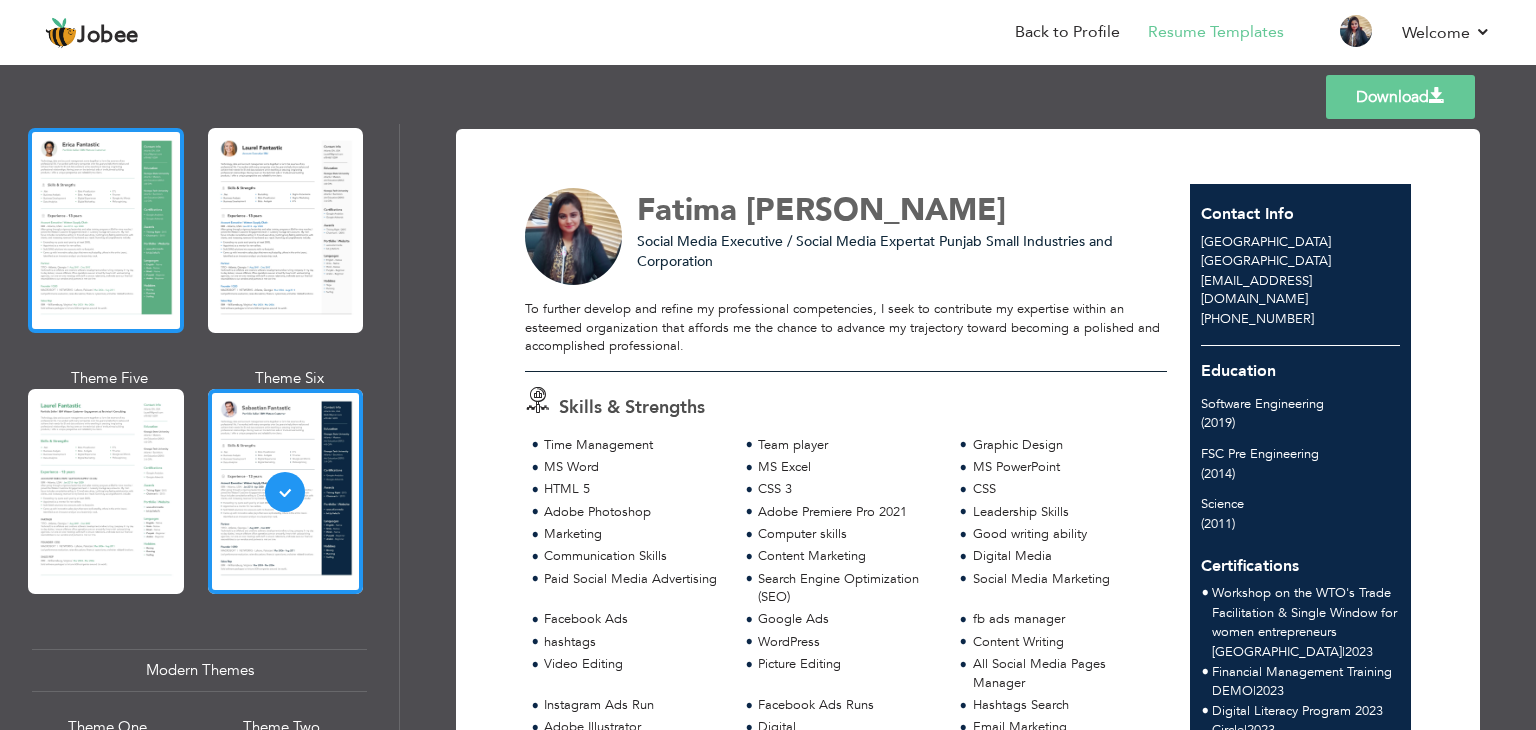click at bounding box center (106, 230) 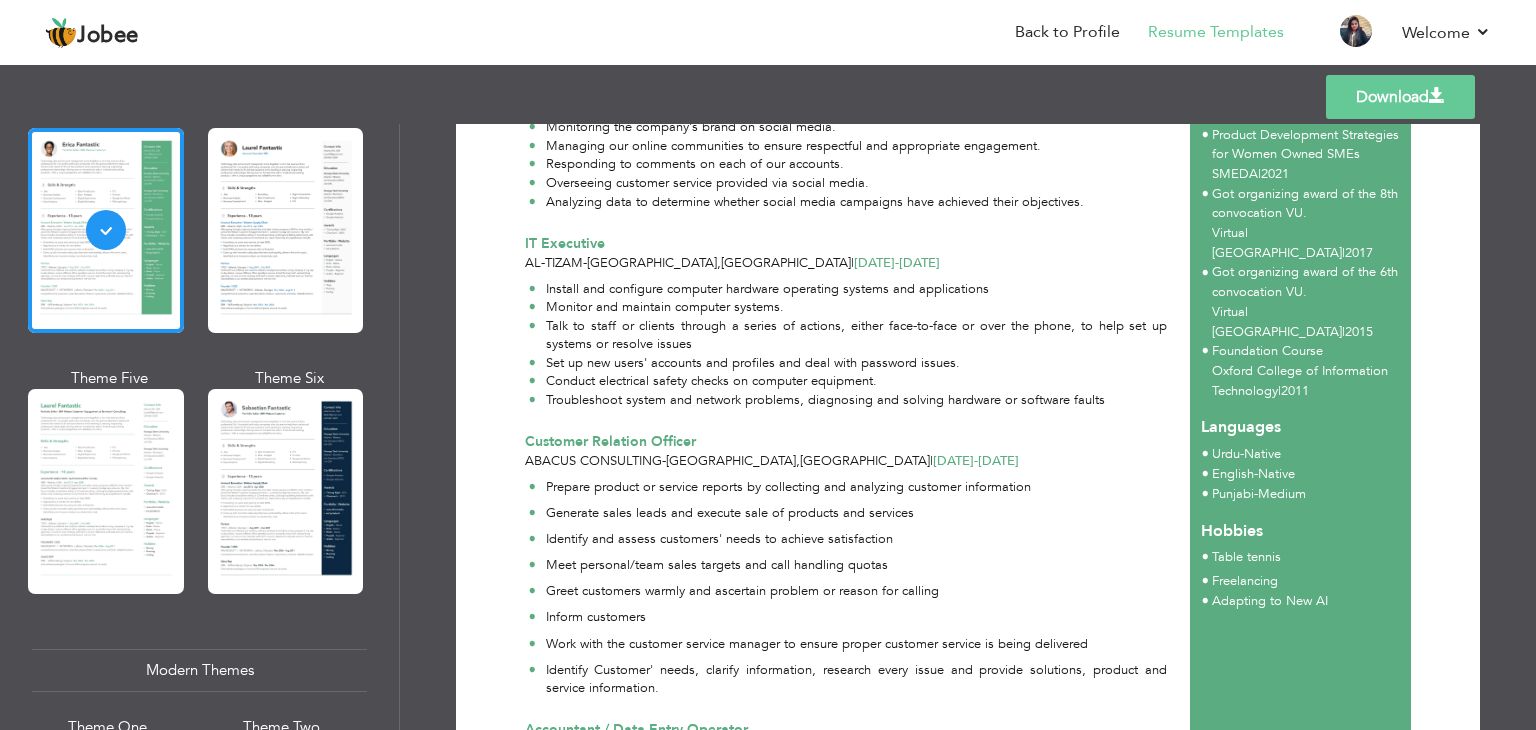 scroll, scrollTop: 1379, scrollLeft: 0, axis: vertical 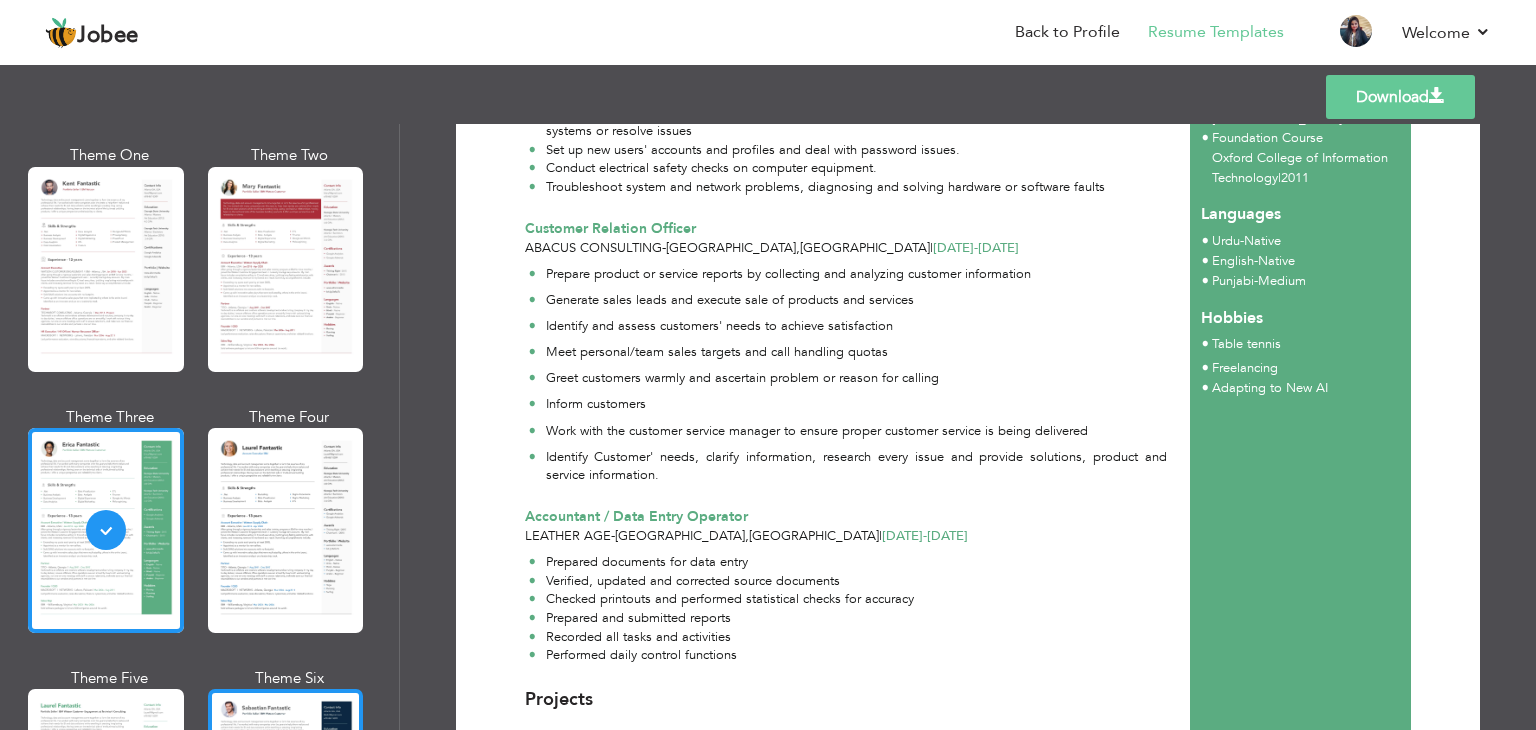 click on "Theme Four" at bounding box center (290, 417) 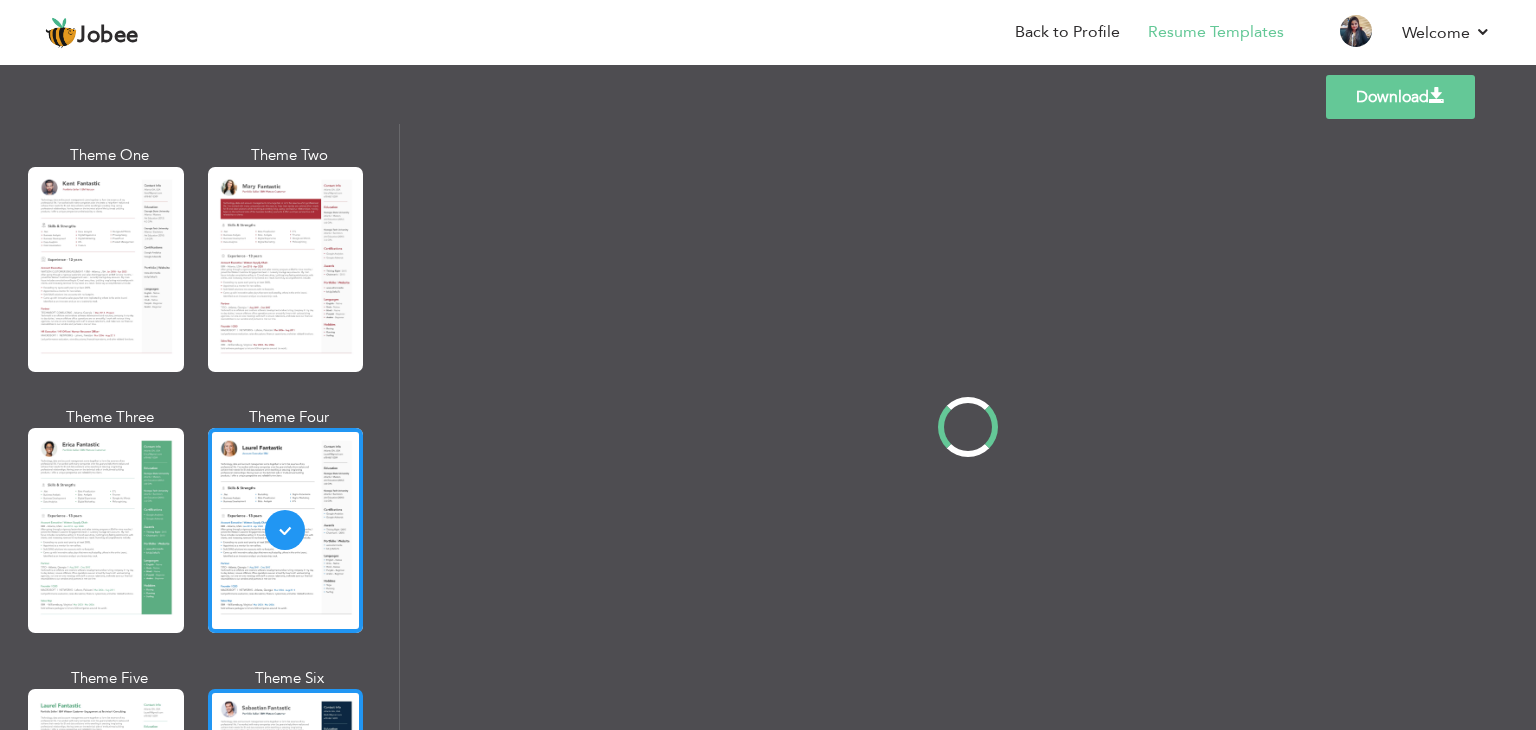 scroll, scrollTop: 0, scrollLeft: 0, axis: both 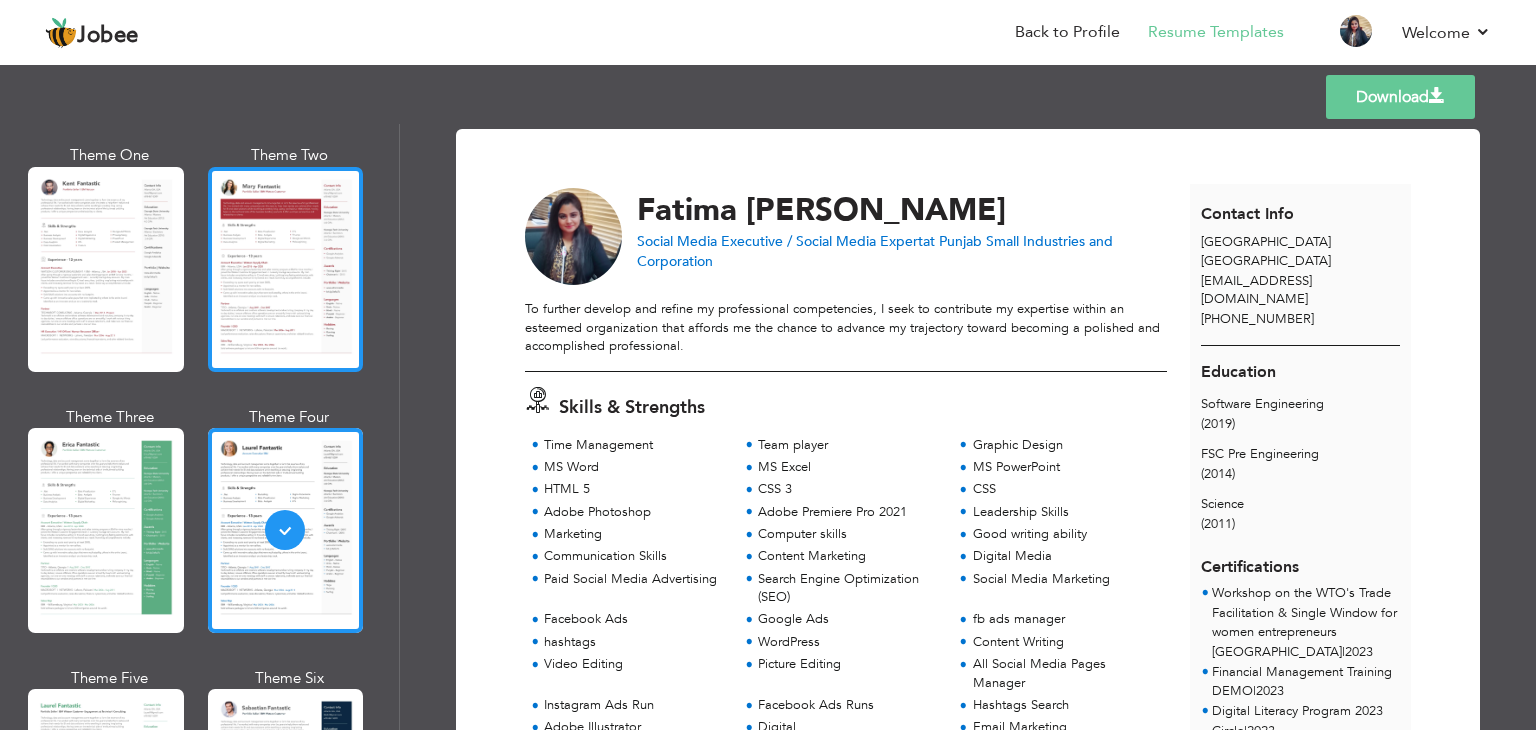 click at bounding box center [286, 269] 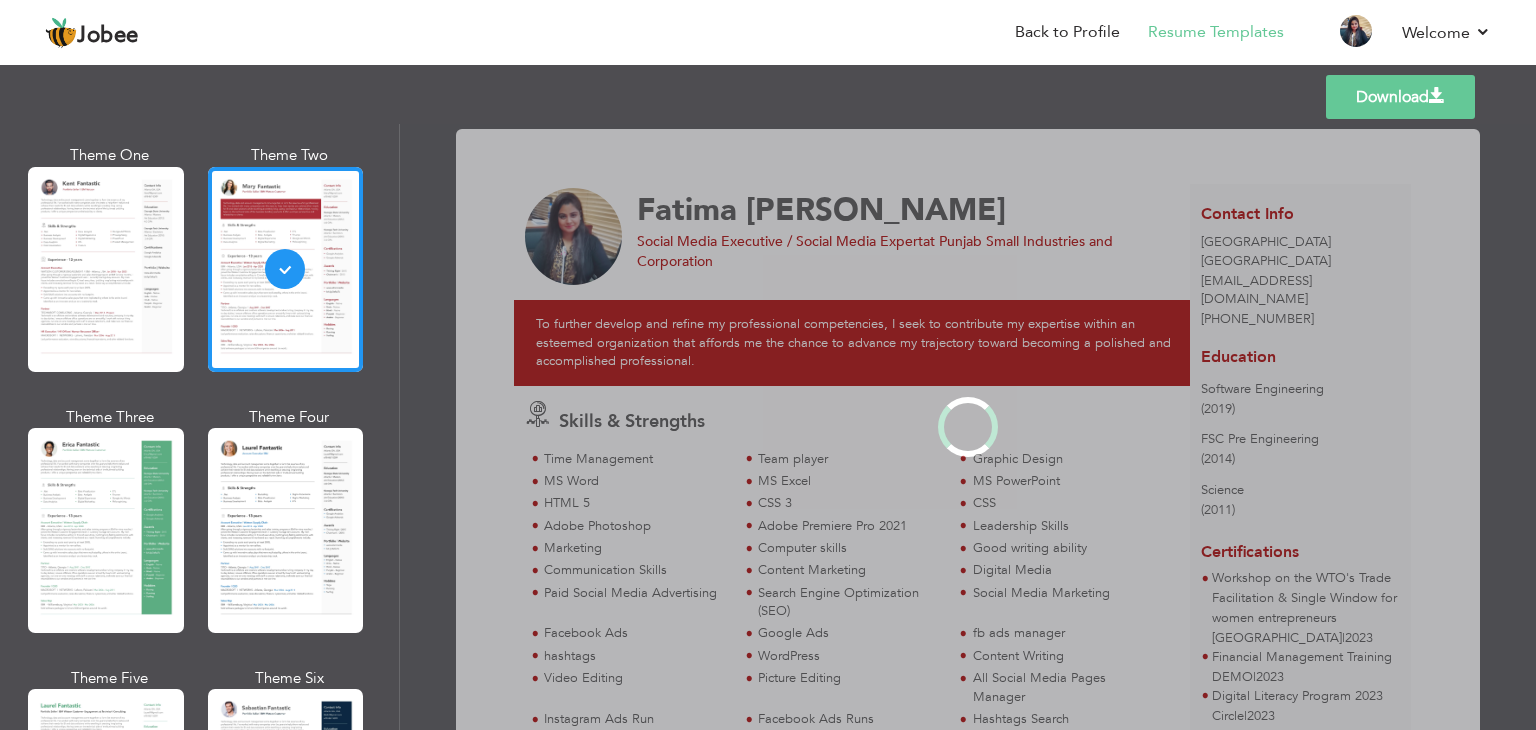 scroll, scrollTop: 0, scrollLeft: 0, axis: both 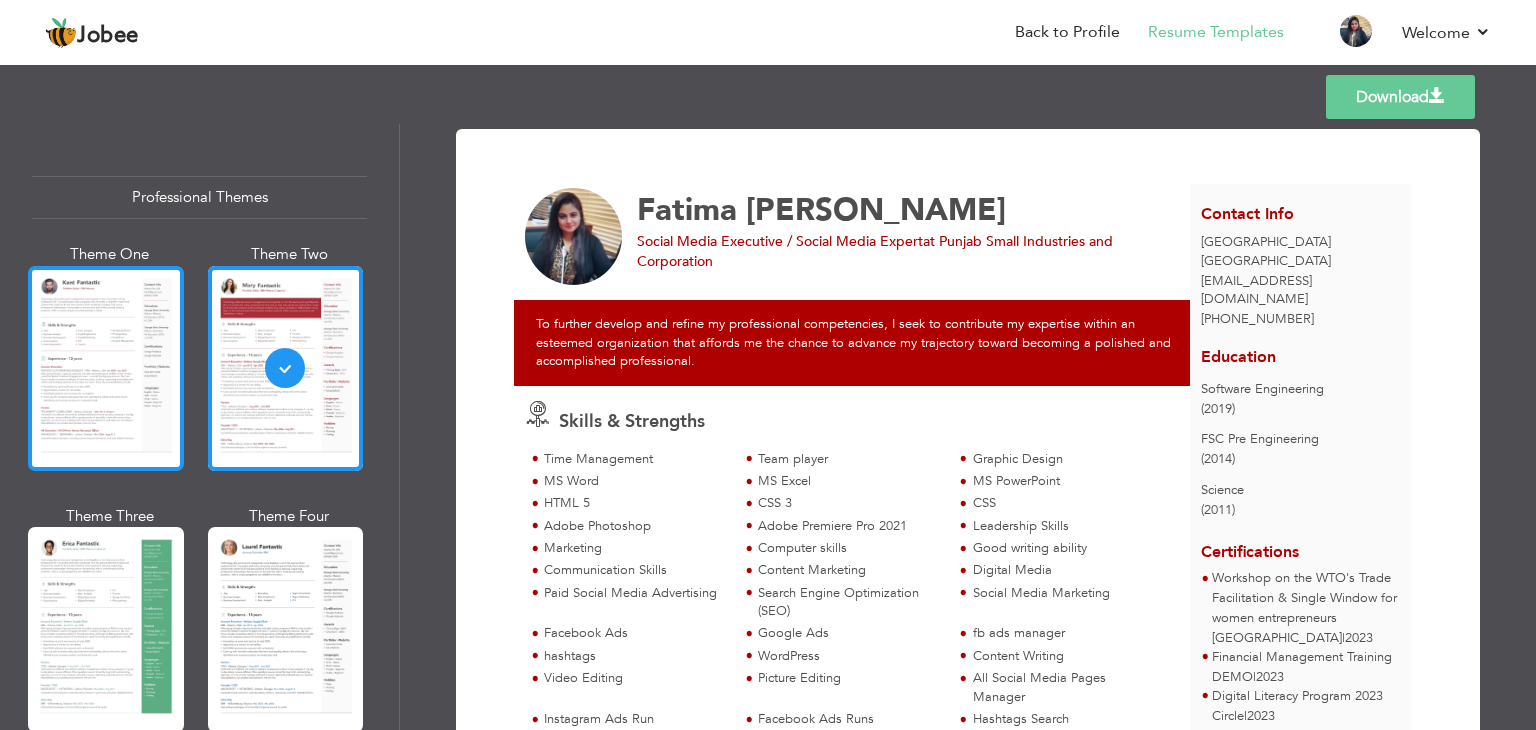 click at bounding box center (106, 368) 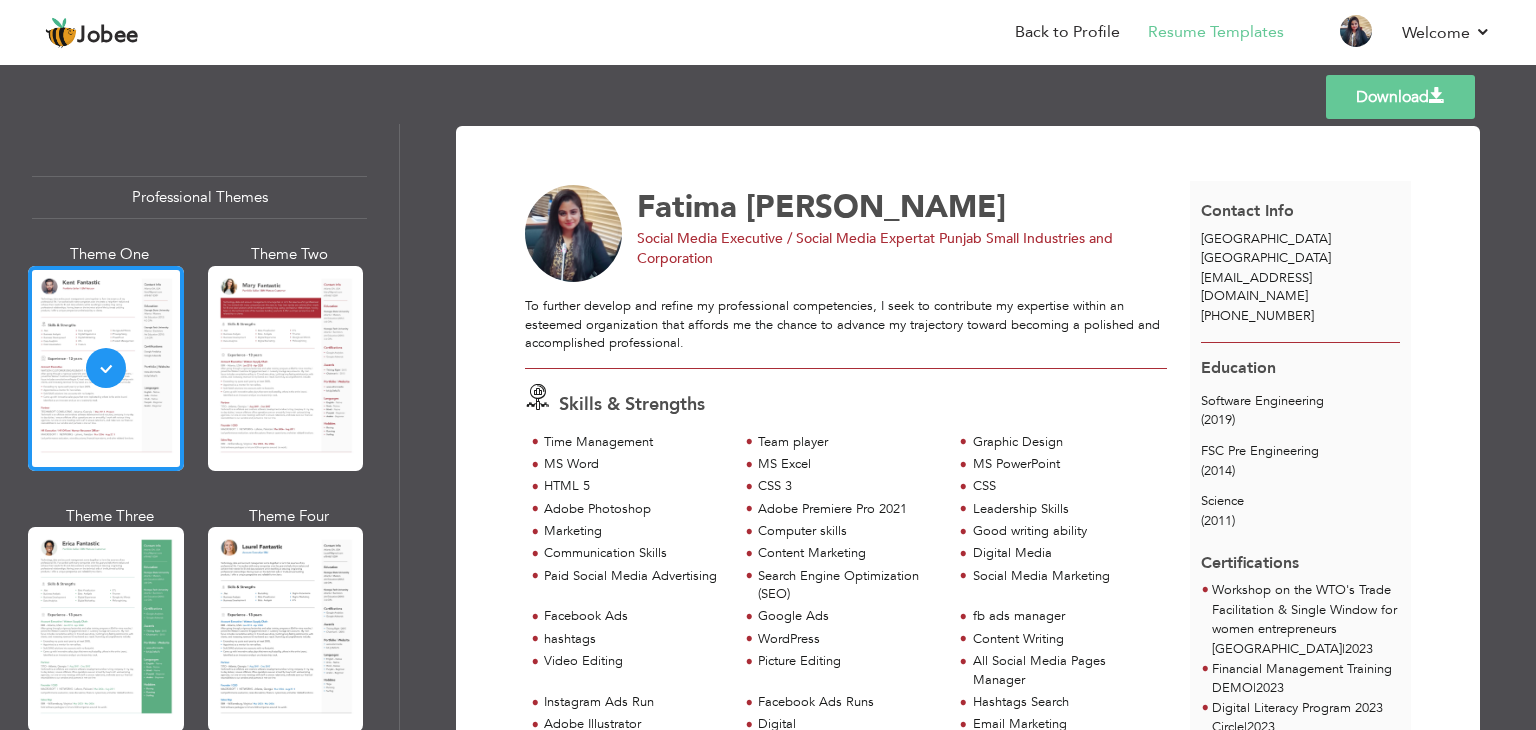 scroll, scrollTop: 0, scrollLeft: 0, axis: both 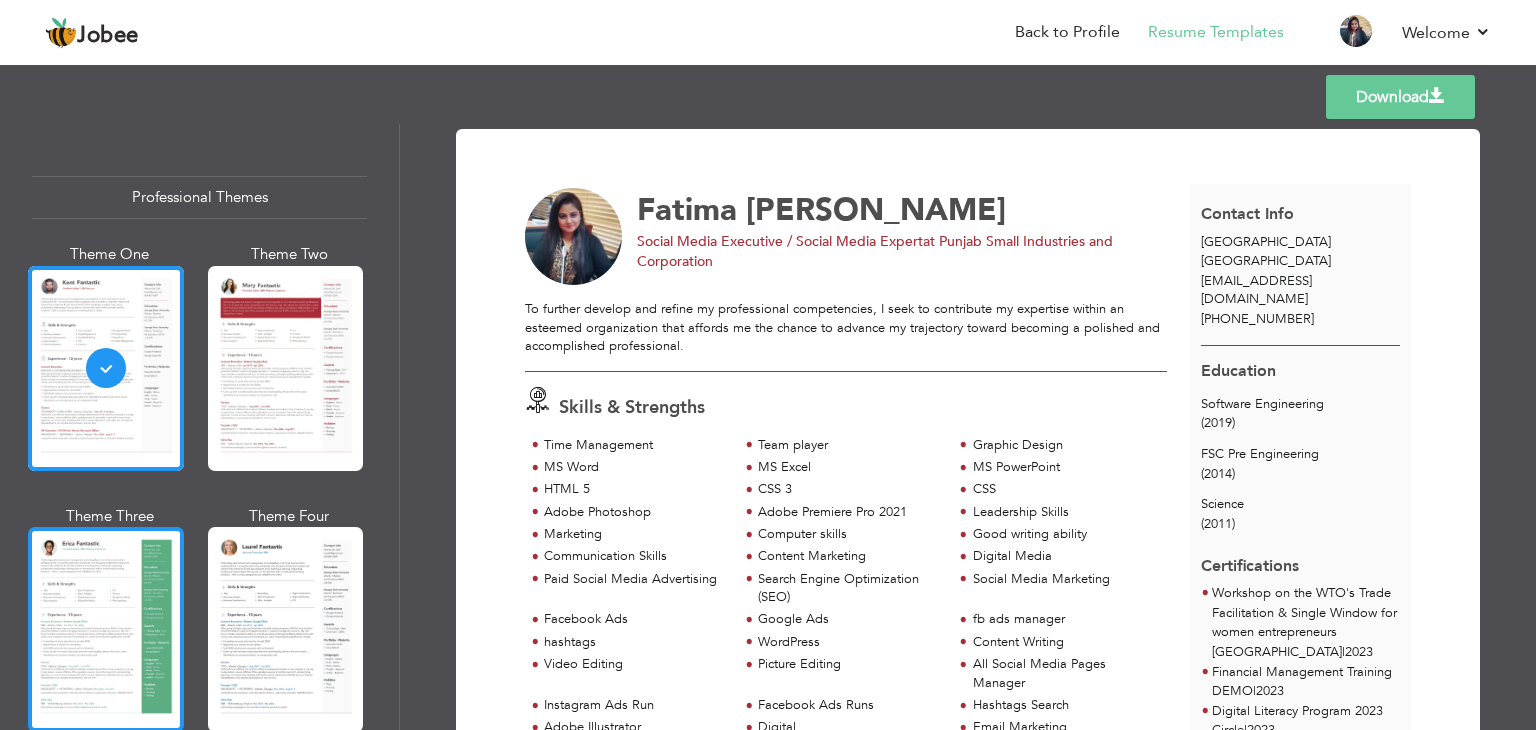 click at bounding box center [106, 629] 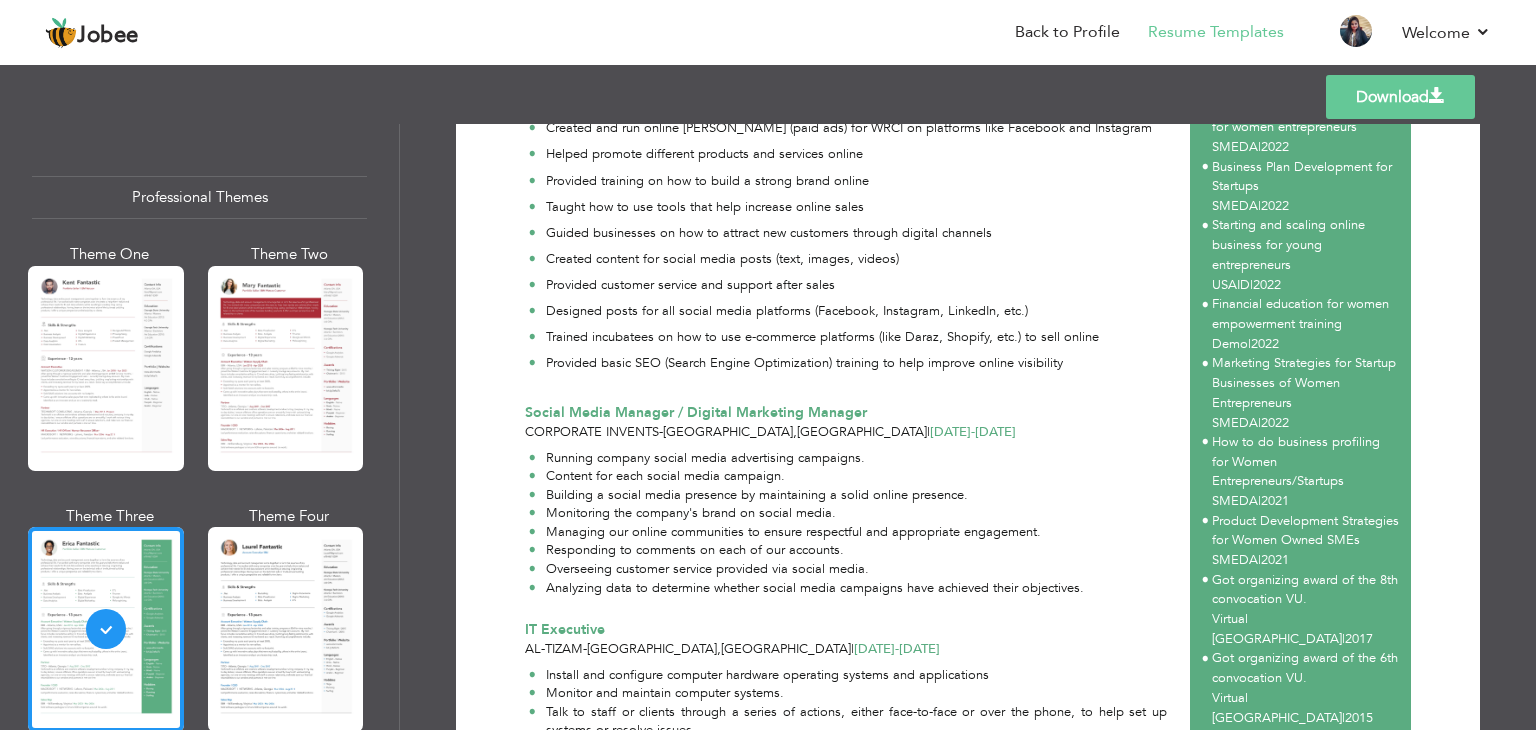 scroll, scrollTop: 800, scrollLeft: 0, axis: vertical 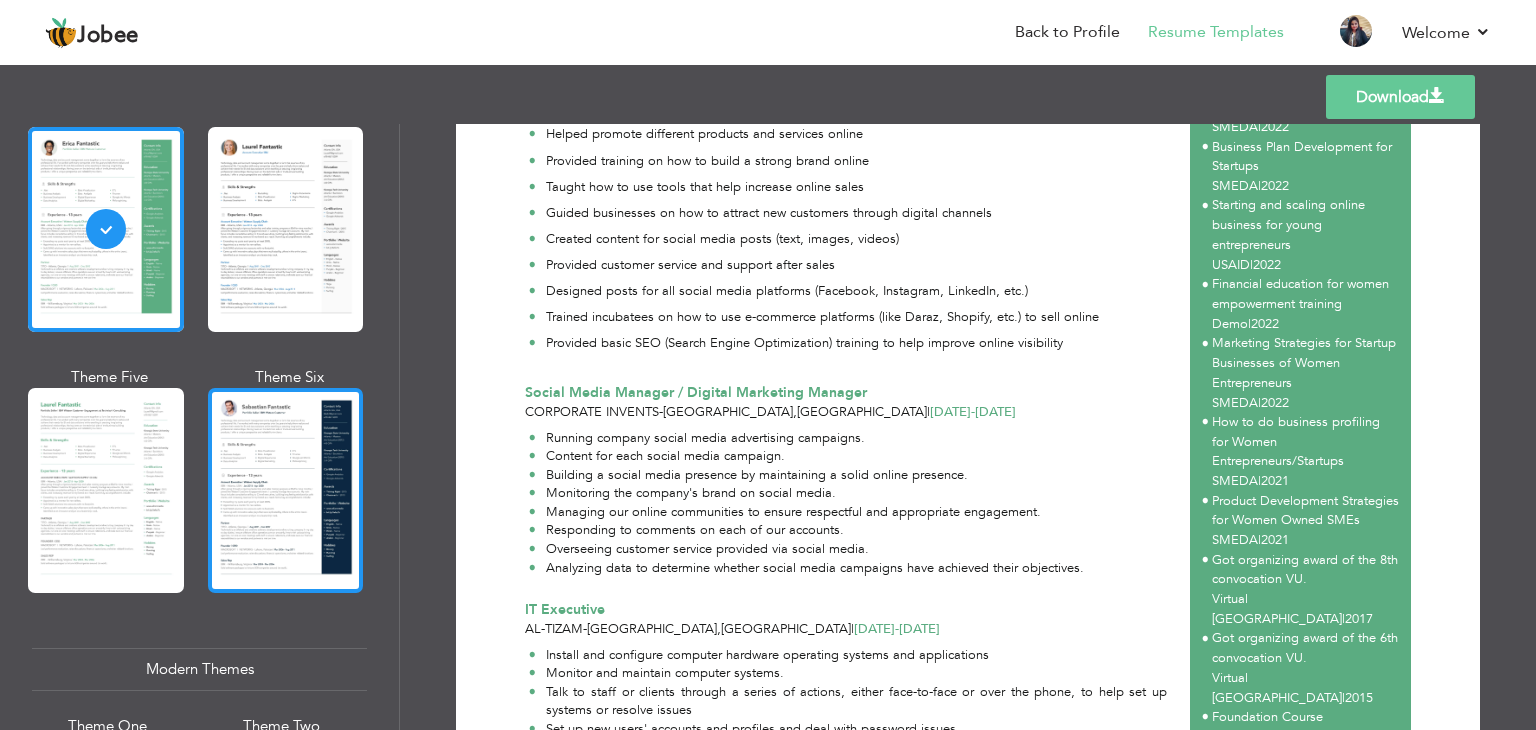 click at bounding box center [286, 490] 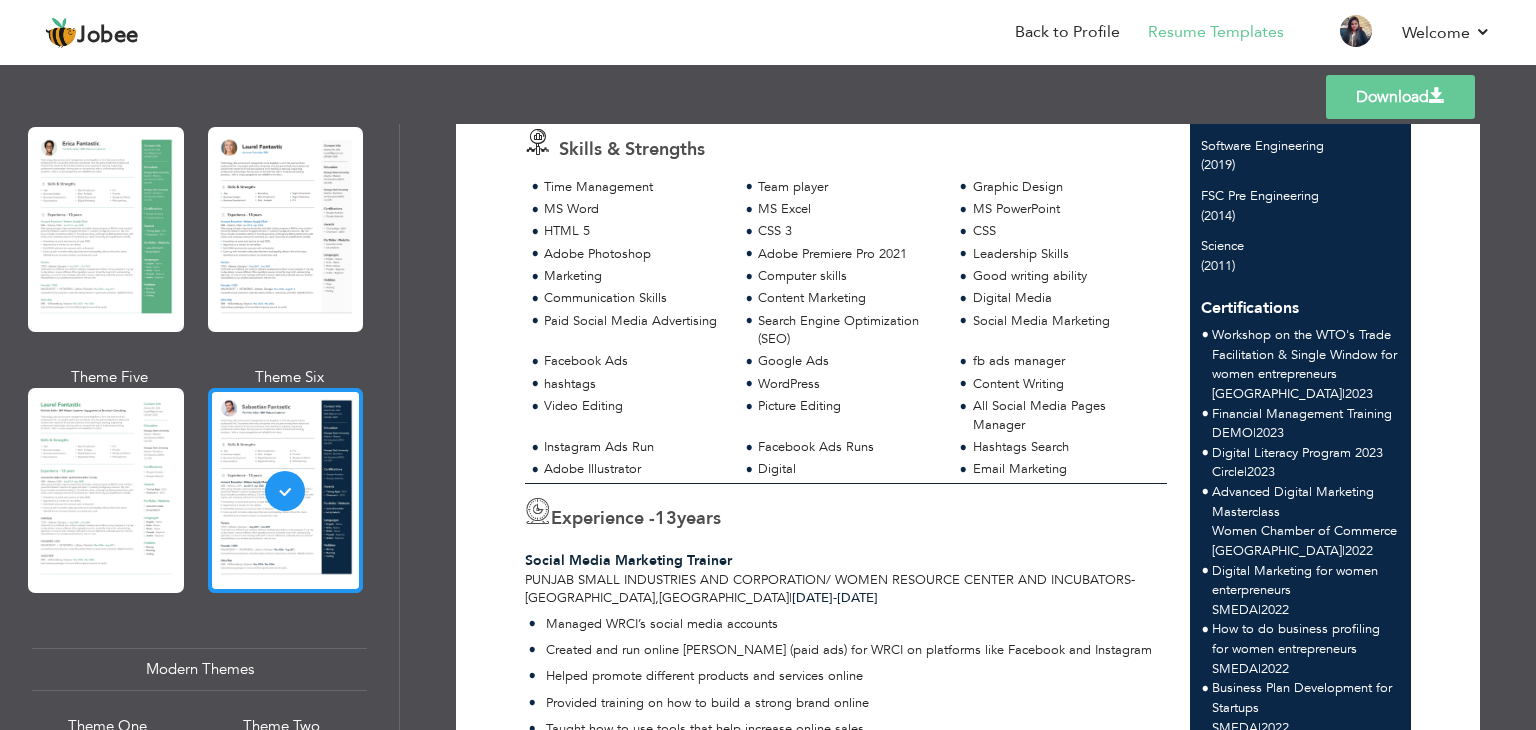 scroll, scrollTop: 132, scrollLeft: 0, axis: vertical 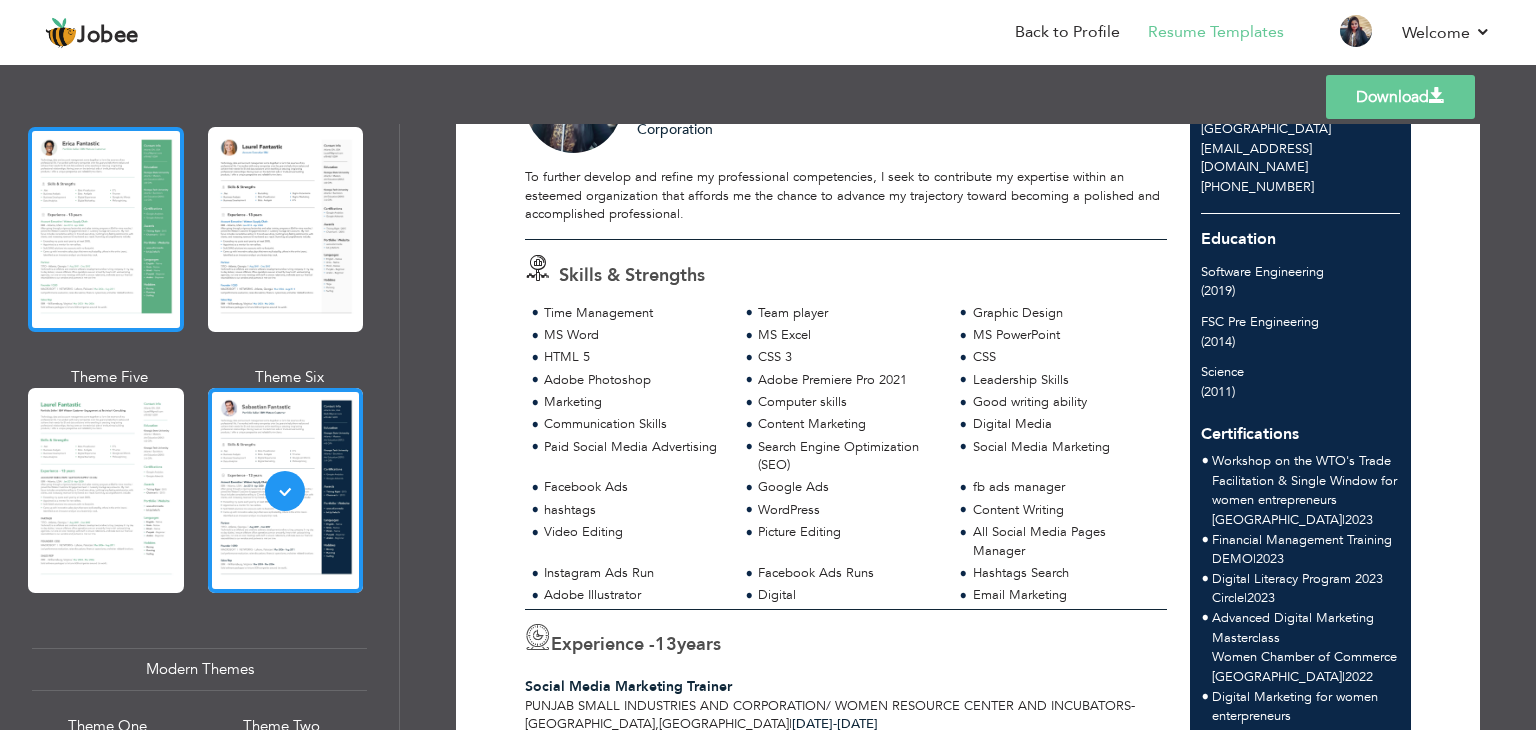 click at bounding box center [106, 229] 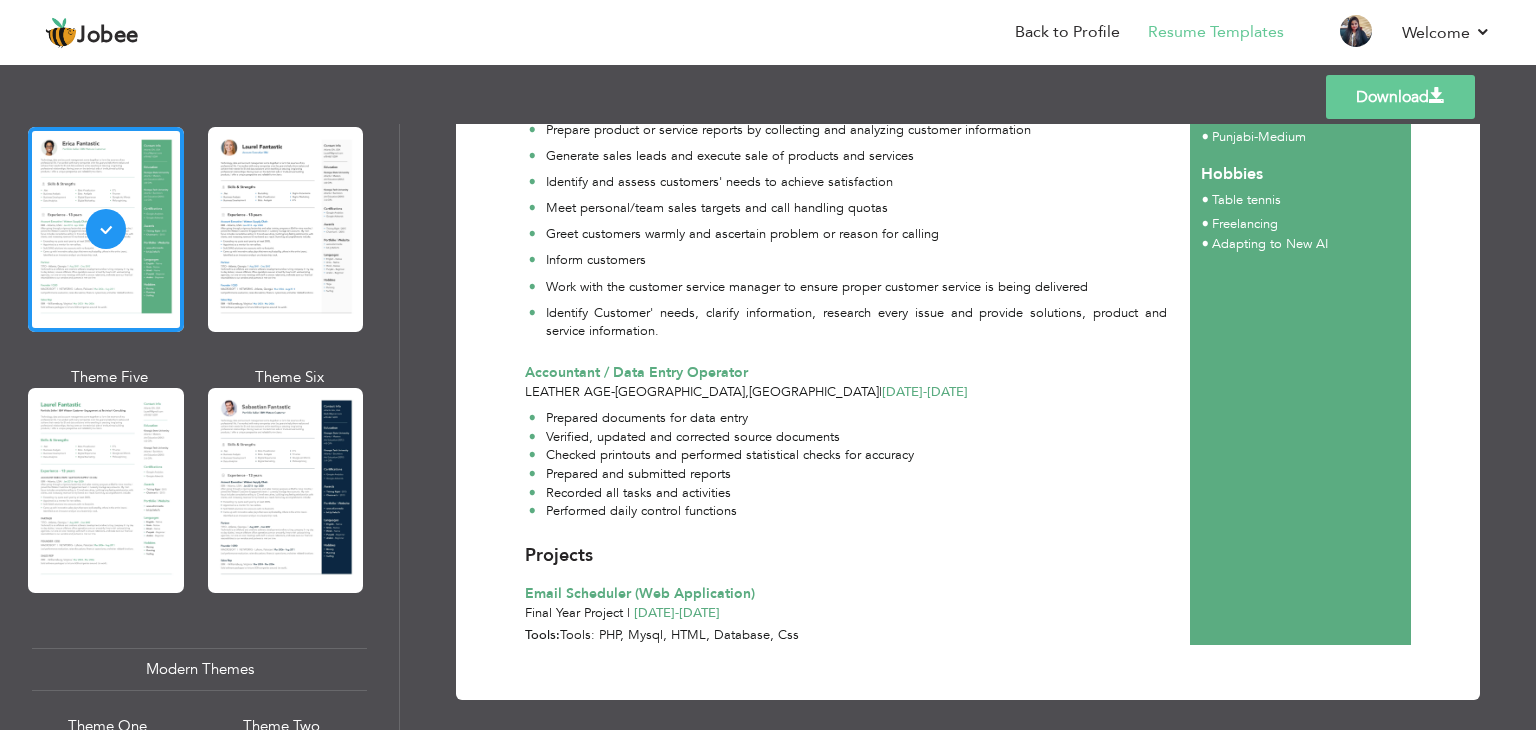 scroll, scrollTop: 1532, scrollLeft: 0, axis: vertical 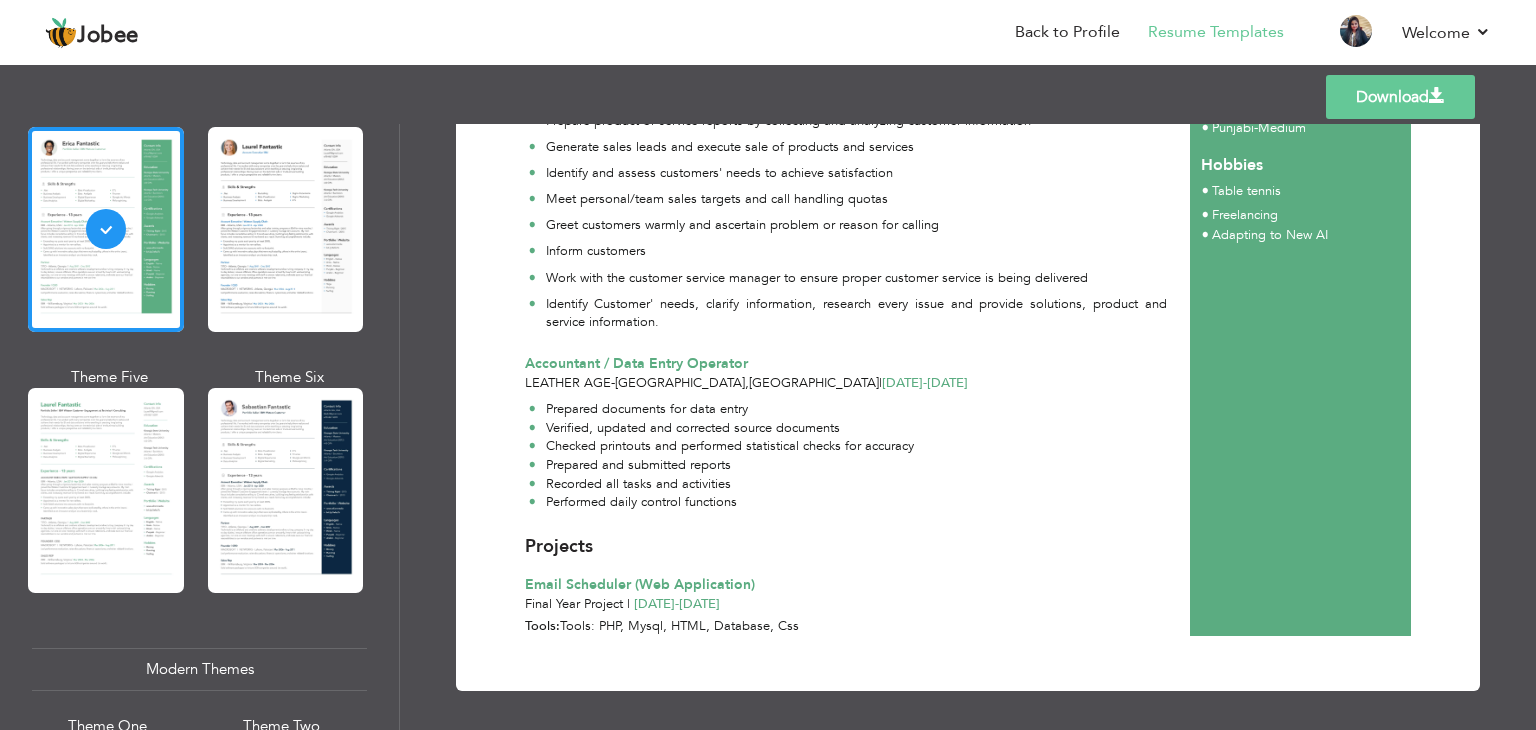 click on "Download" at bounding box center (1400, 97) 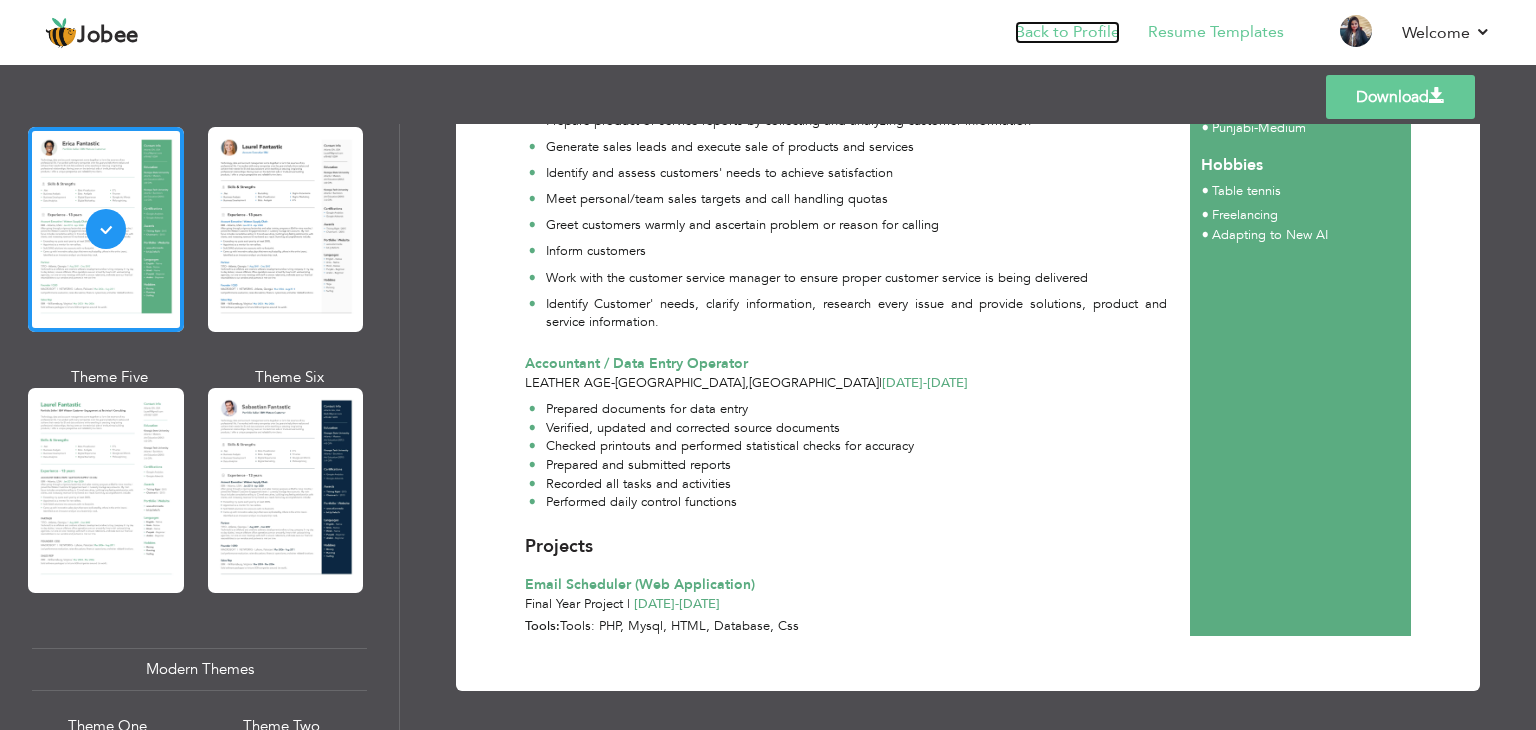 click on "Back to Profile" at bounding box center (1067, 32) 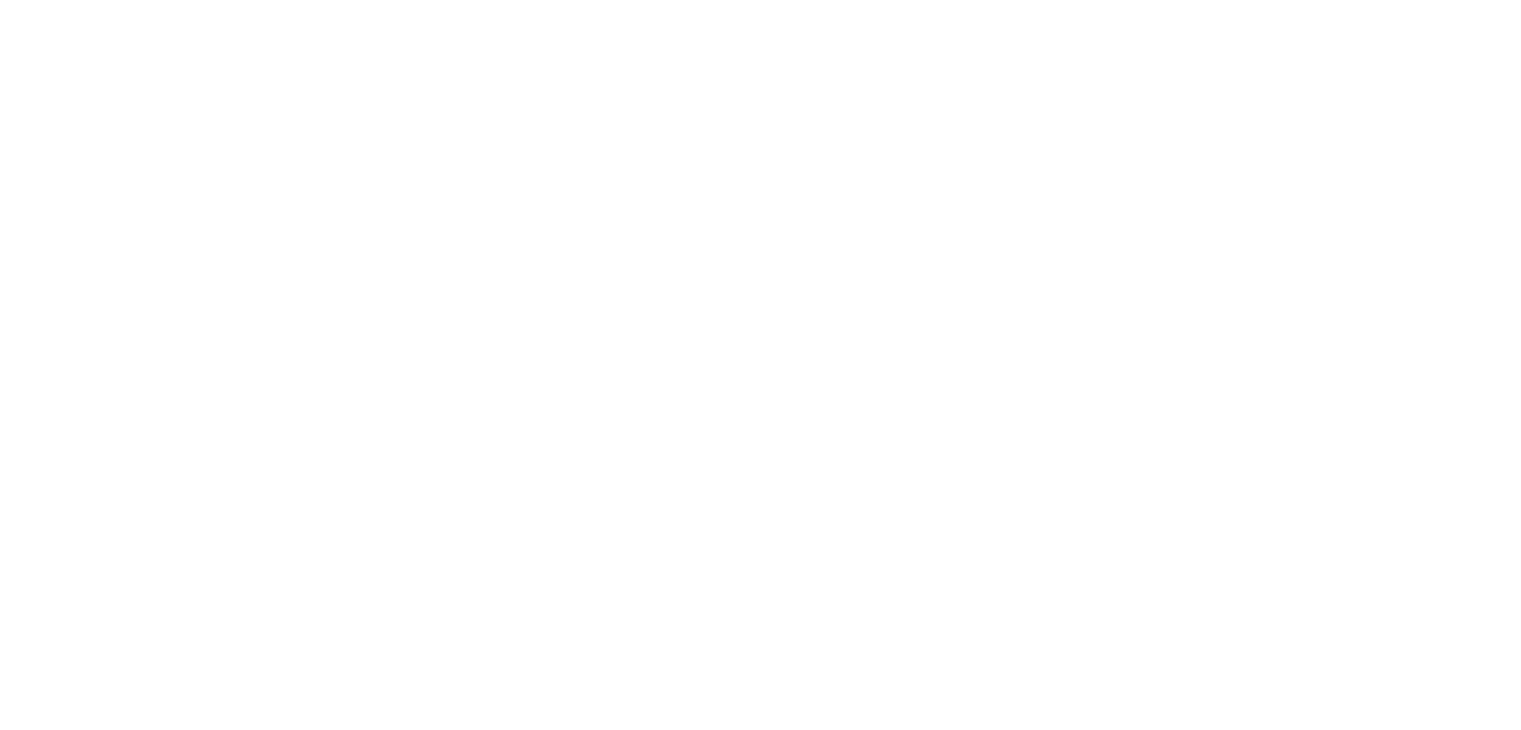 scroll, scrollTop: 0, scrollLeft: 0, axis: both 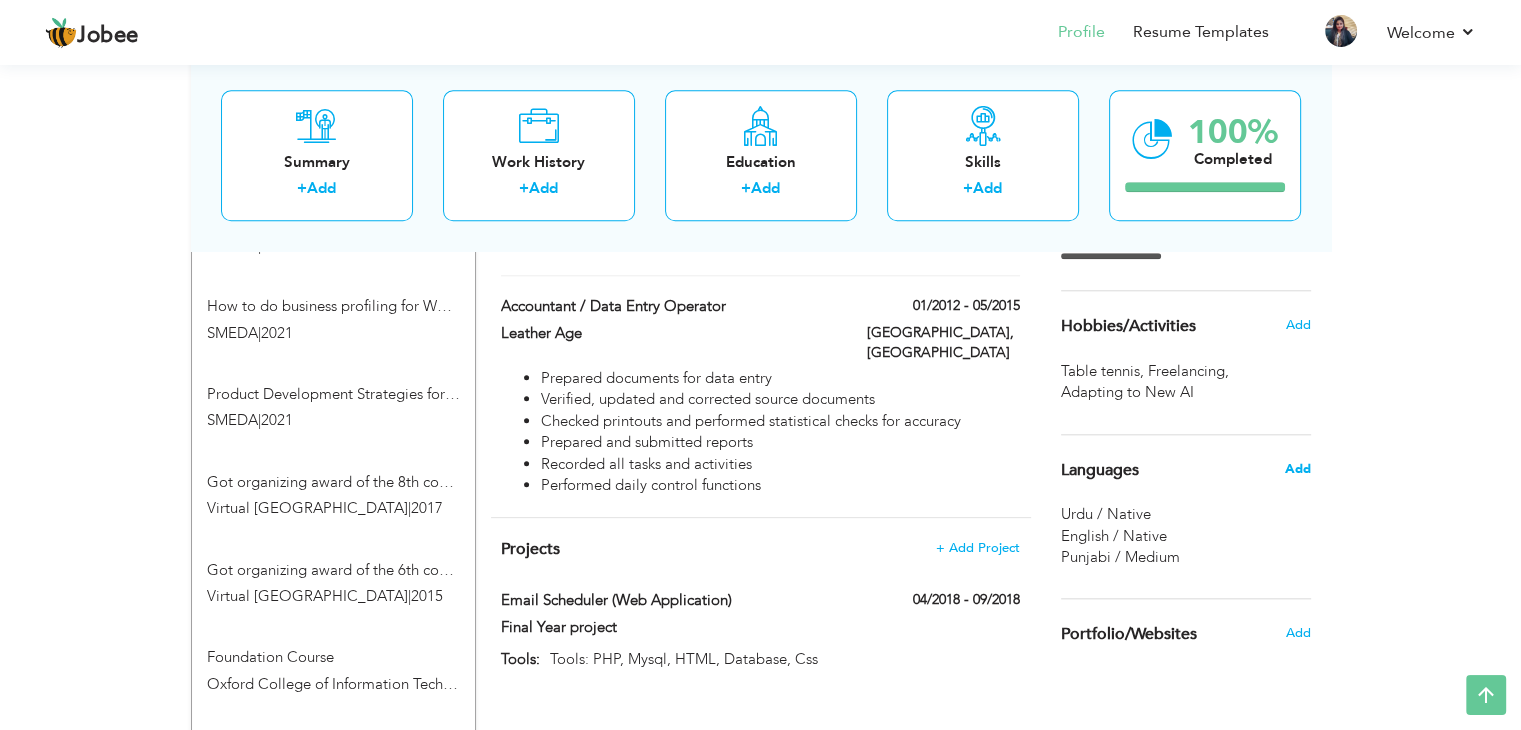 click on "Add" at bounding box center (1297, 469) 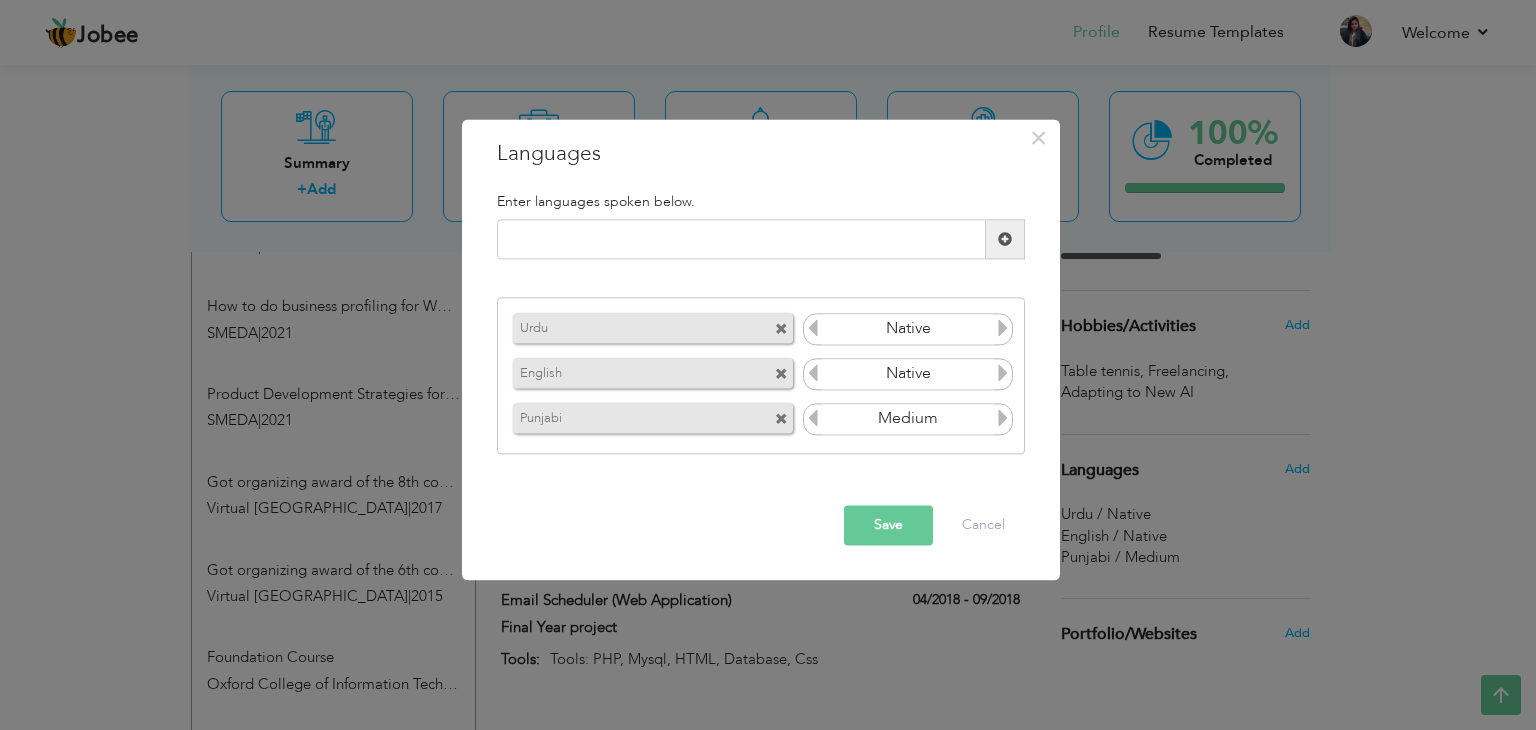 click at bounding box center [1003, 373] 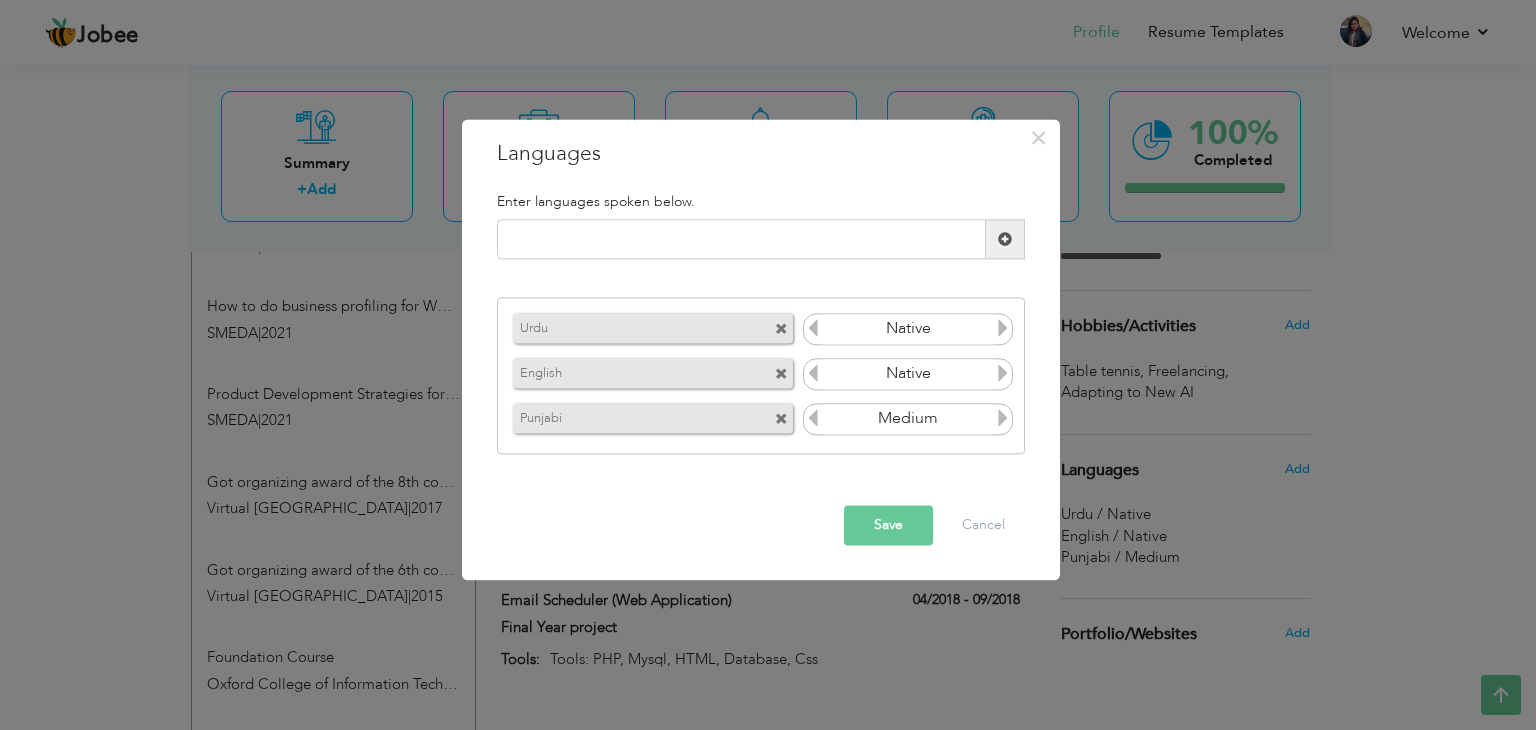 click at bounding box center (1003, 373) 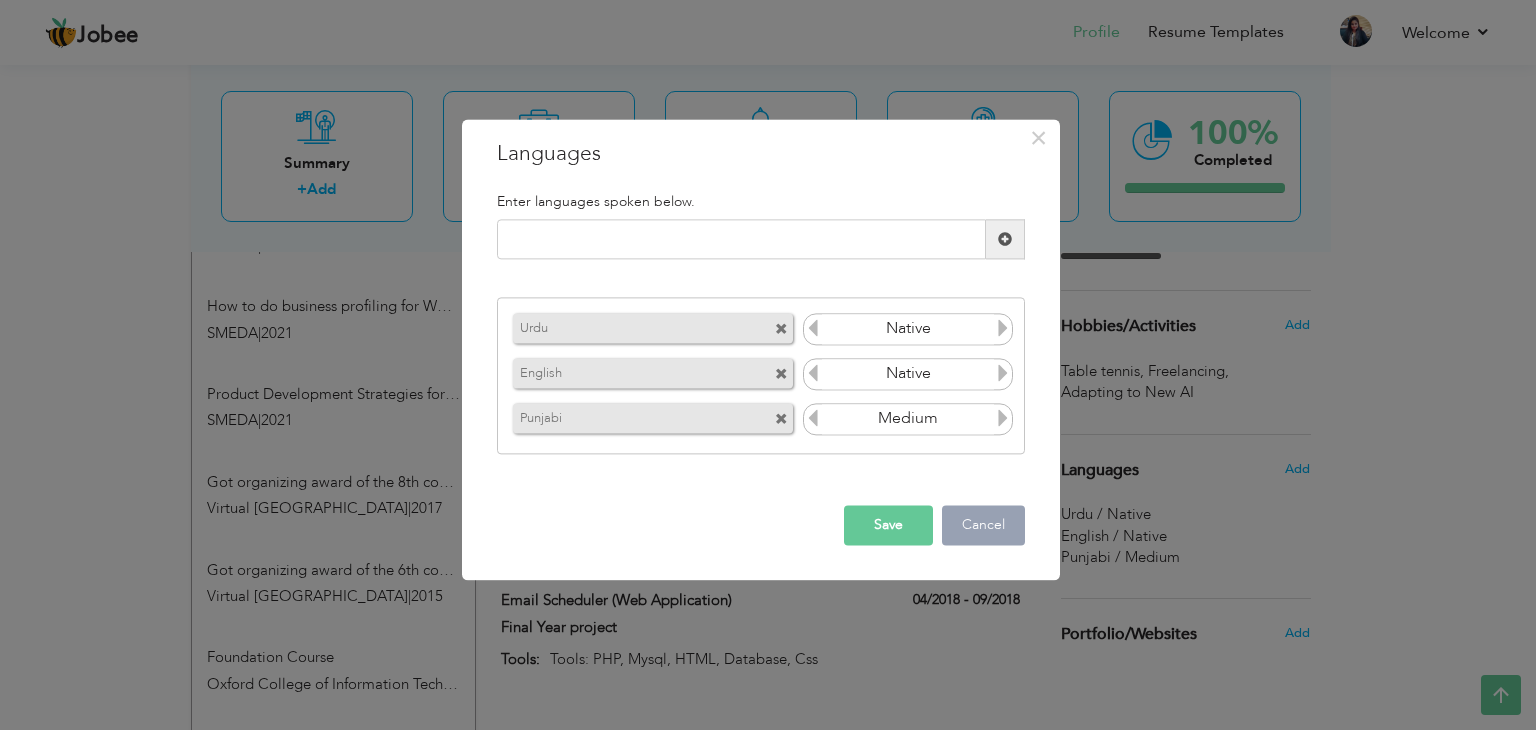 click on "Cancel" at bounding box center [983, 526] 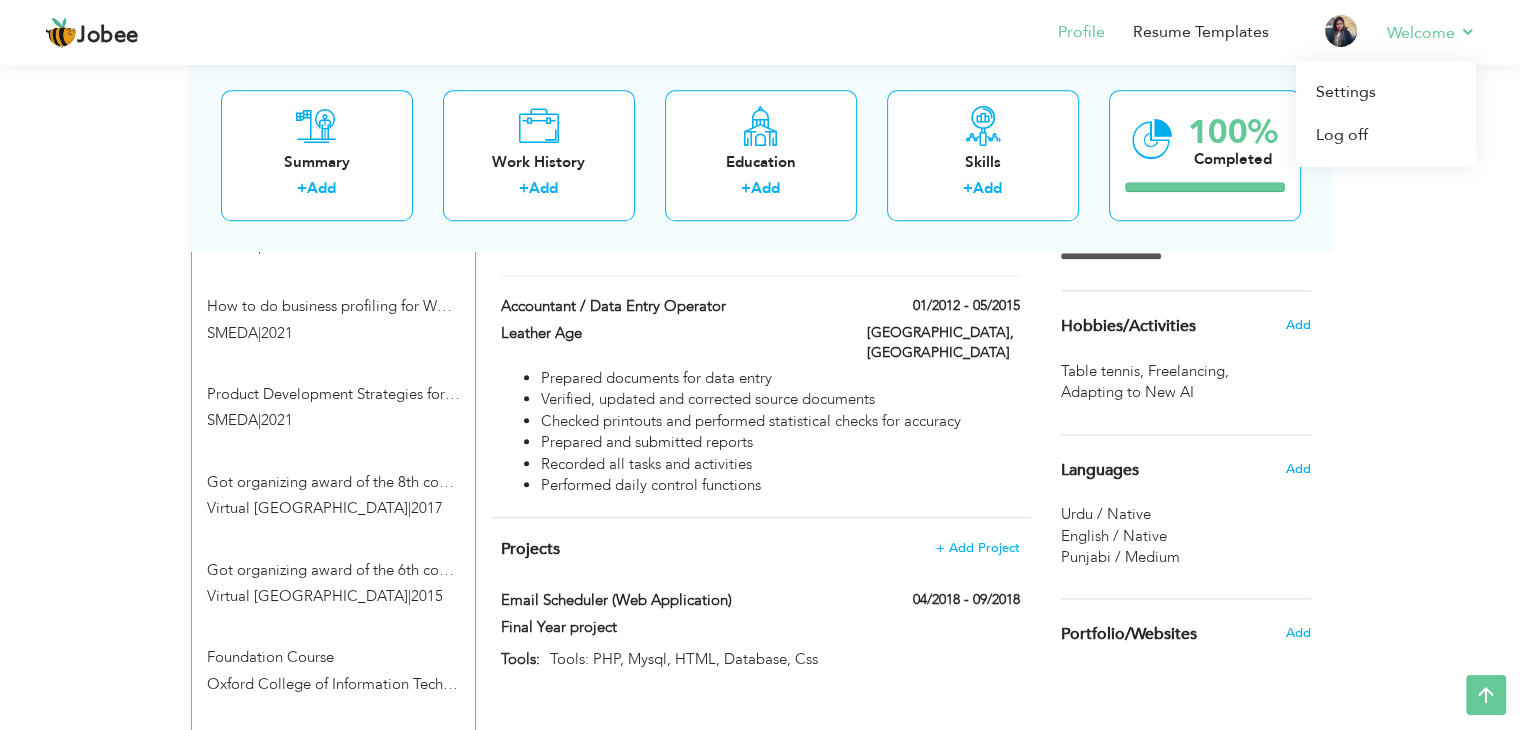 click on "Welcome
Settings
Log off" at bounding box center (1417, 34) 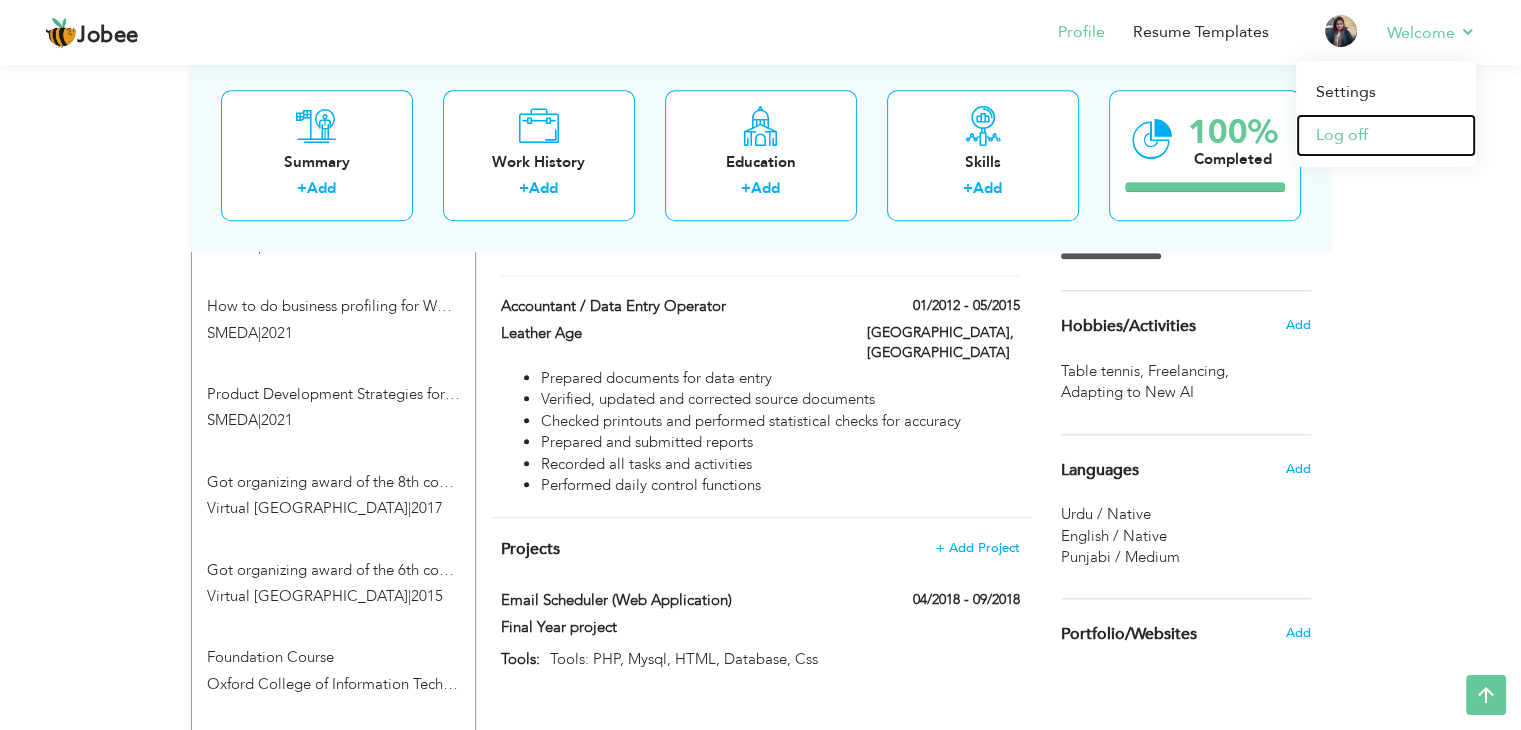 click on "Log off" at bounding box center [1386, 135] 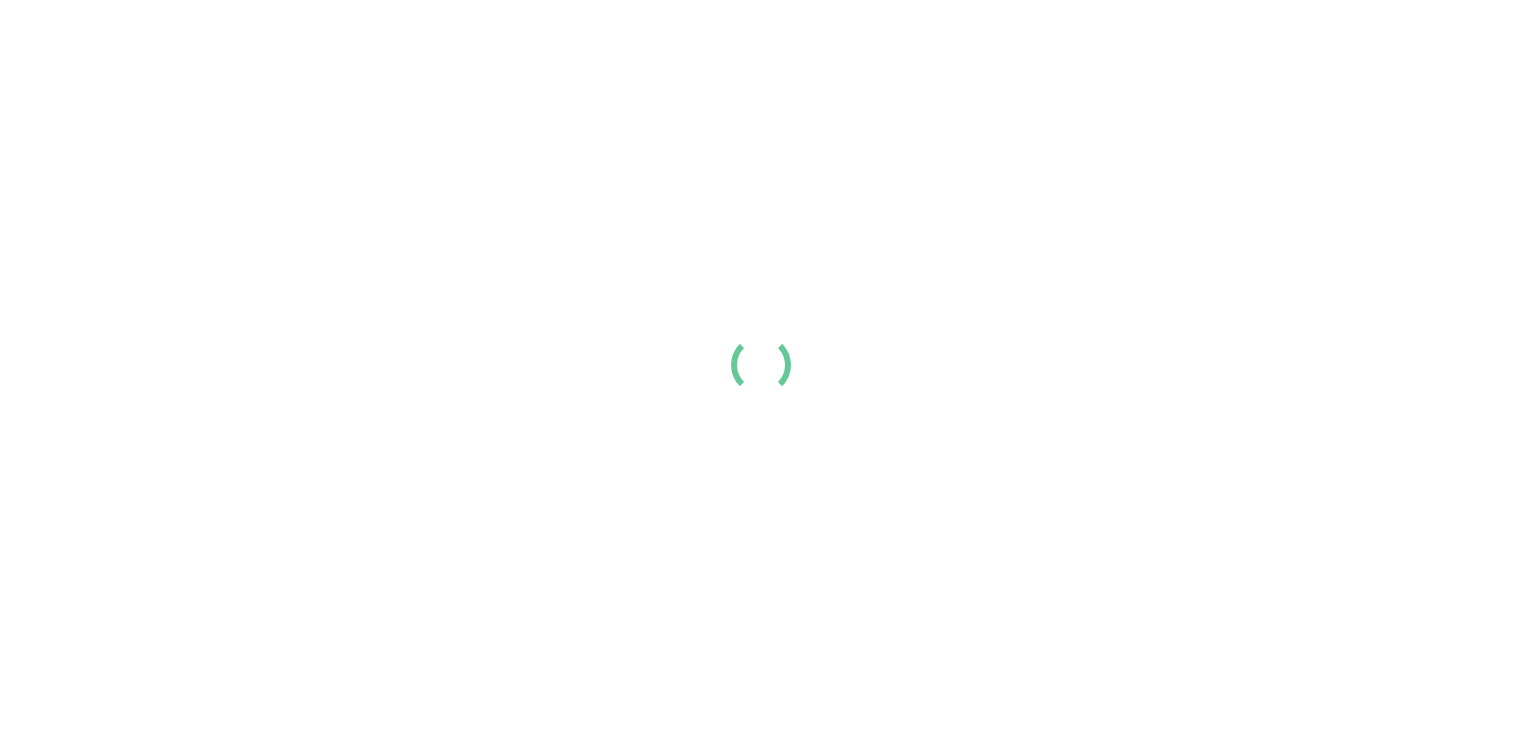 scroll, scrollTop: 0, scrollLeft: 0, axis: both 